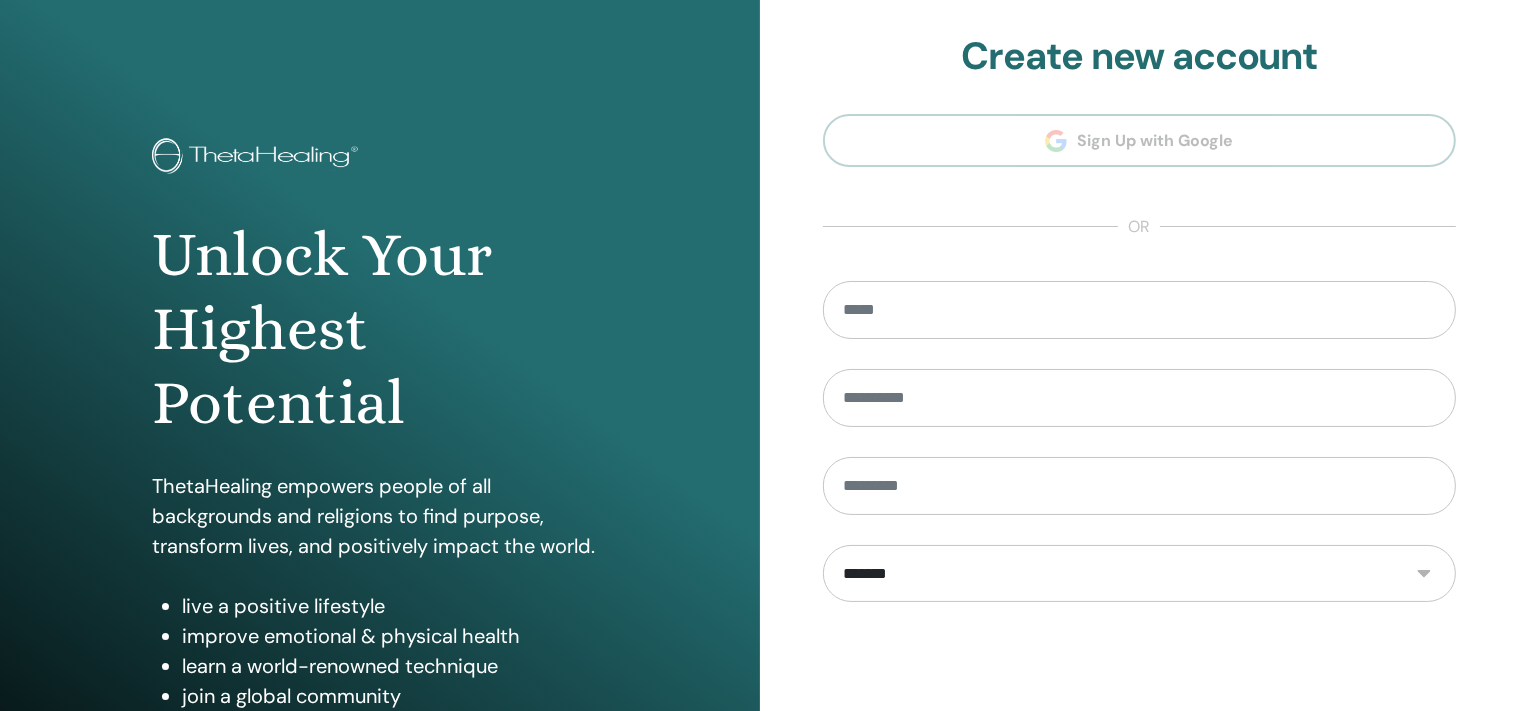 scroll, scrollTop: 248, scrollLeft: 0, axis: vertical 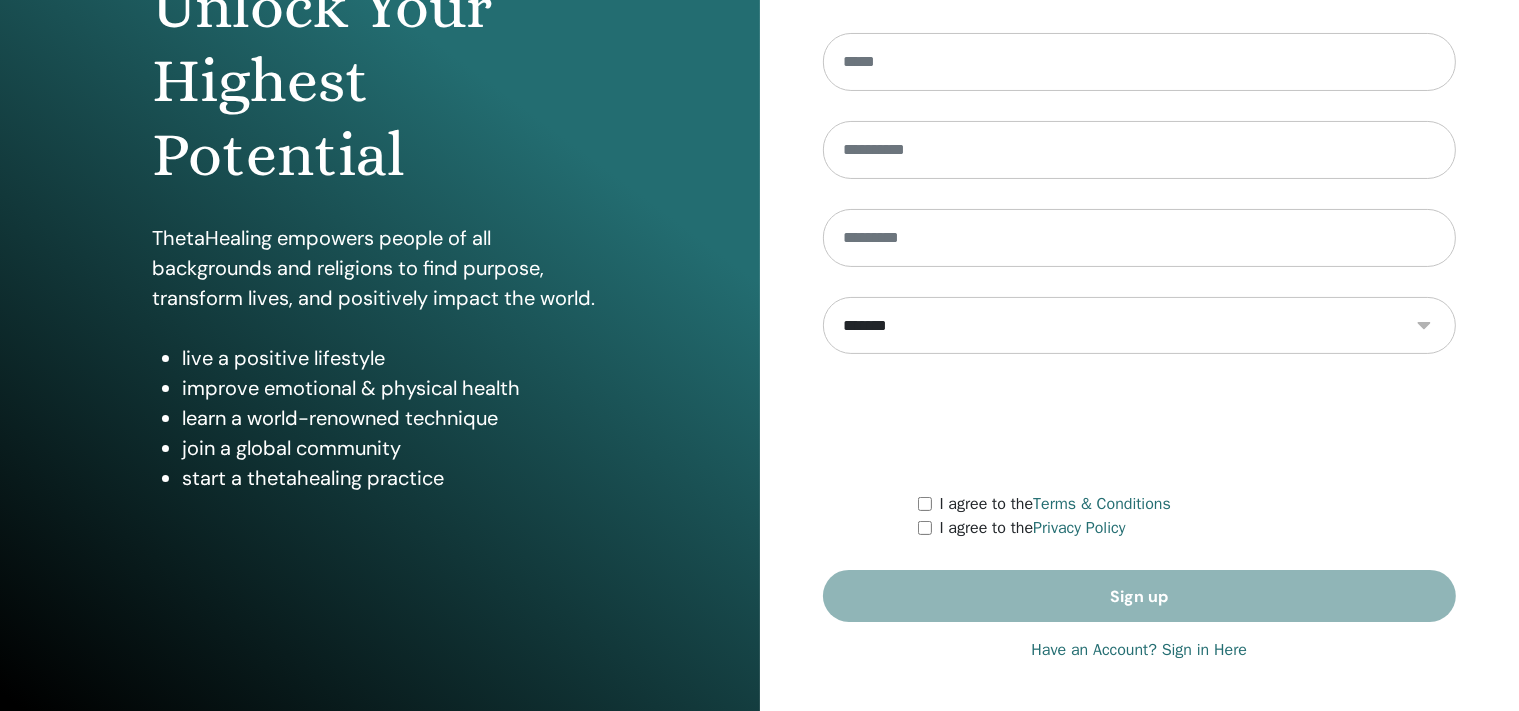 click on "Have an Account? Sign in Here" at bounding box center (1139, 650) 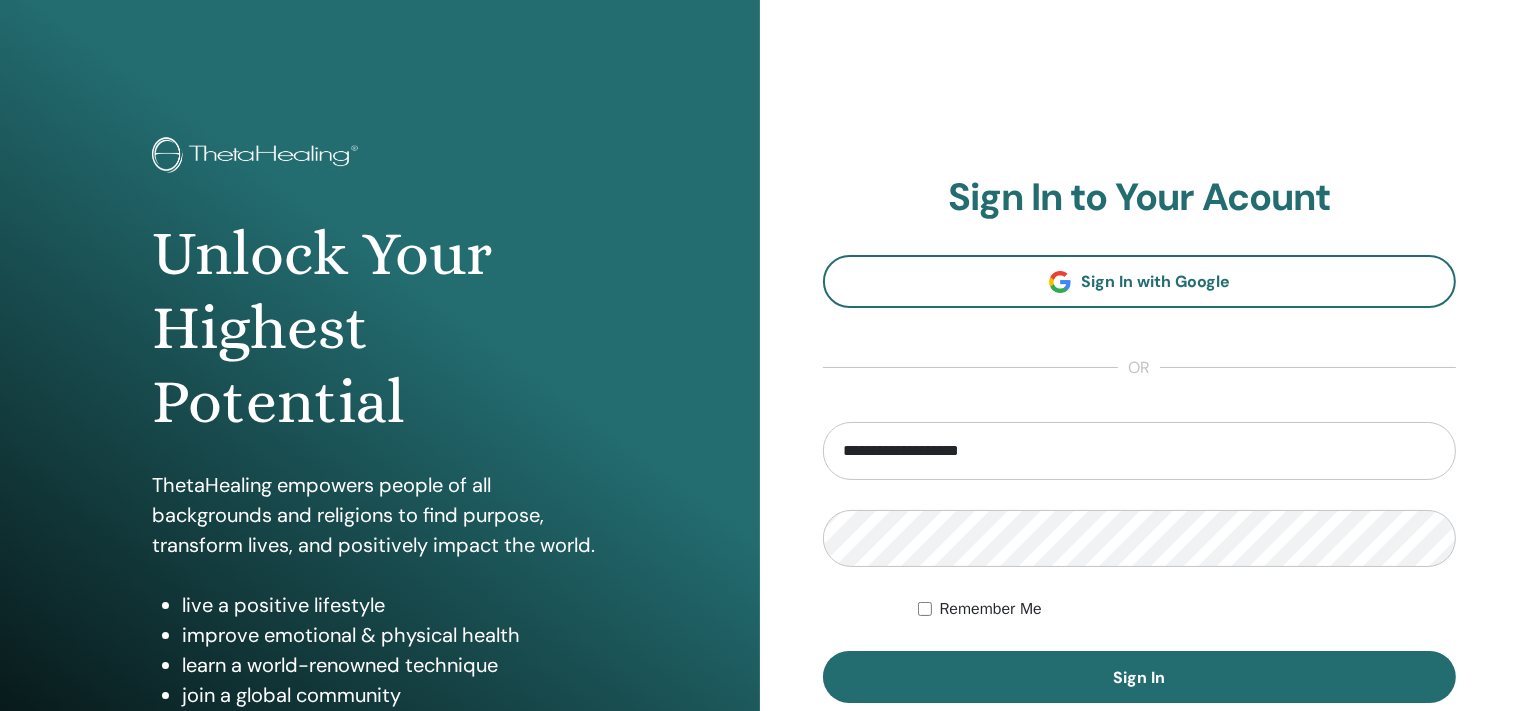 scroll, scrollTop: 0, scrollLeft: 0, axis: both 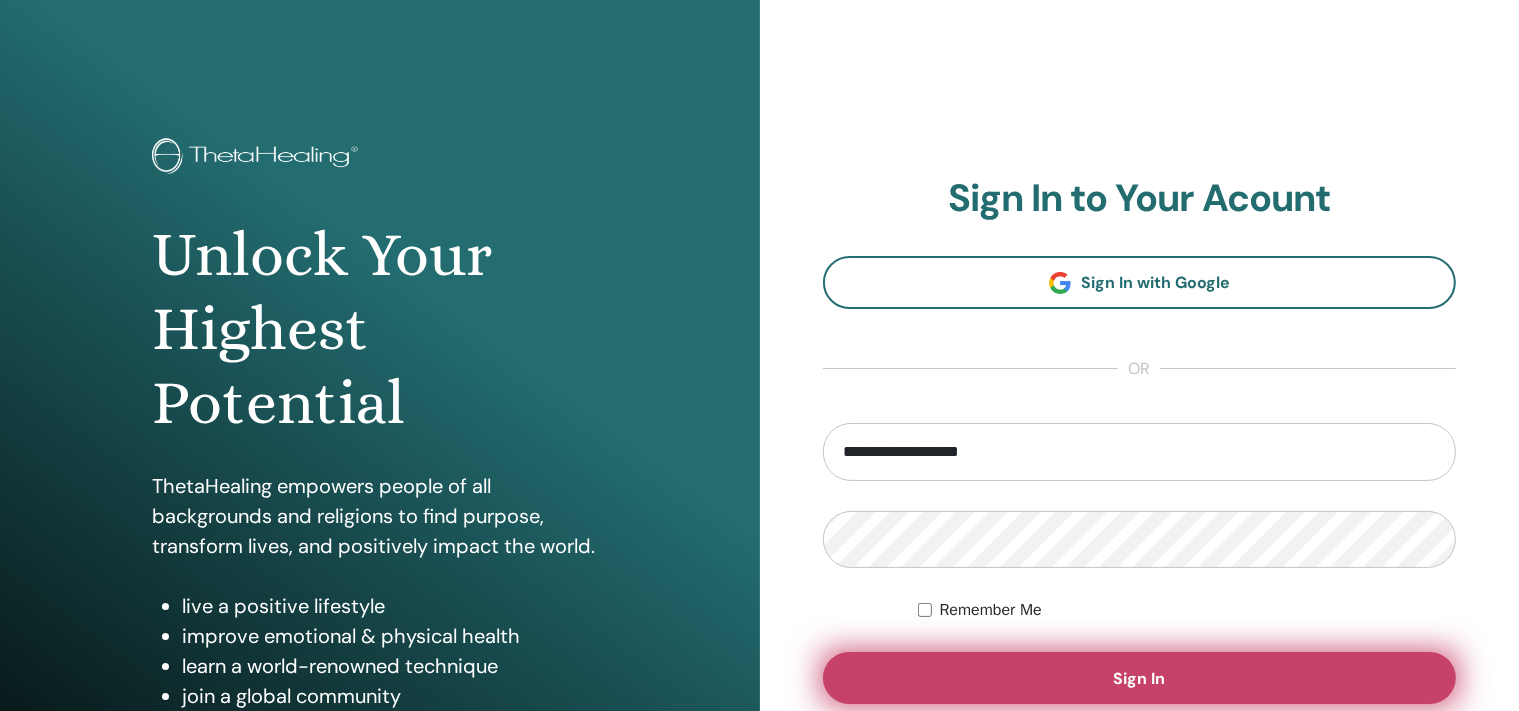 click on "Sign In" at bounding box center (1140, 678) 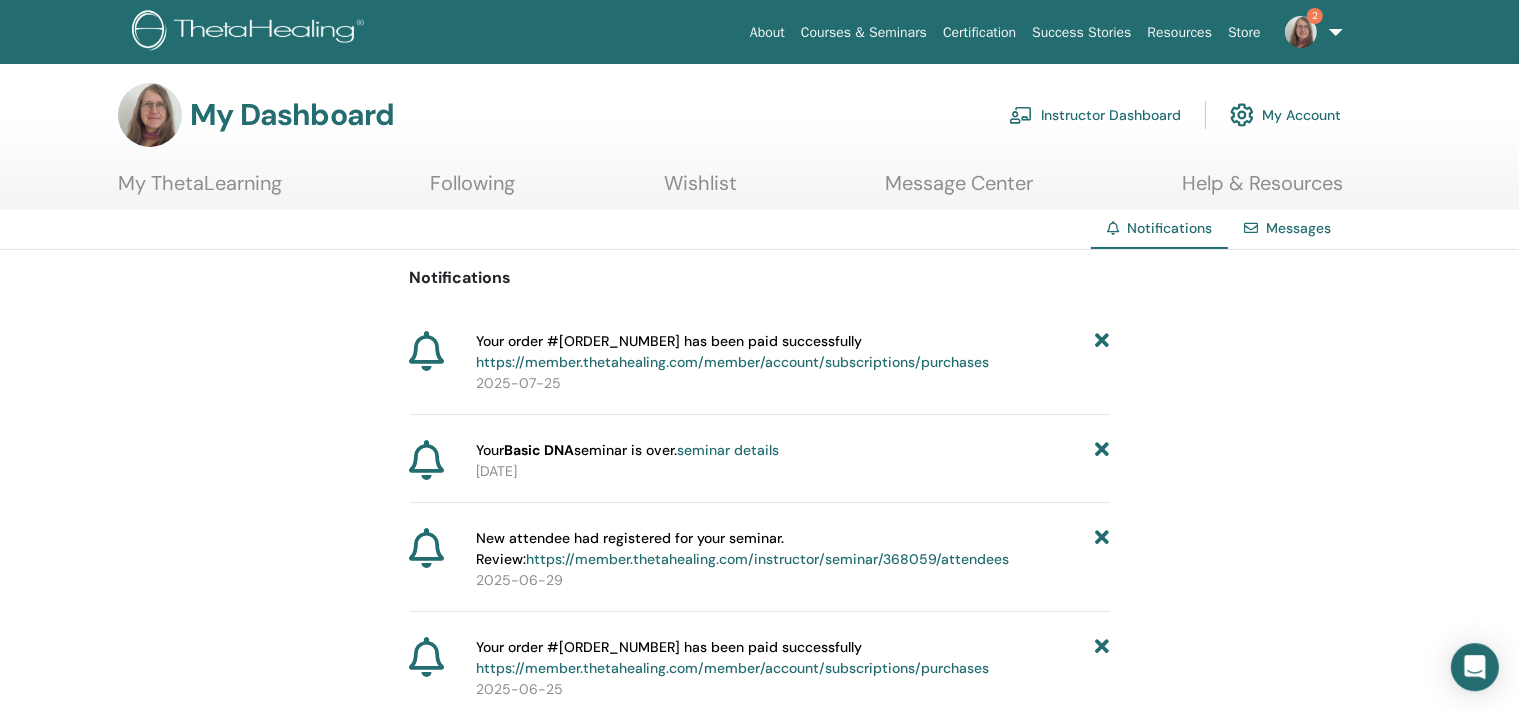 scroll, scrollTop: 0, scrollLeft: 0, axis: both 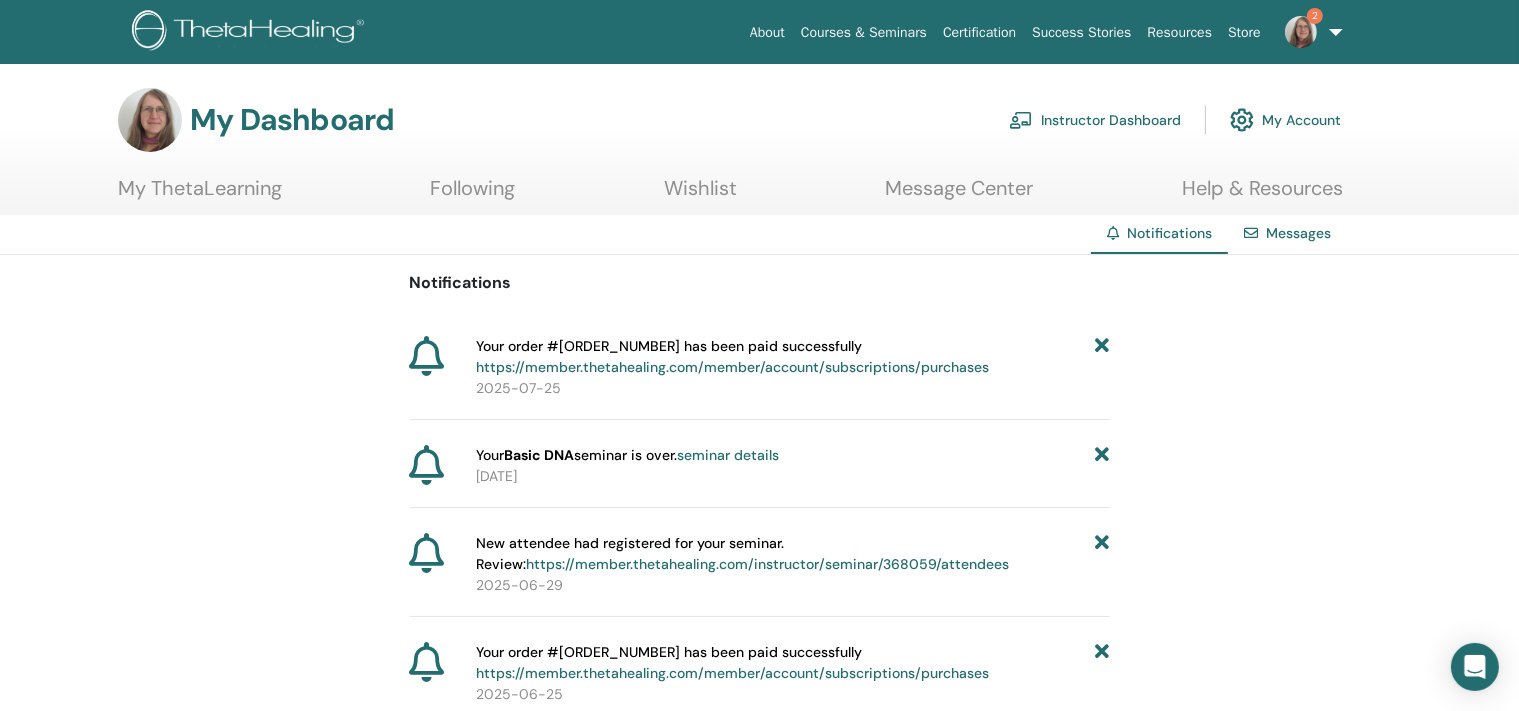 click on "Instructor Dashboard" at bounding box center [1095, 120] 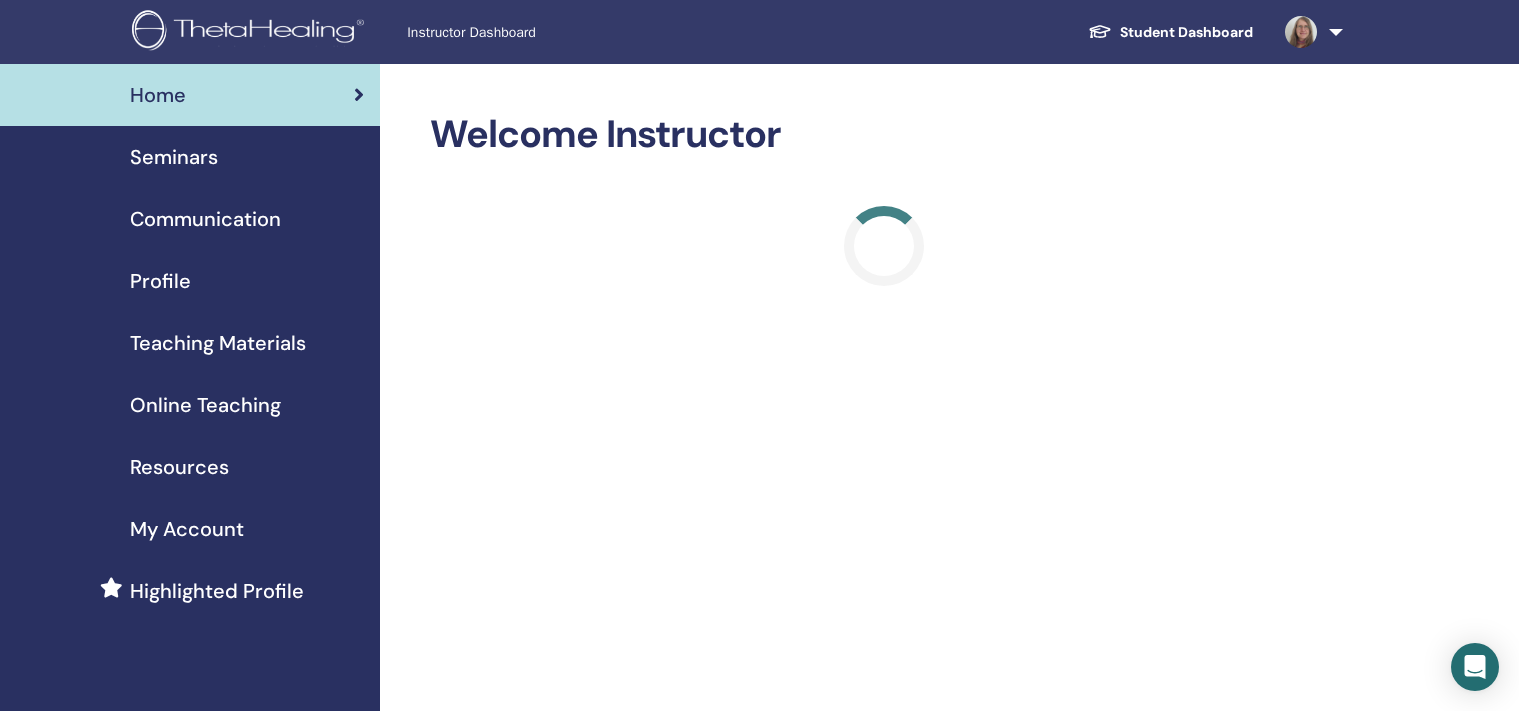 scroll, scrollTop: 0, scrollLeft: 0, axis: both 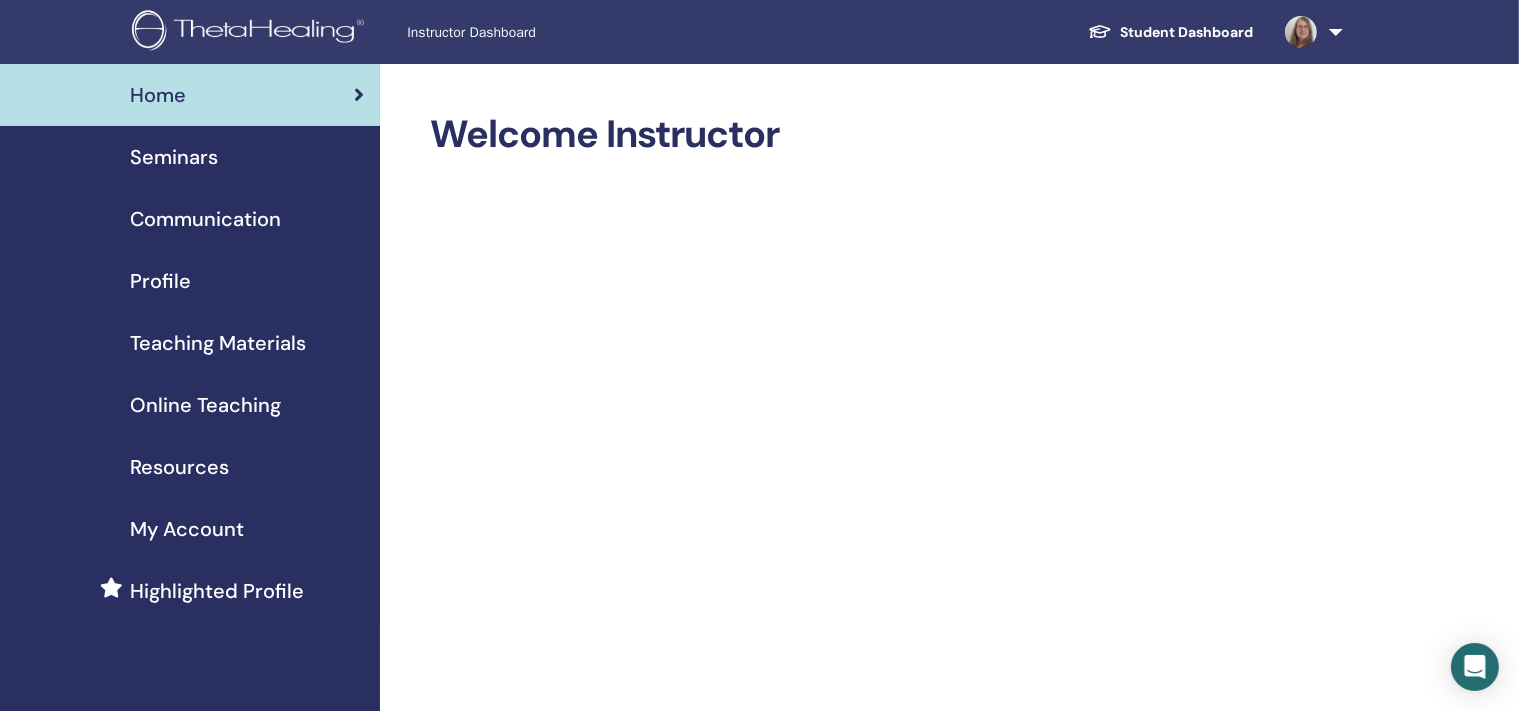 click on "Seminars" at bounding box center [174, 157] 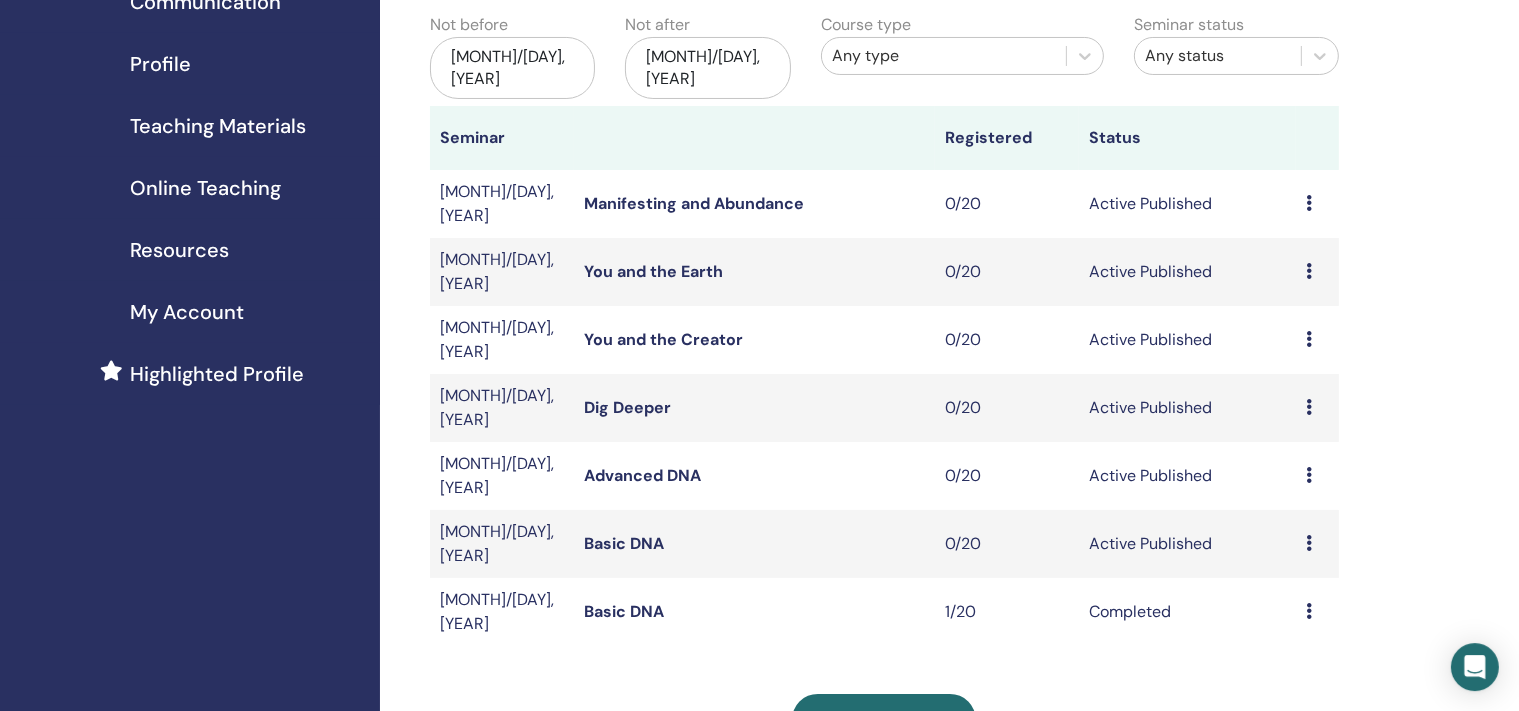 scroll, scrollTop: 218, scrollLeft: 0, axis: vertical 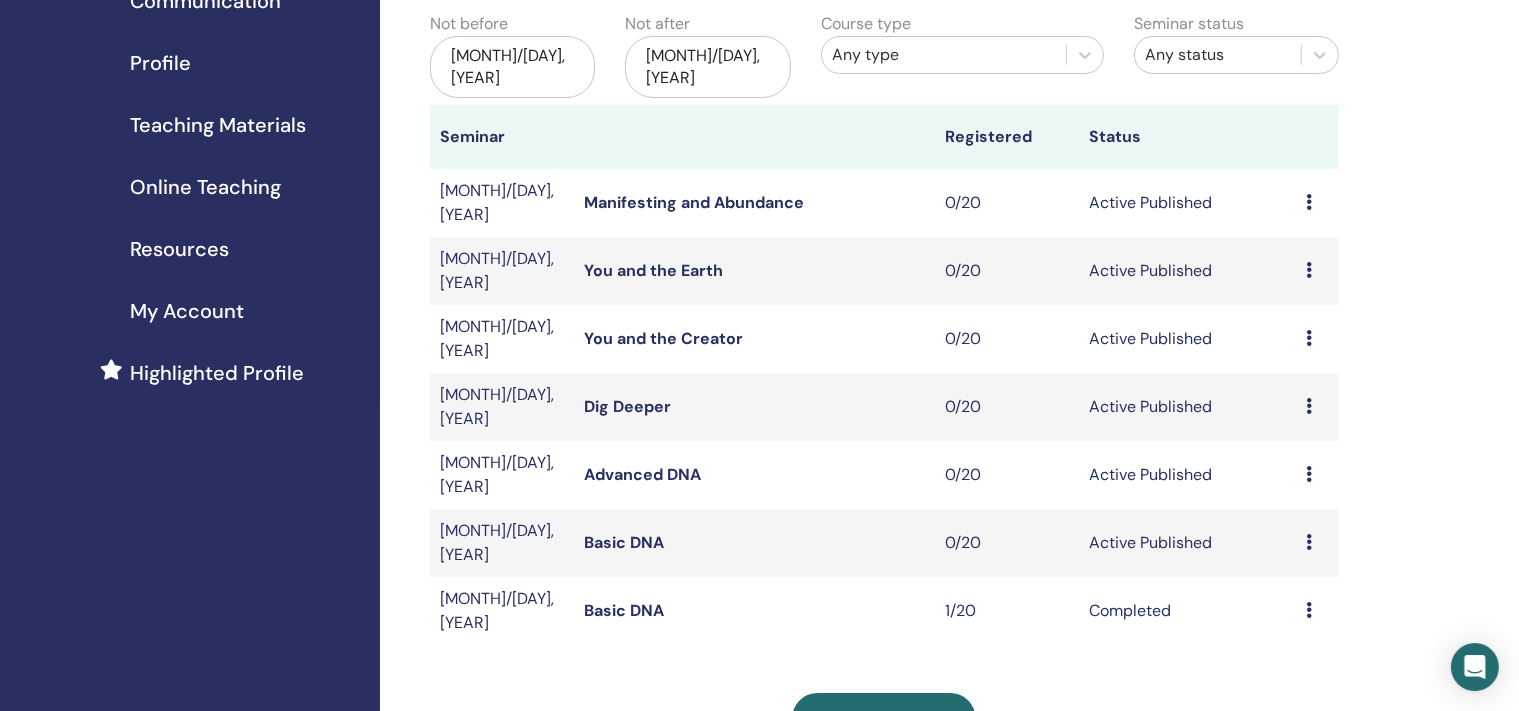 click at bounding box center (1309, 542) 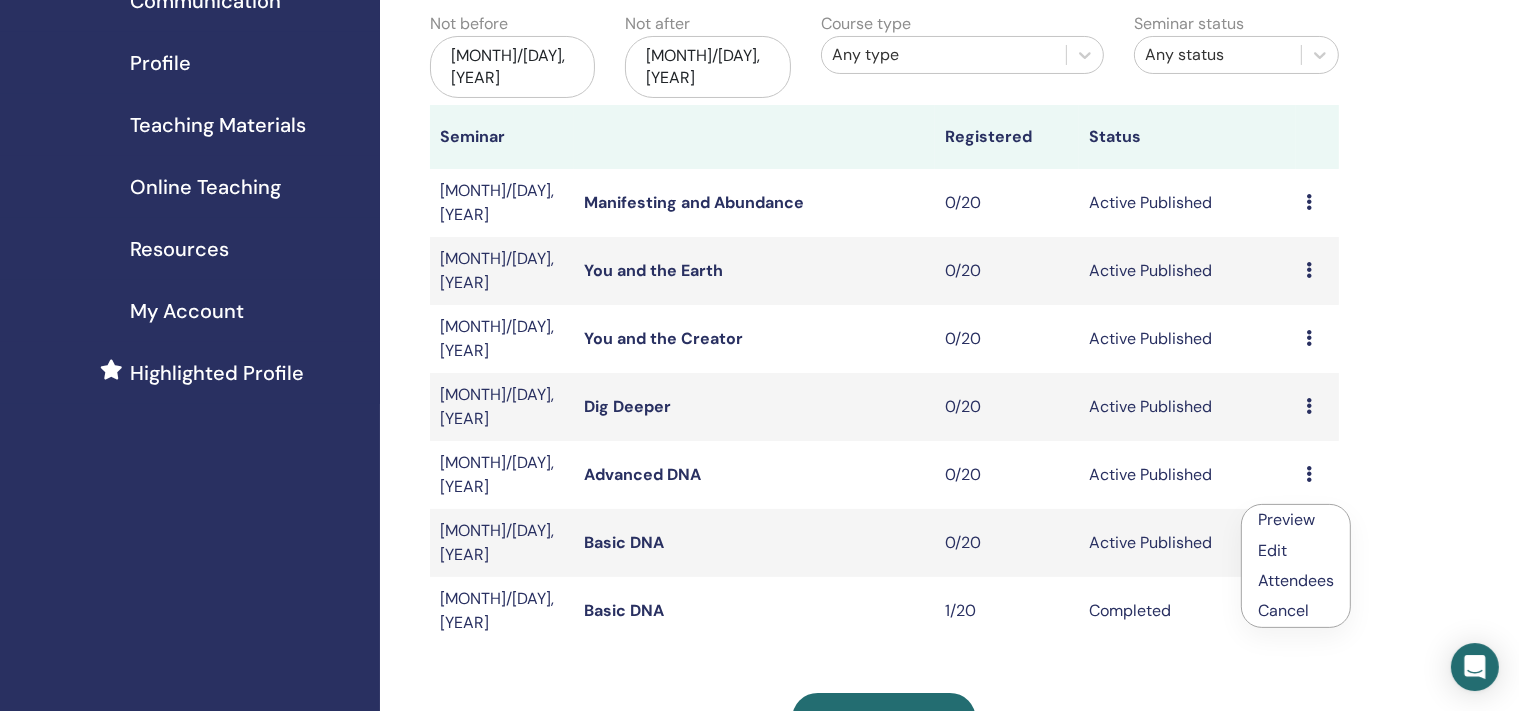 click on "Edit" at bounding box center (1272, 550) 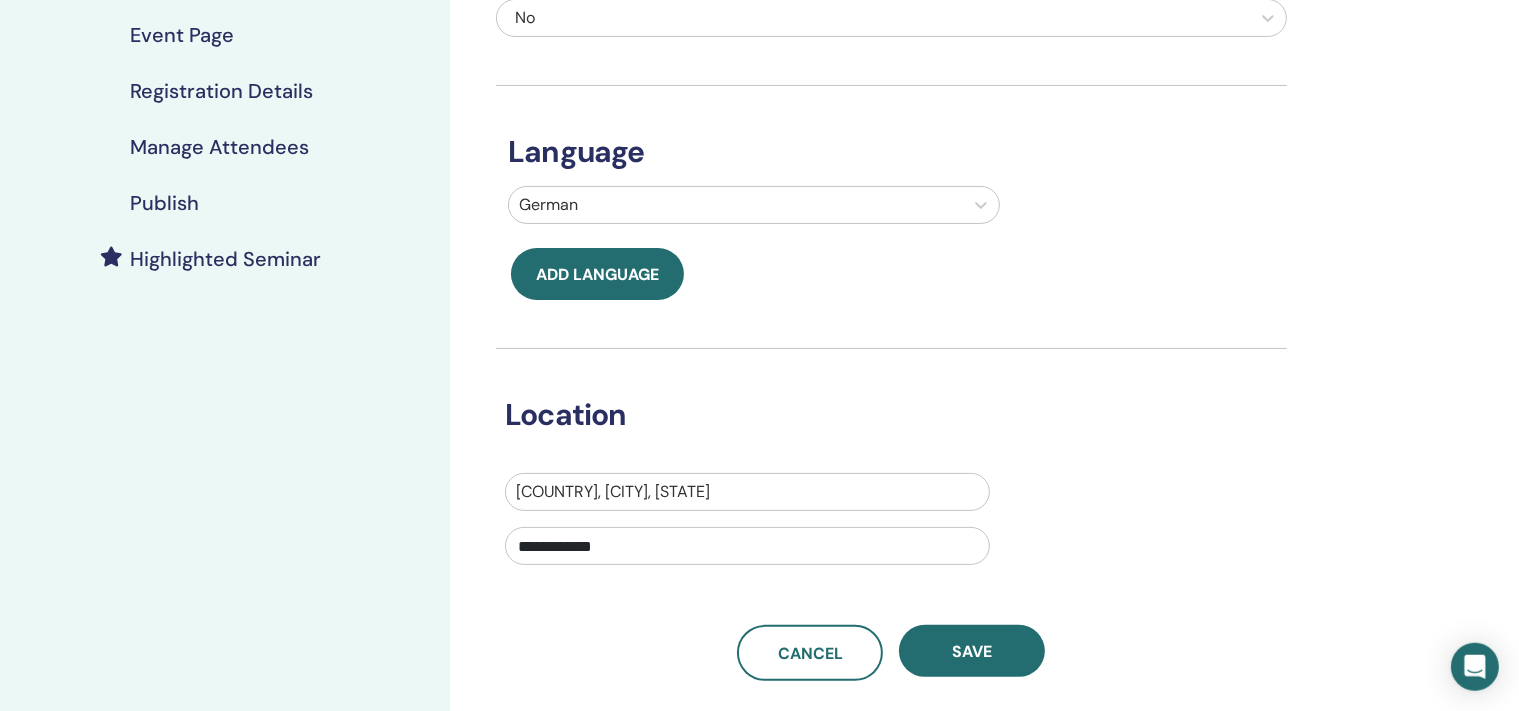 scroll, scrollTop: 443, scrollLeft: 0, axis: vertical 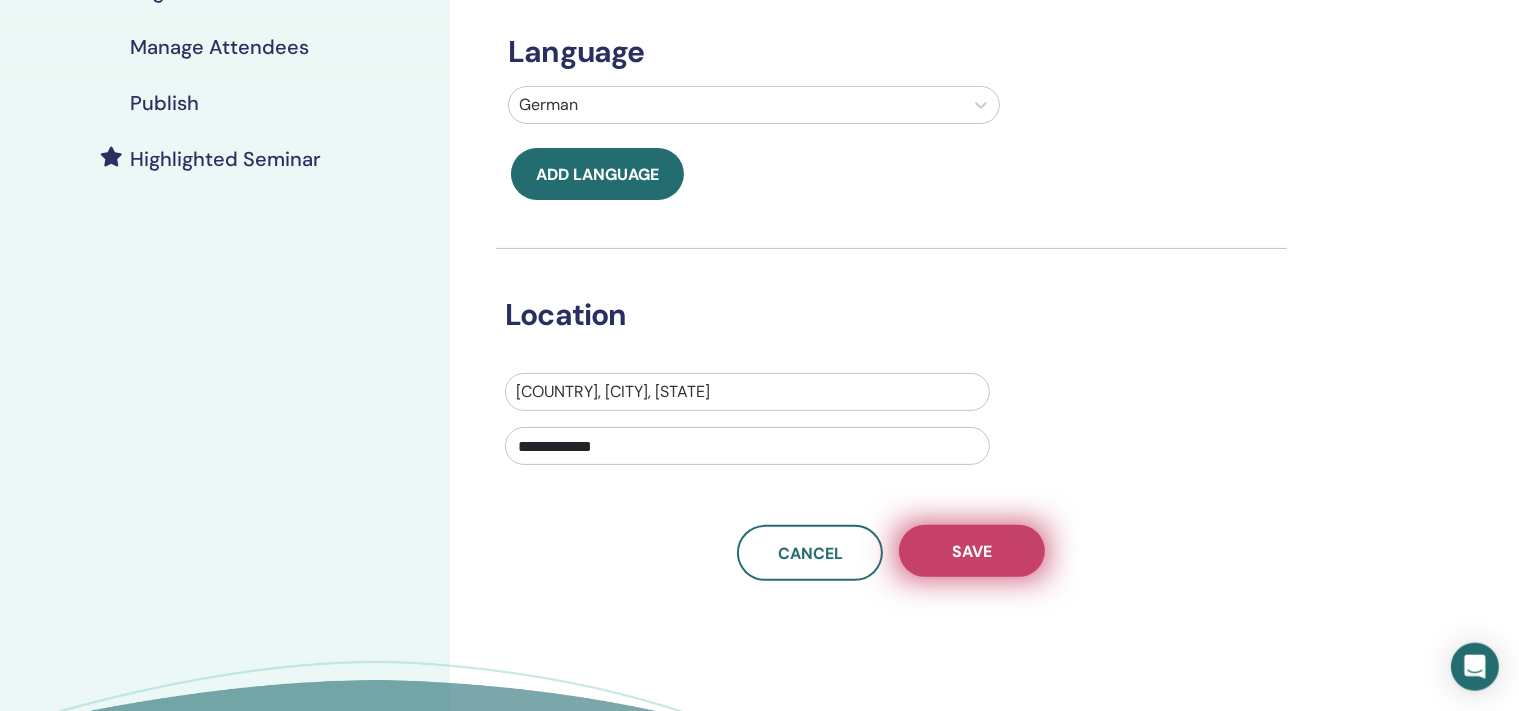 click on "Save" at bounding box center (972, 551) 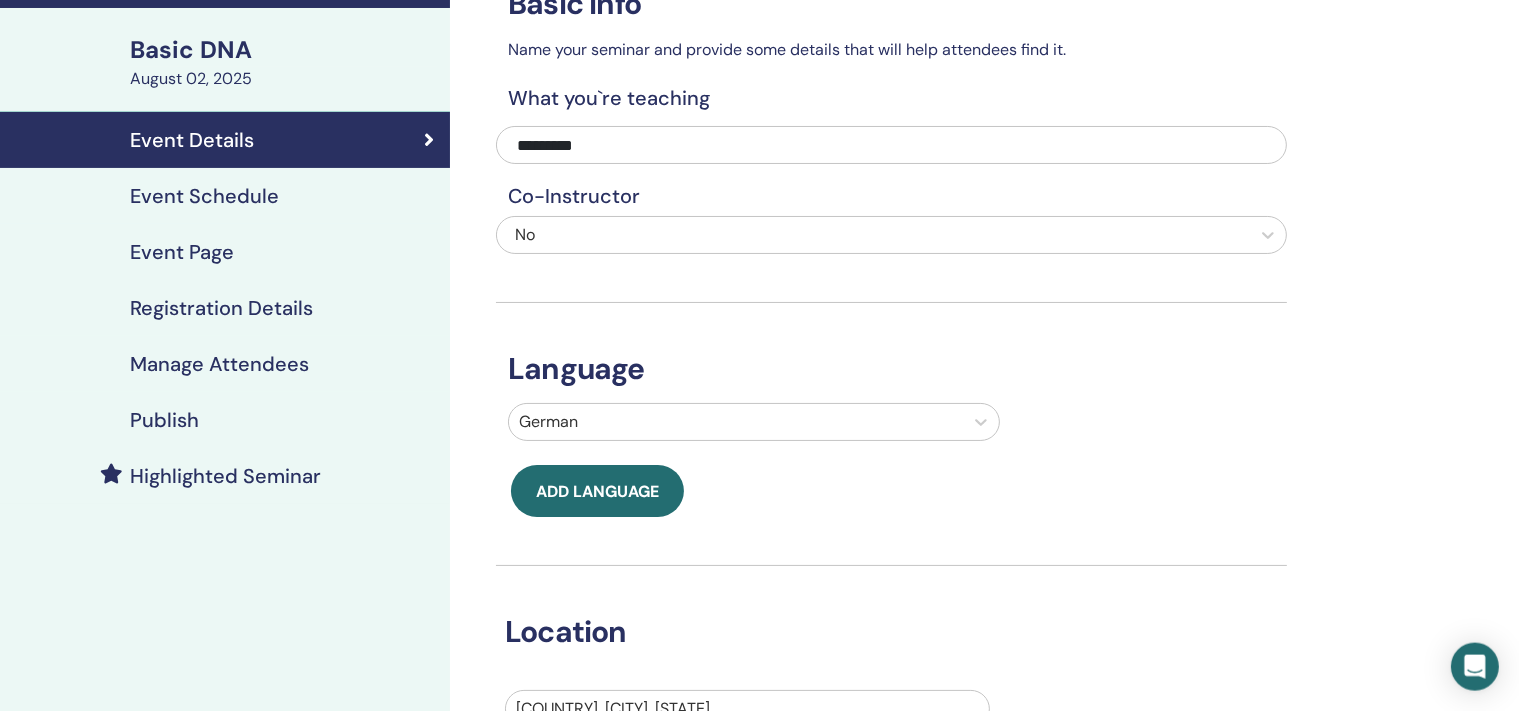 scroll, scrollTop: 65, scrollLeft: 0, axis: vertical 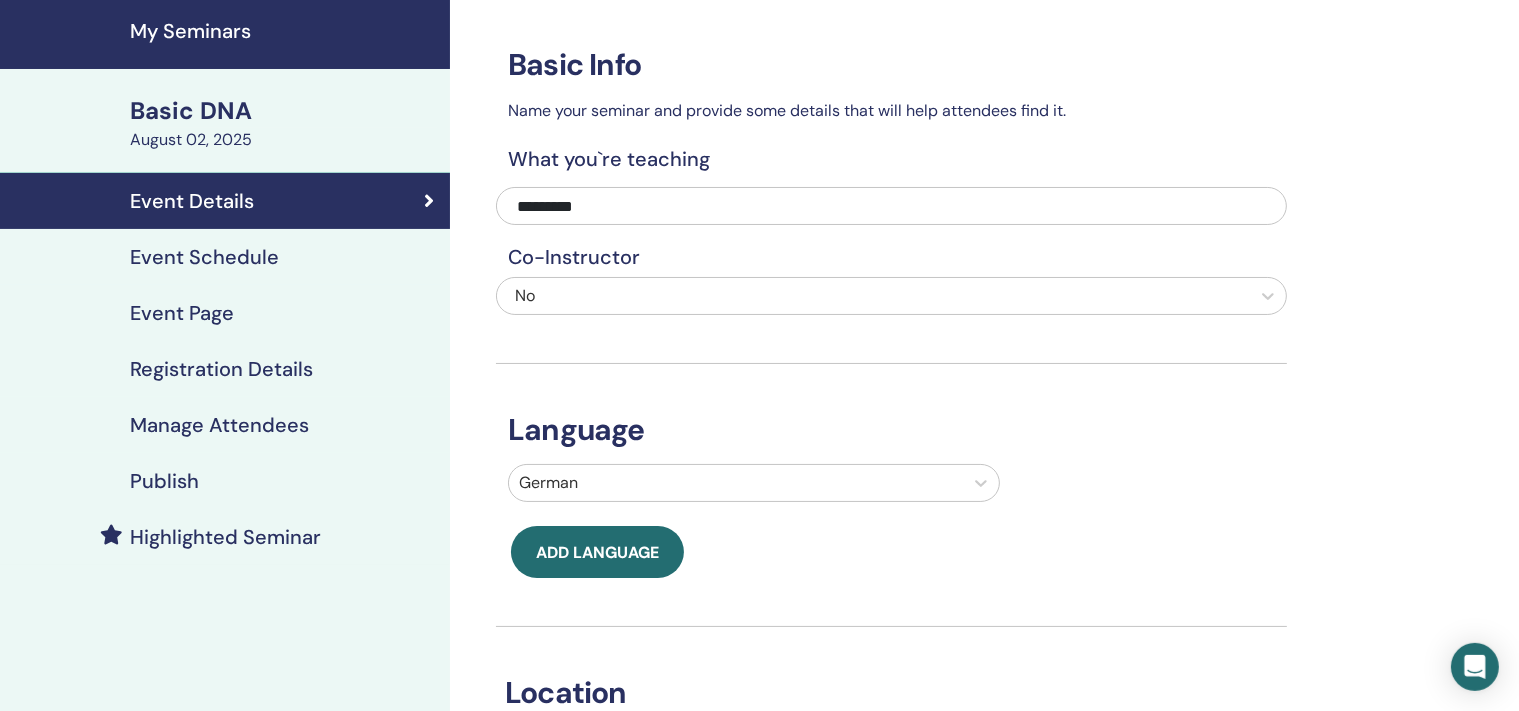 click on "Event Schedule" at bounding box center [204, 257] 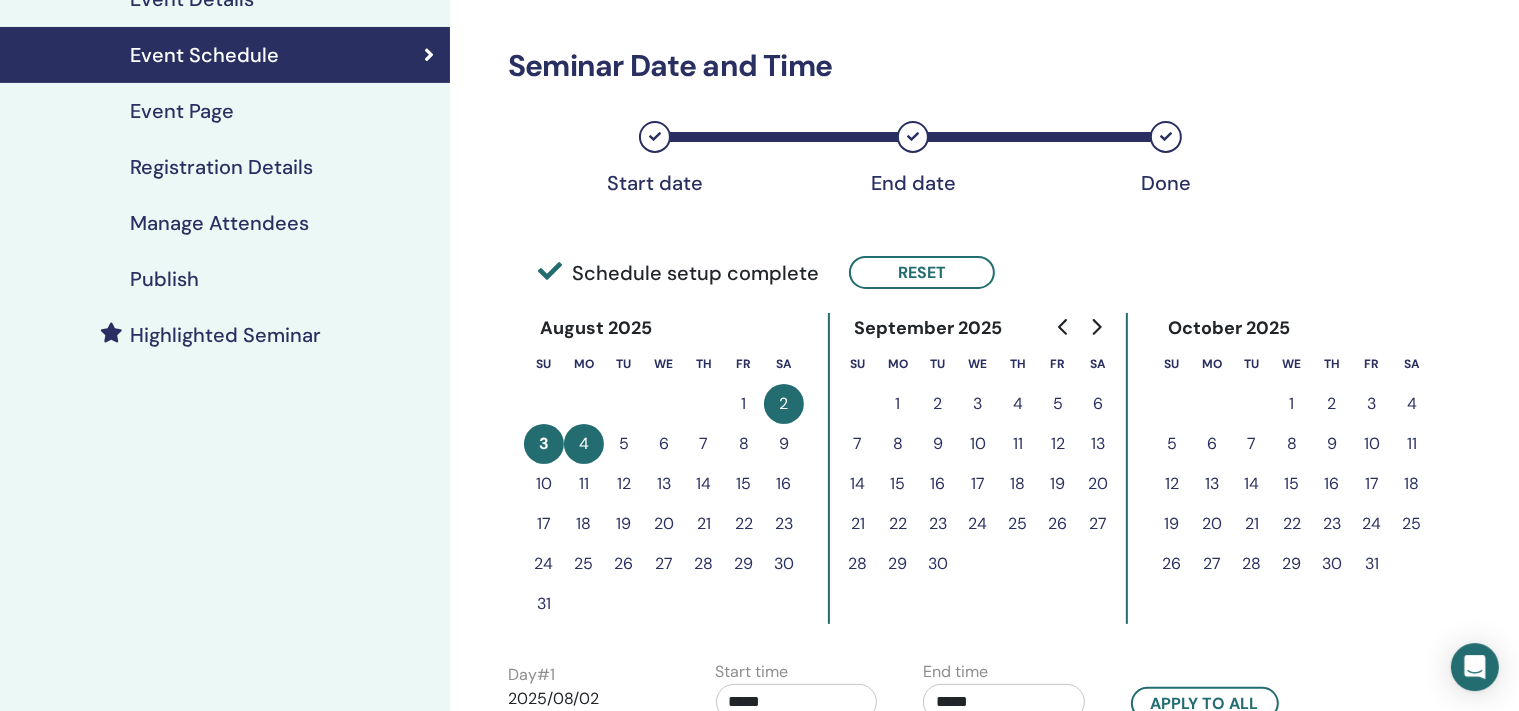 scroll, scrollTop: 296, scrollLeft: 0, axis: vertical 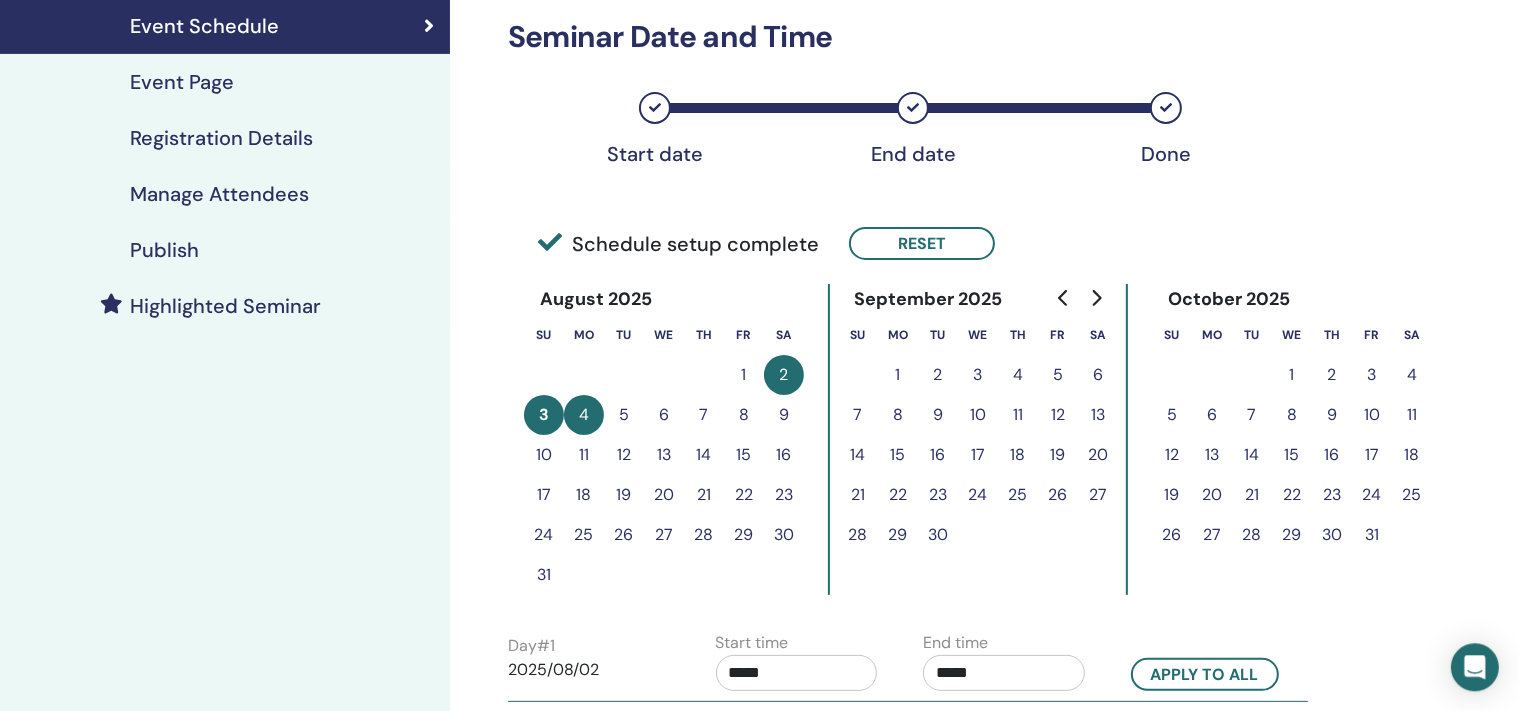 click on "12" at bounding box center (1058, 415) 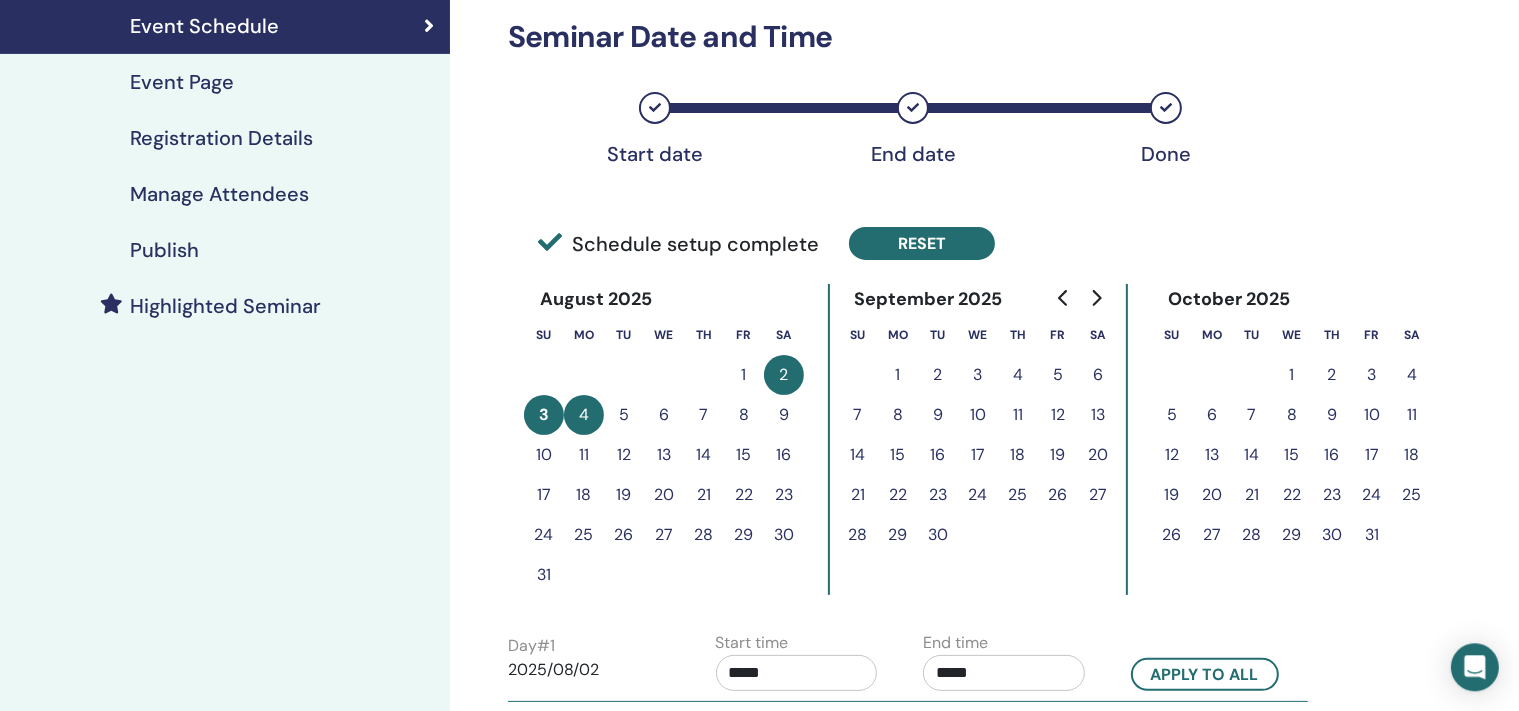 click on "Reset" at bounding box center (922, 243) 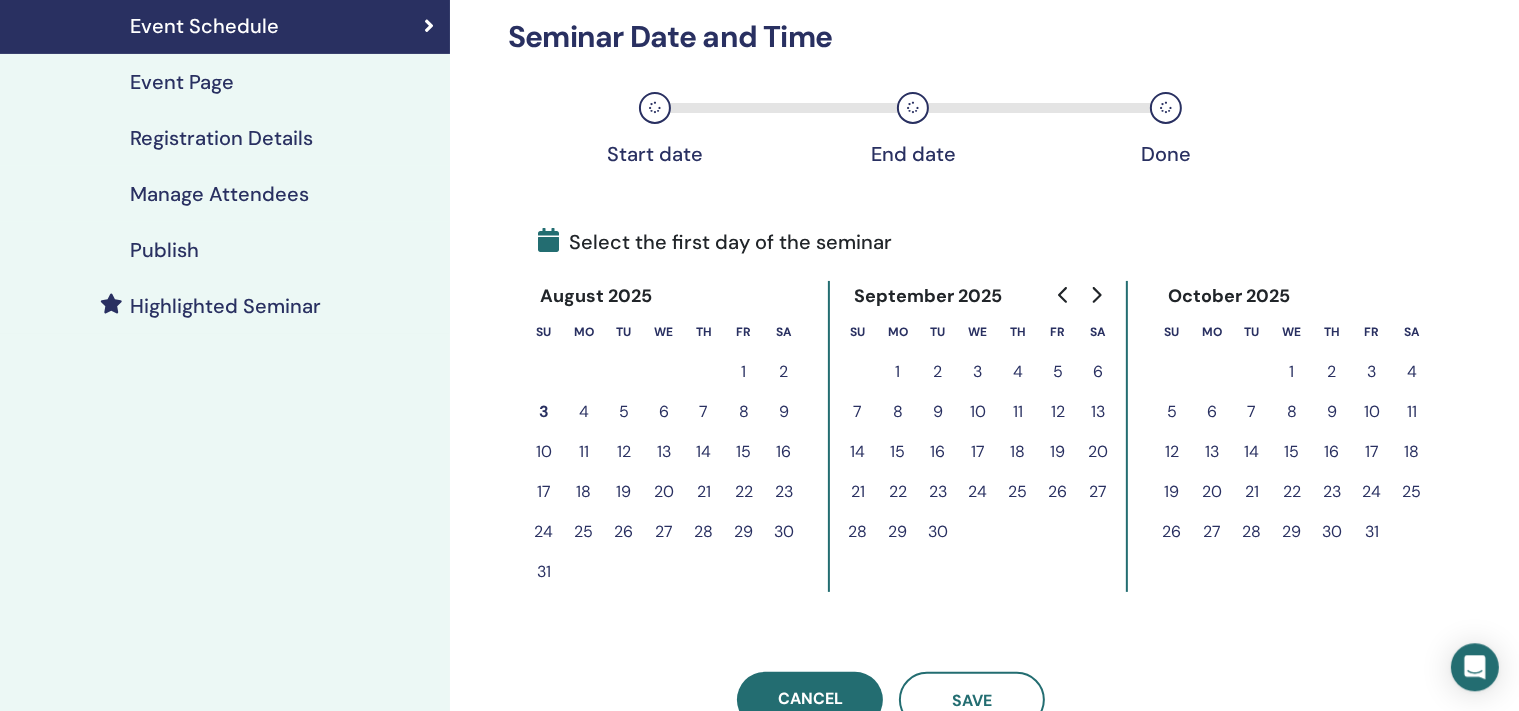 click on "12" at bounding box center [1058, 412] 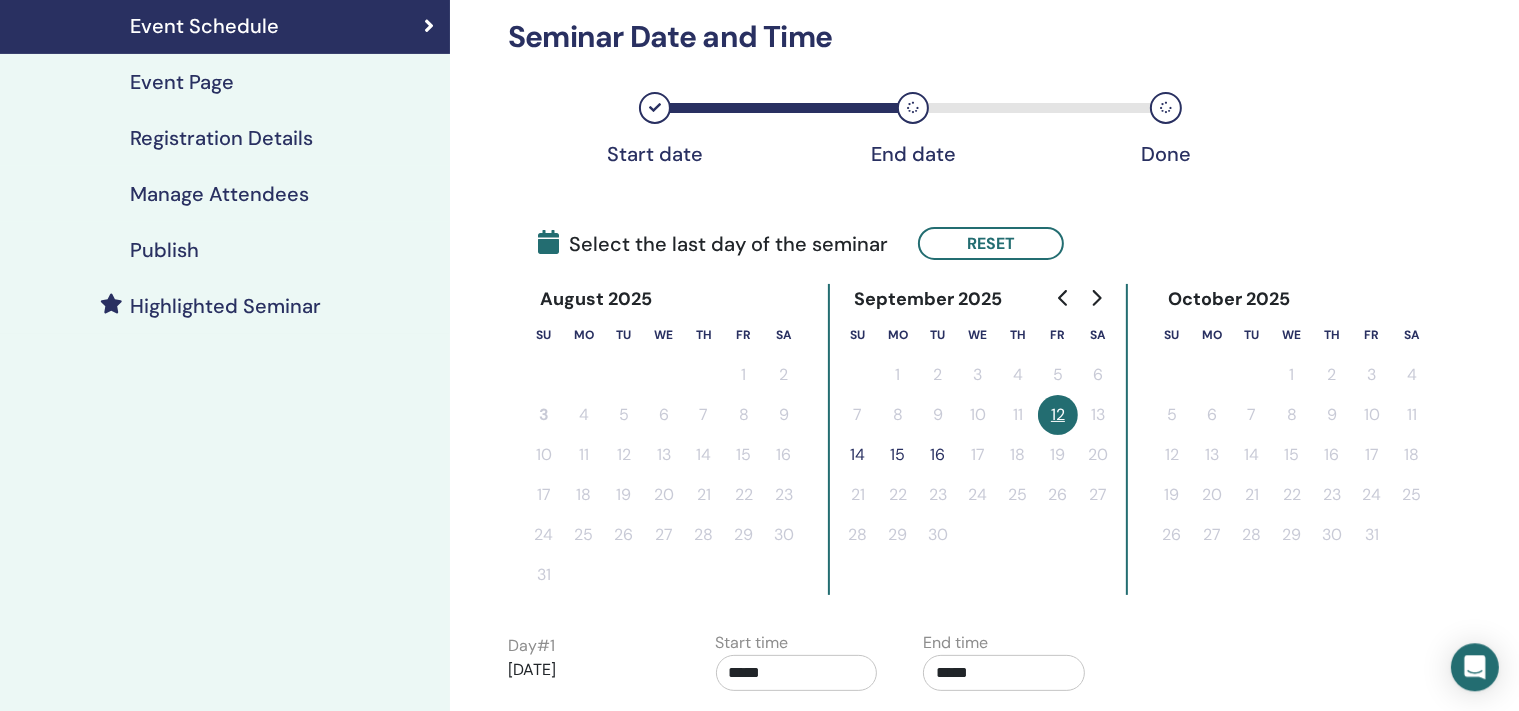 click on "14" at bounding box center (858, 455) 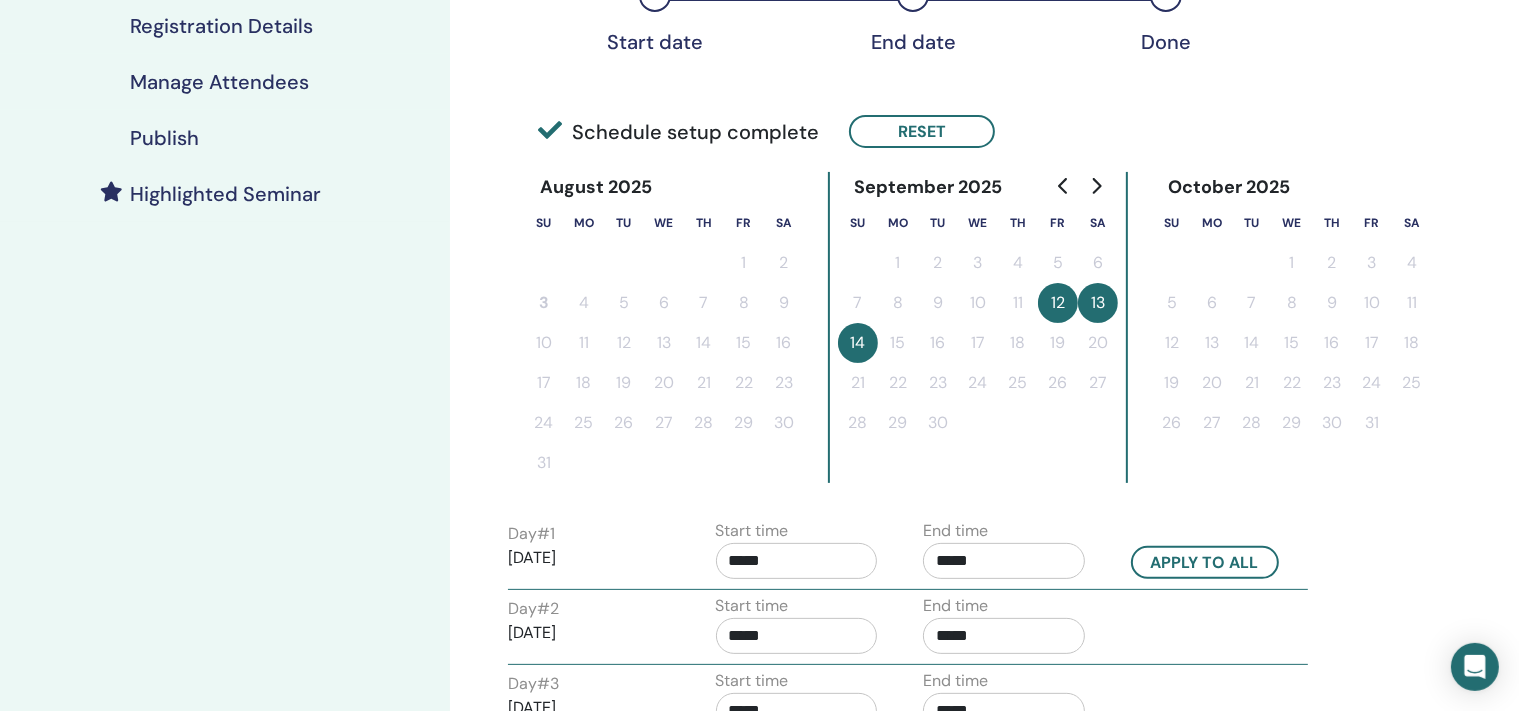 scroll, scrollTop: 492, scrollLeft: 0, axis: vertical 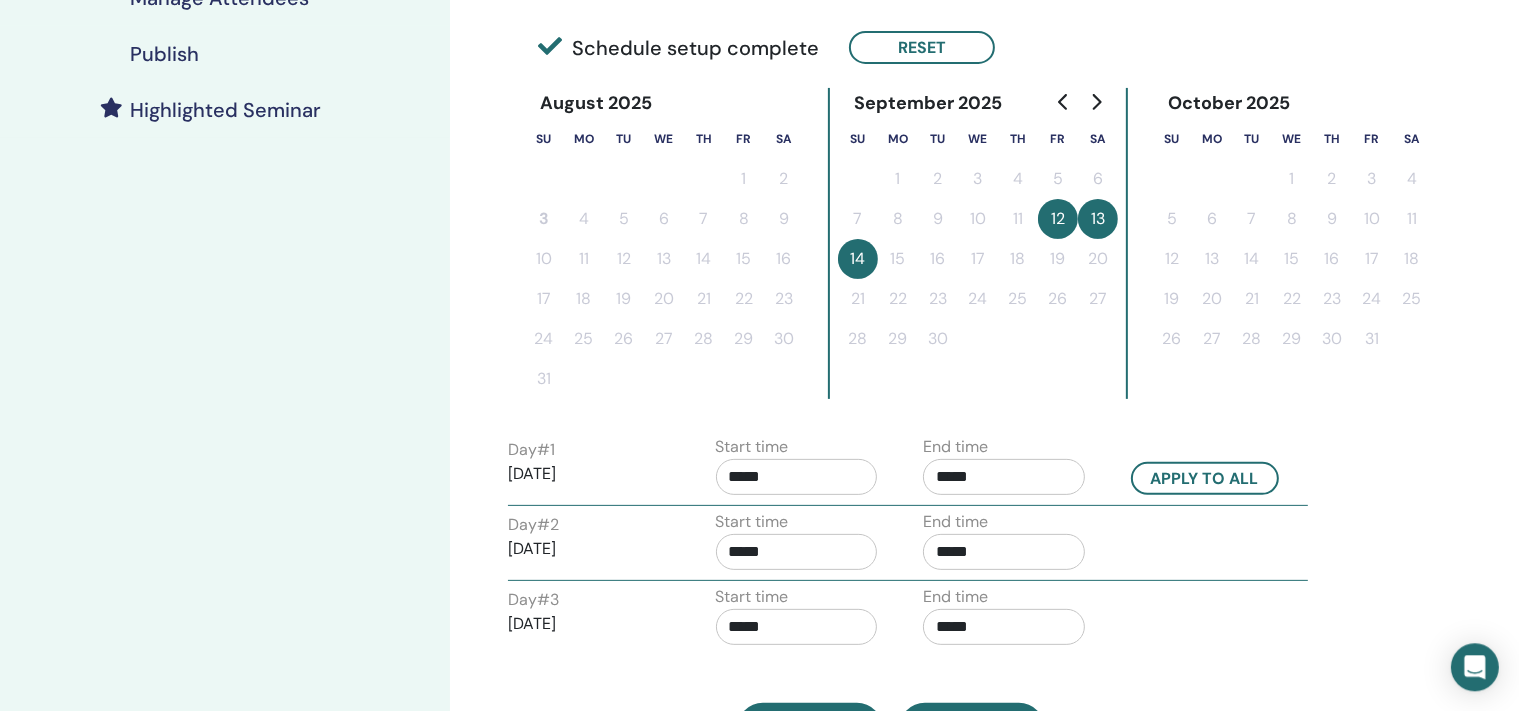 click on "*****" at bounding box center [797, 477] 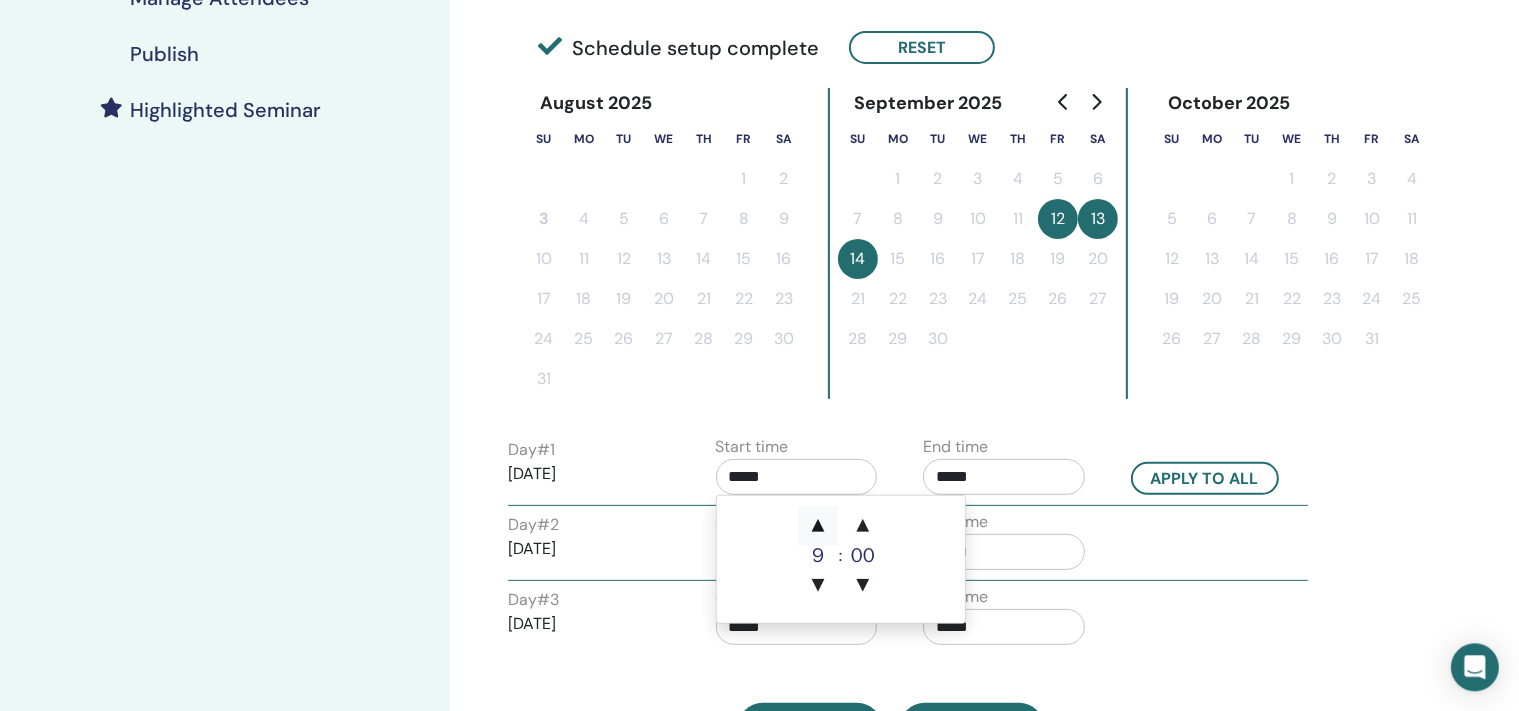 click on "▲" at bounding box center (818, 526) 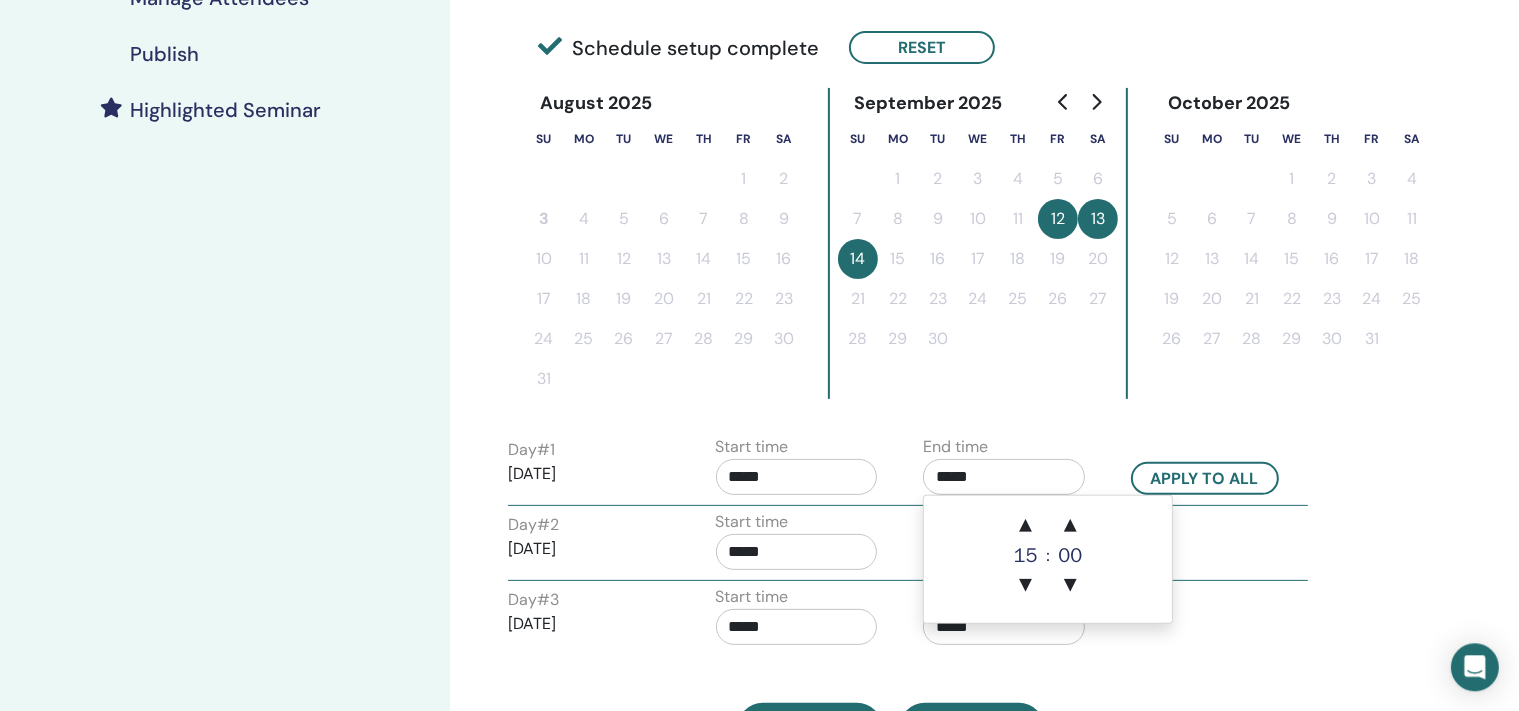 click on "*****" at bounding box center [1004, 477] 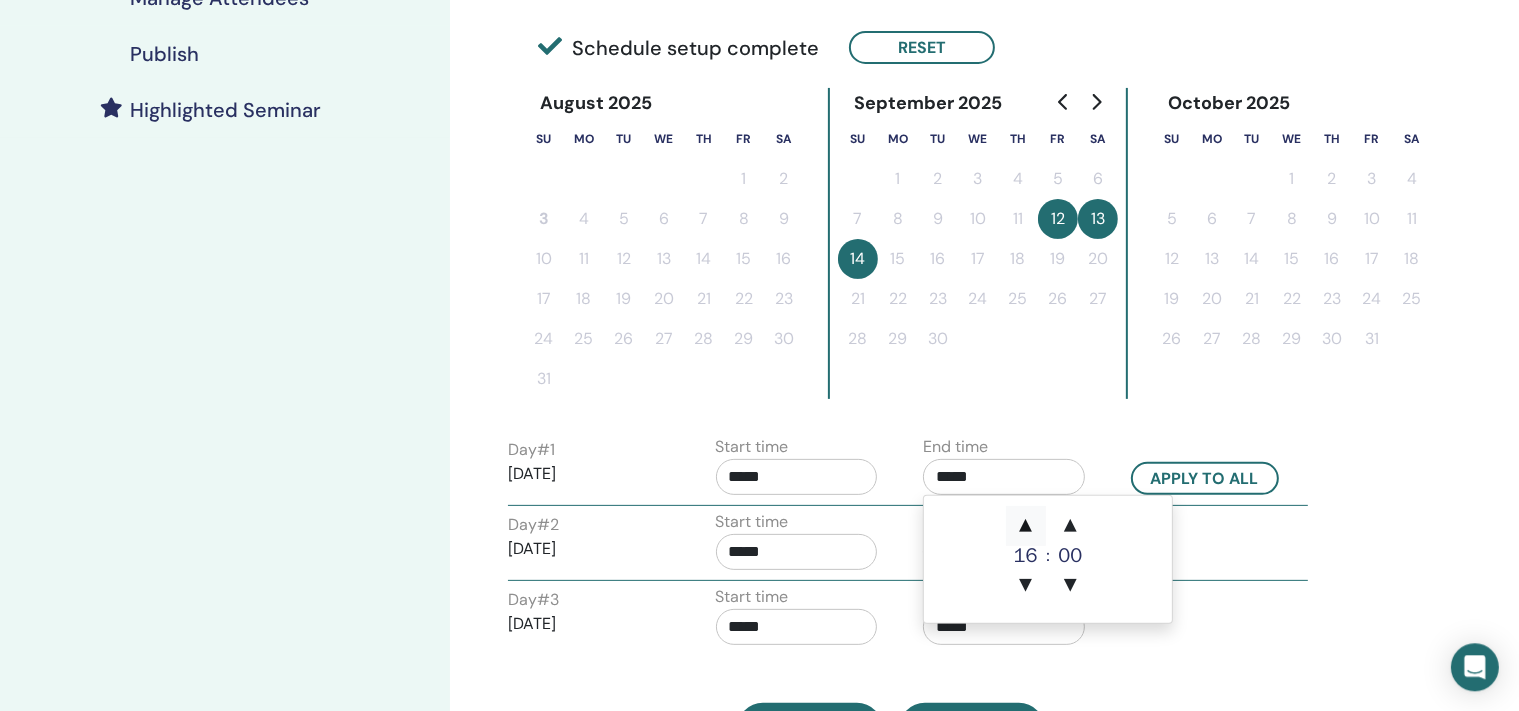 click on "▲" at bounding box center [1026, 526] 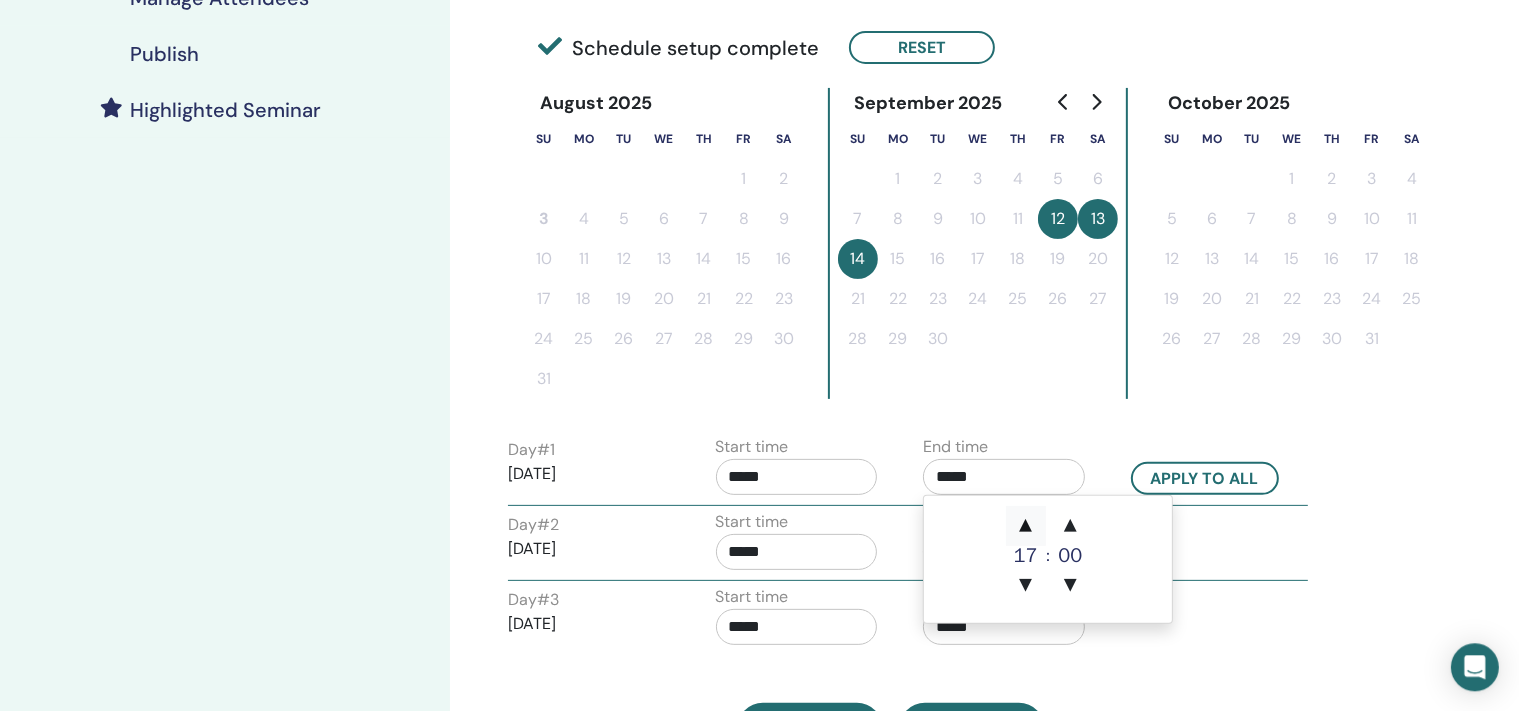 click on "▲" at bounding box center (1026, 526) 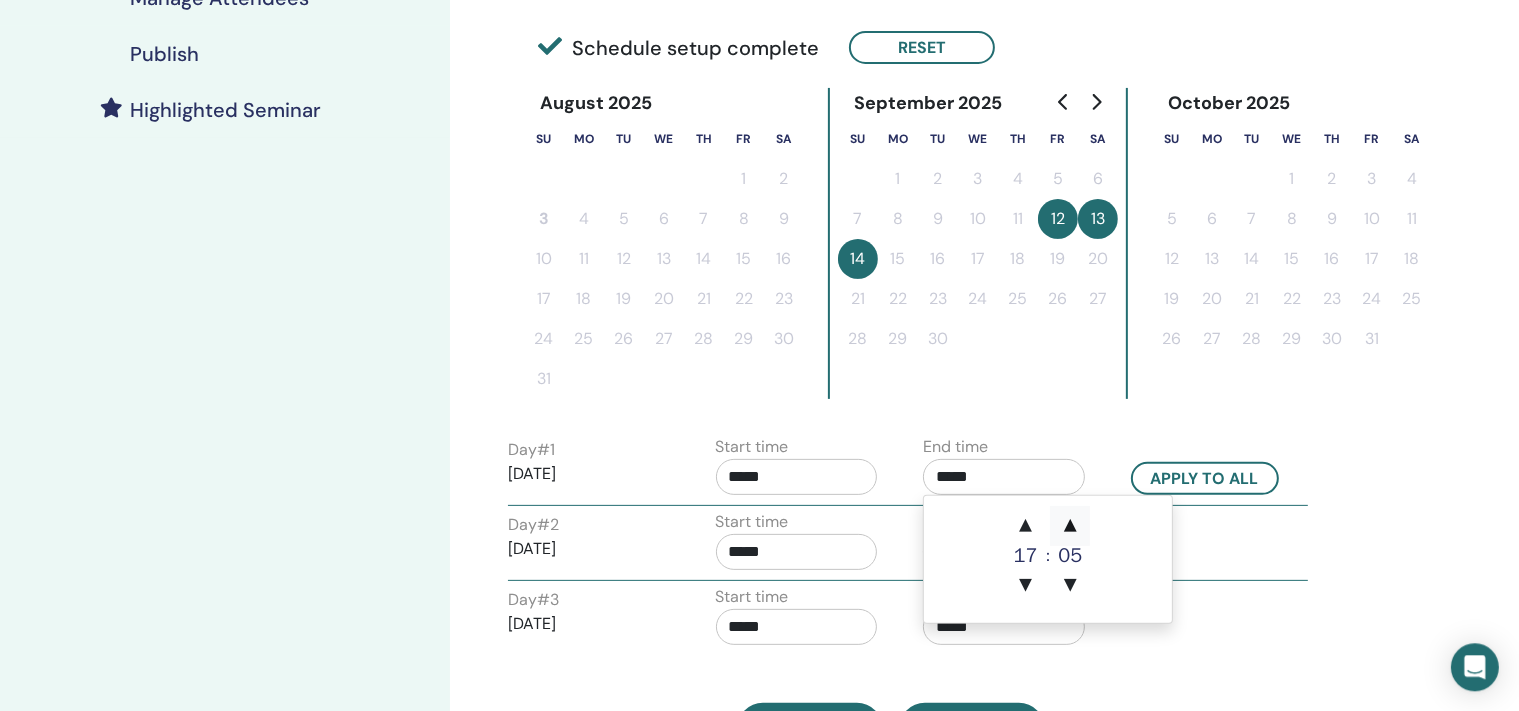 click on "▲" at bounding box center (1070, 526) 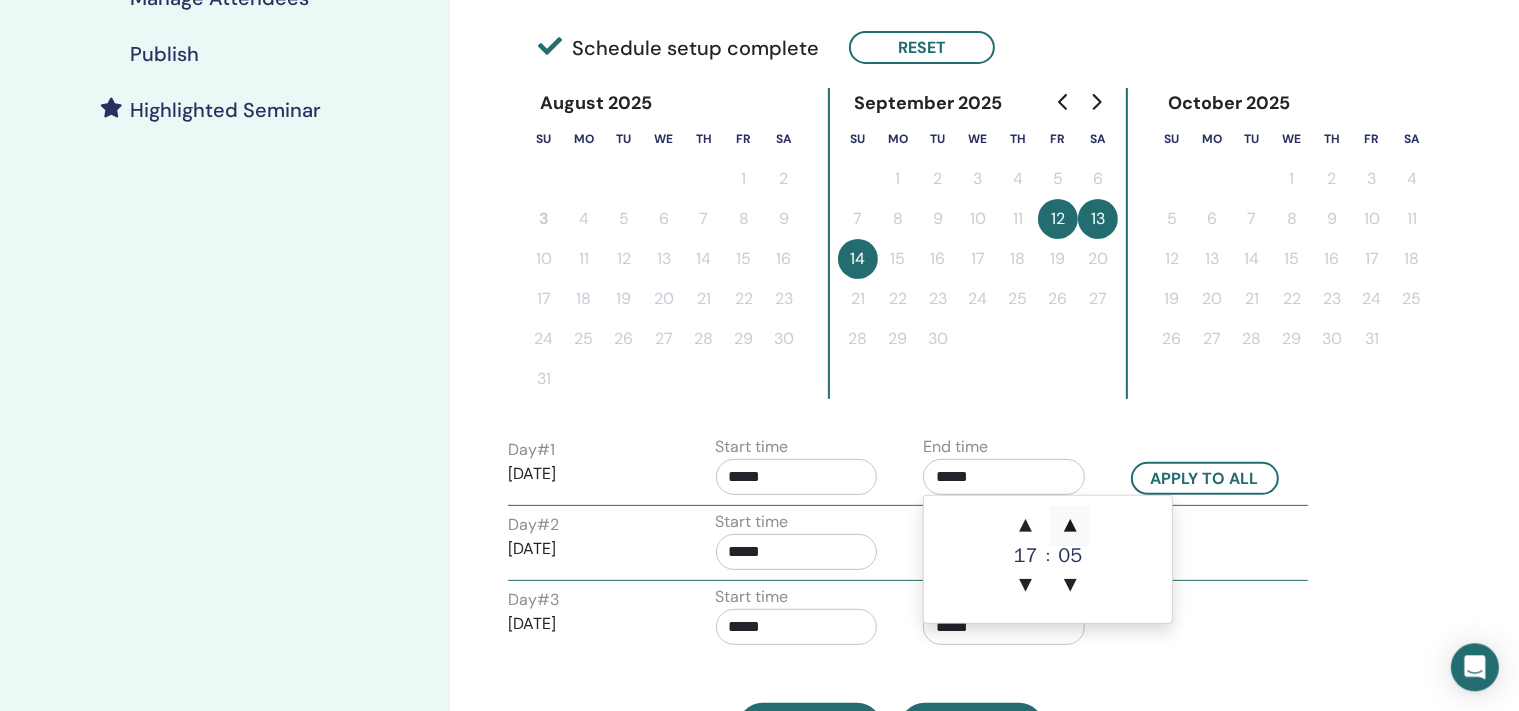 click on "▲" at bounding box center (1070, 526) 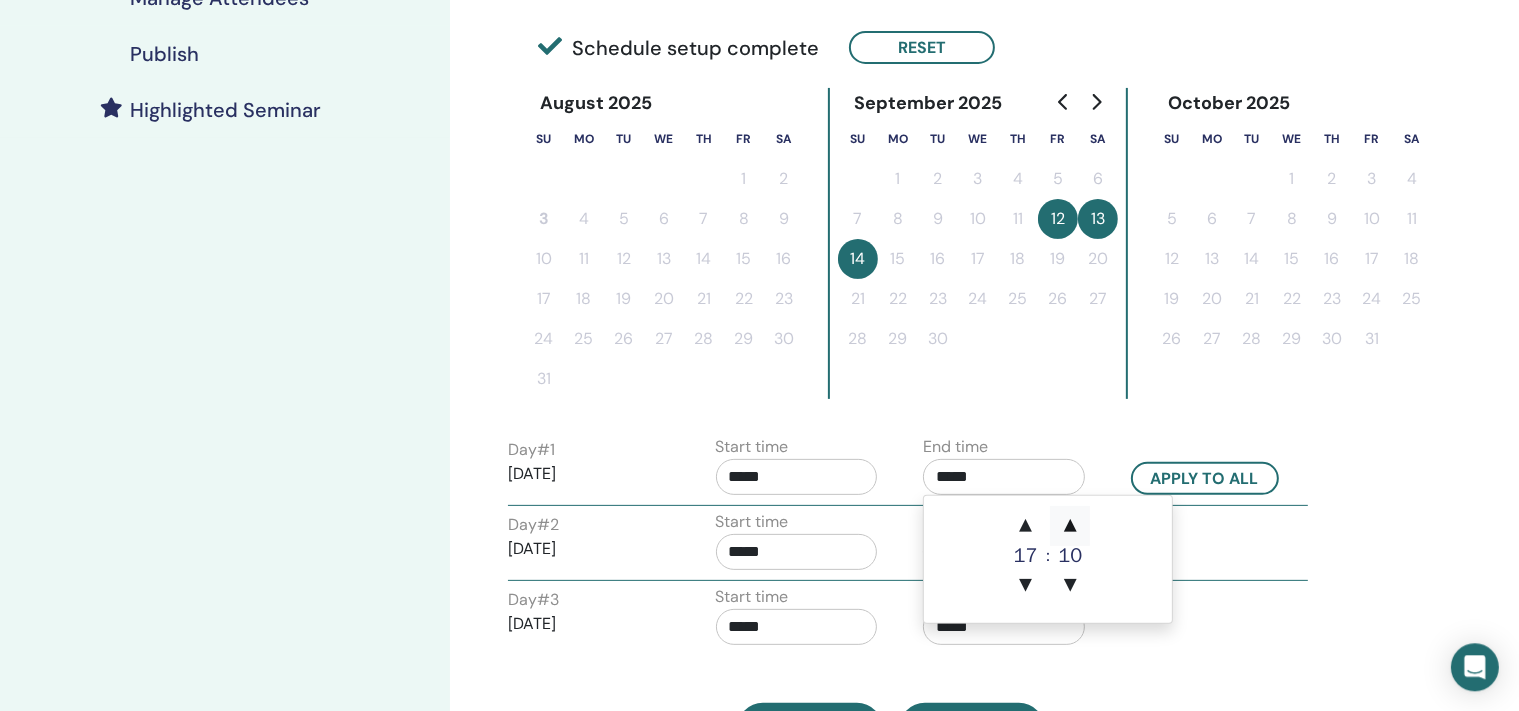 click on "▲" at bounding box center (1070, 526) 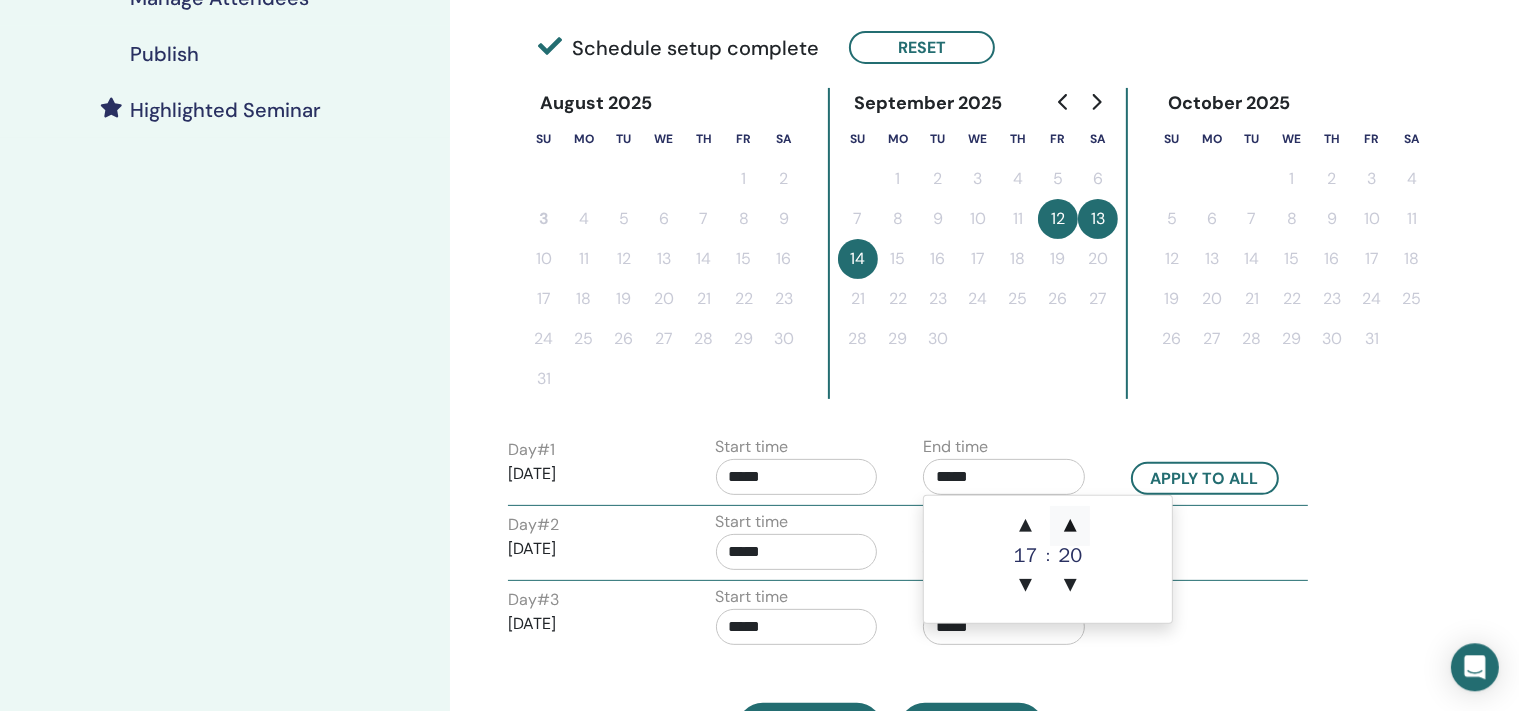 click on "▲" at bounding box center [1070, 526] 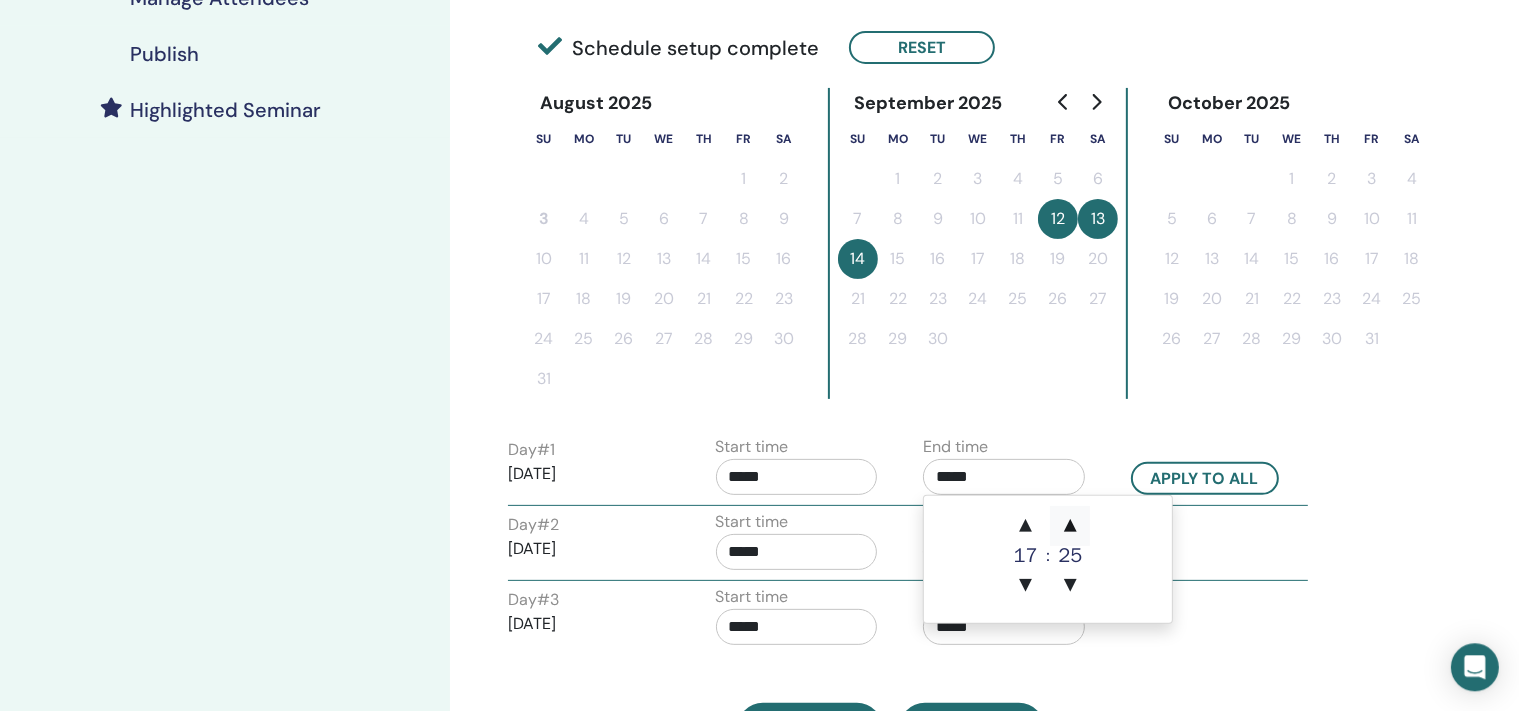 click on "▲" at bounding box center [1070, 526] 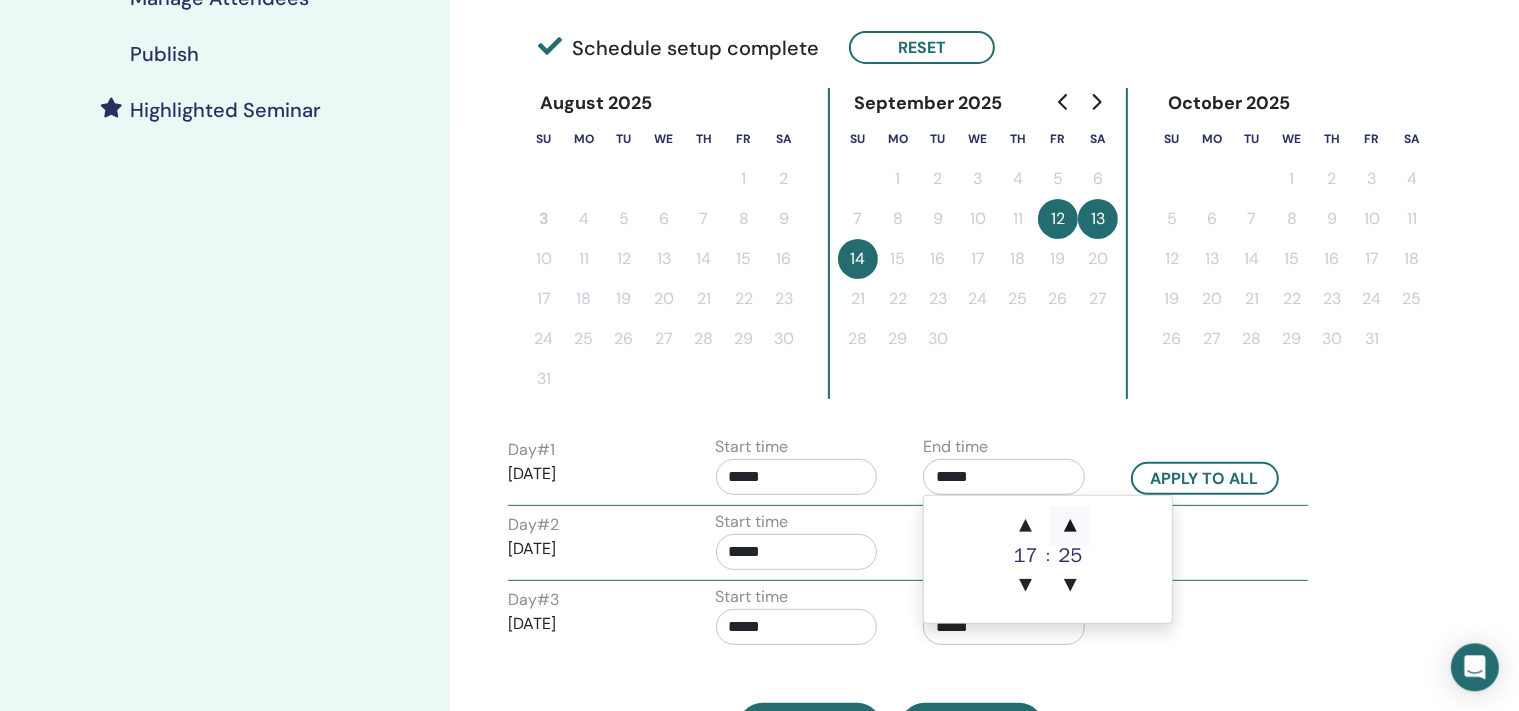 click on "▲" at bounding box center [1070, 526] 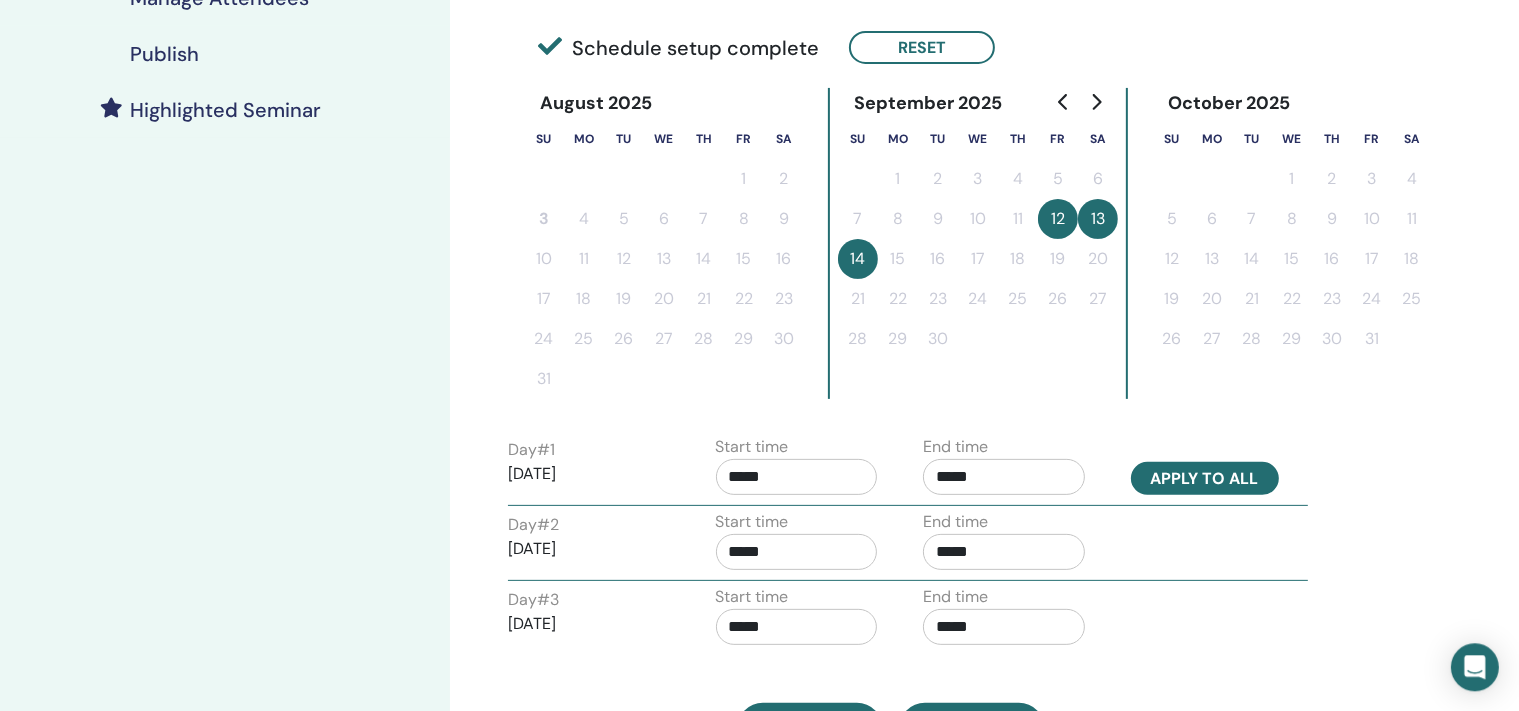 click on "Apply to all" at bounding box center [1205, 478] 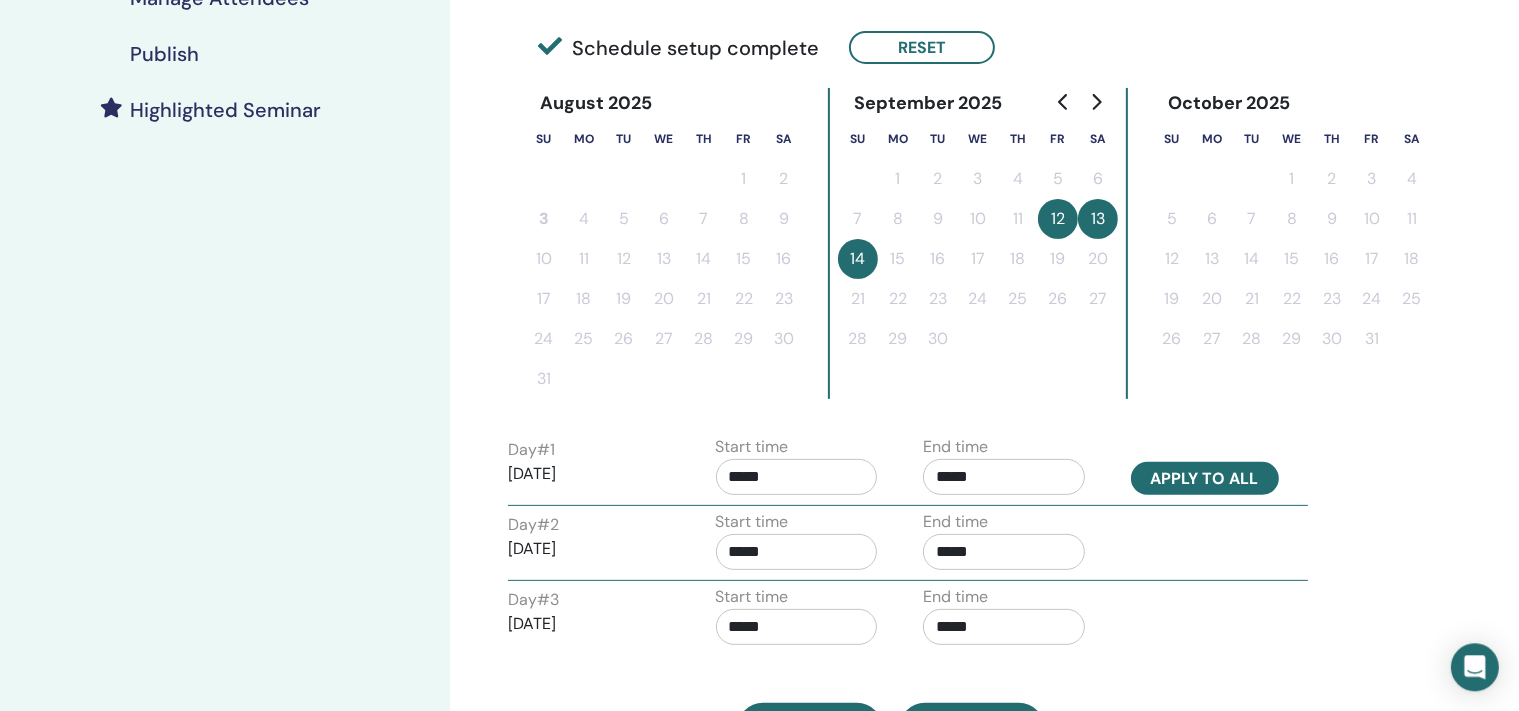 type on "*****" 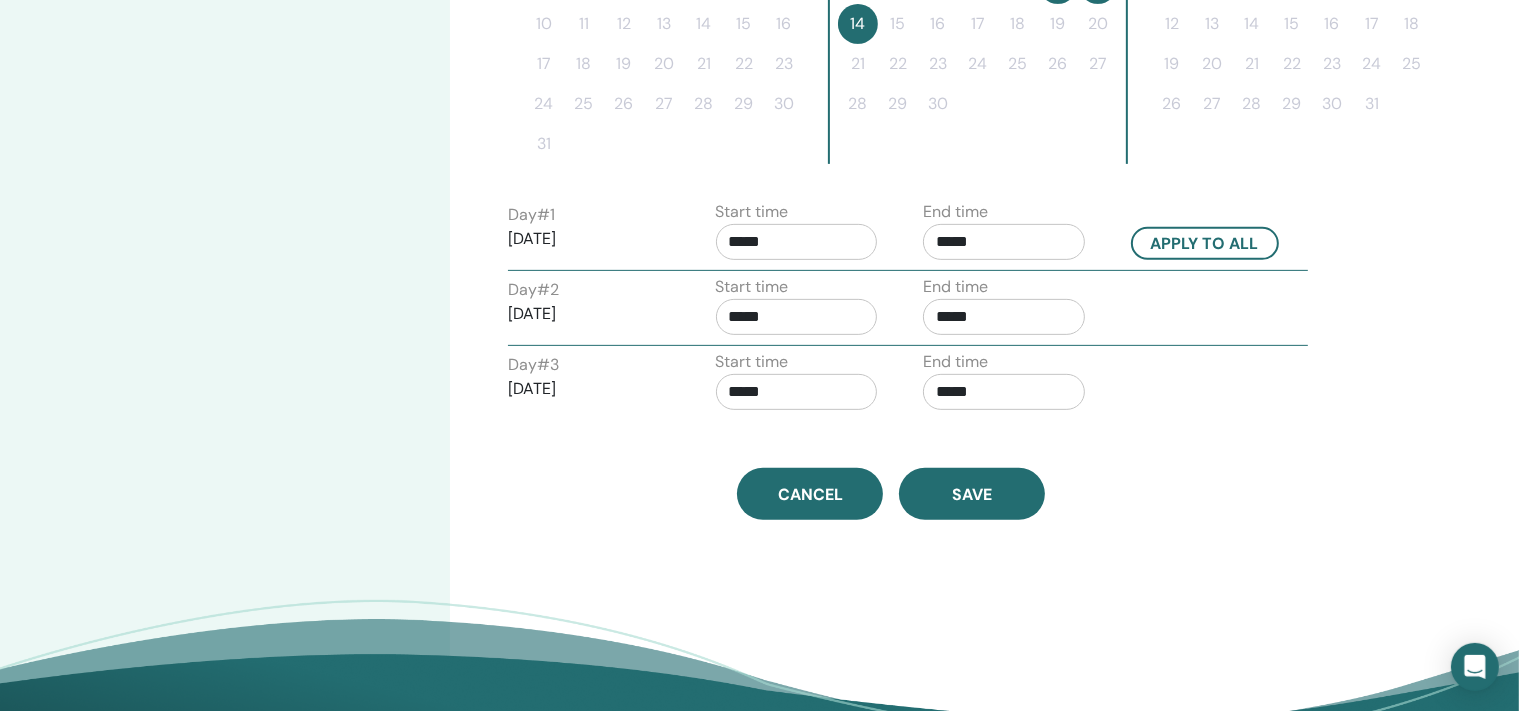 scroll, scrollTop: 724, scrollLeft: 0, axis: vertical 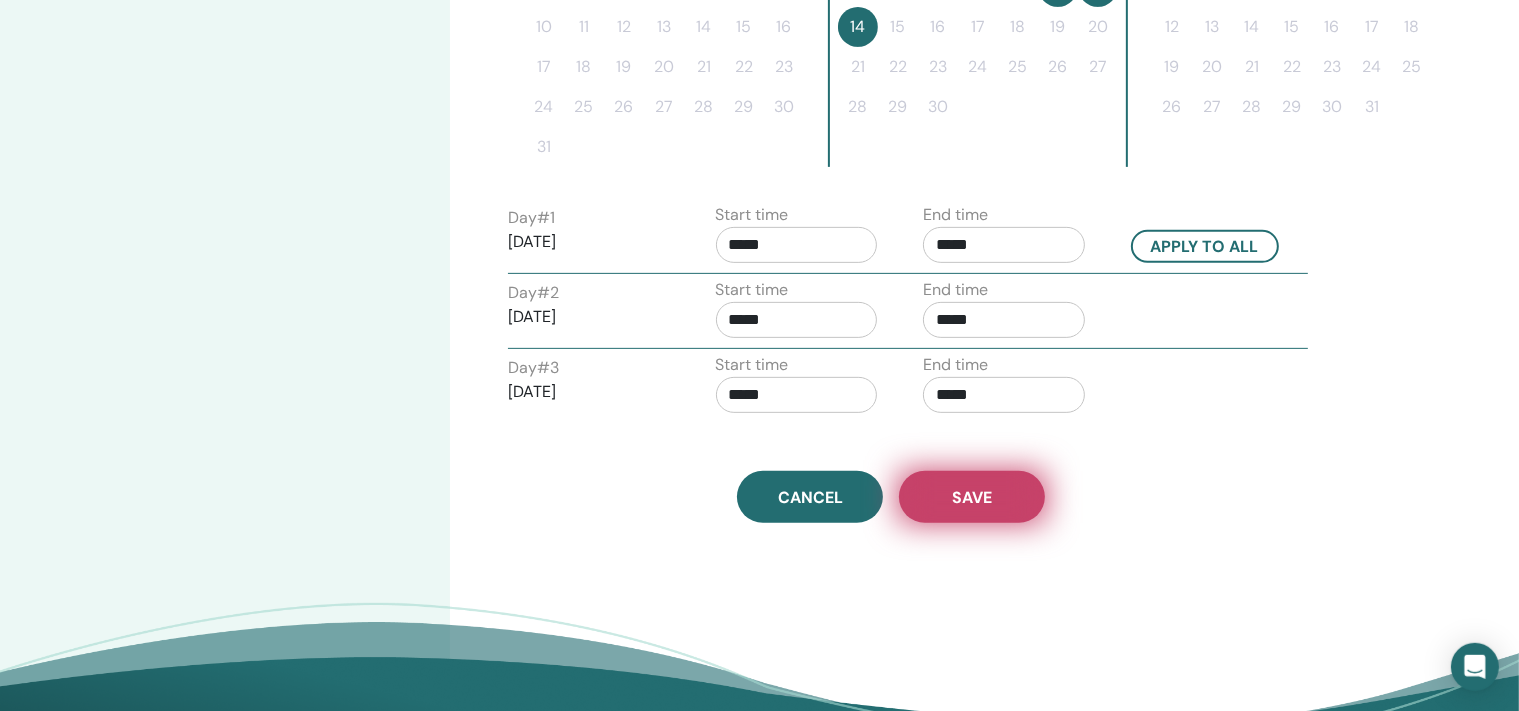 click on "Save" at bounding box center (972, 497) 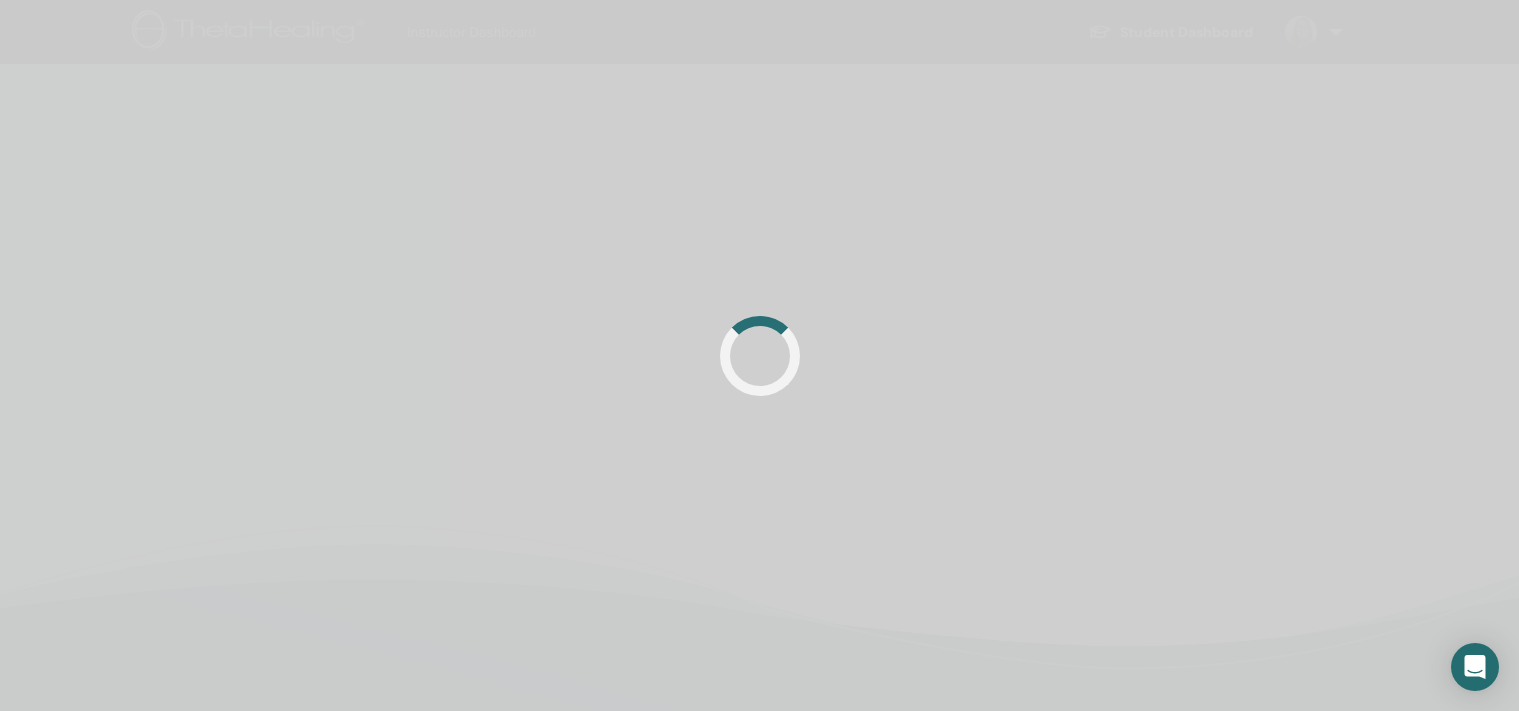 scroll, scrollTop: 0, scrollLeft: 0, axis: both 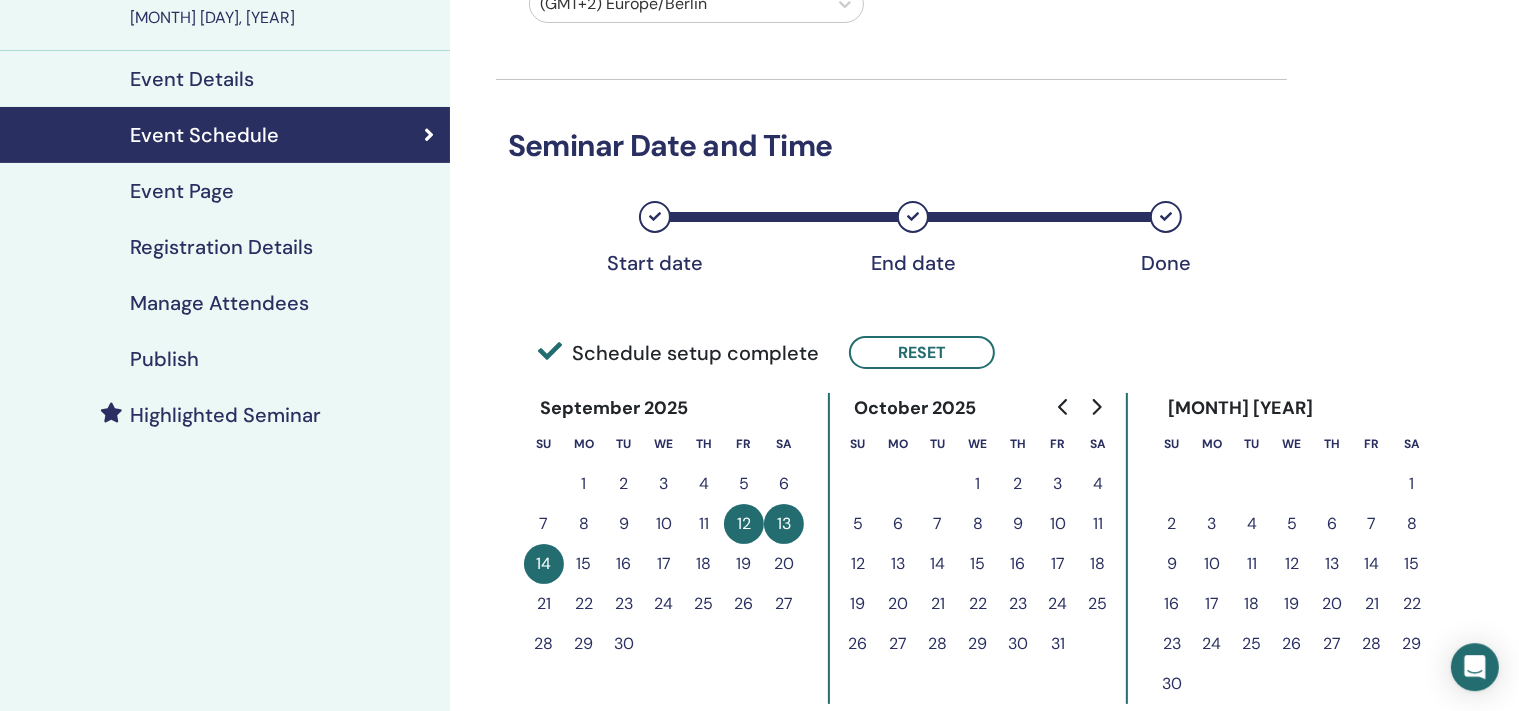 click on "Event Page" at bounding box center [182, 191] 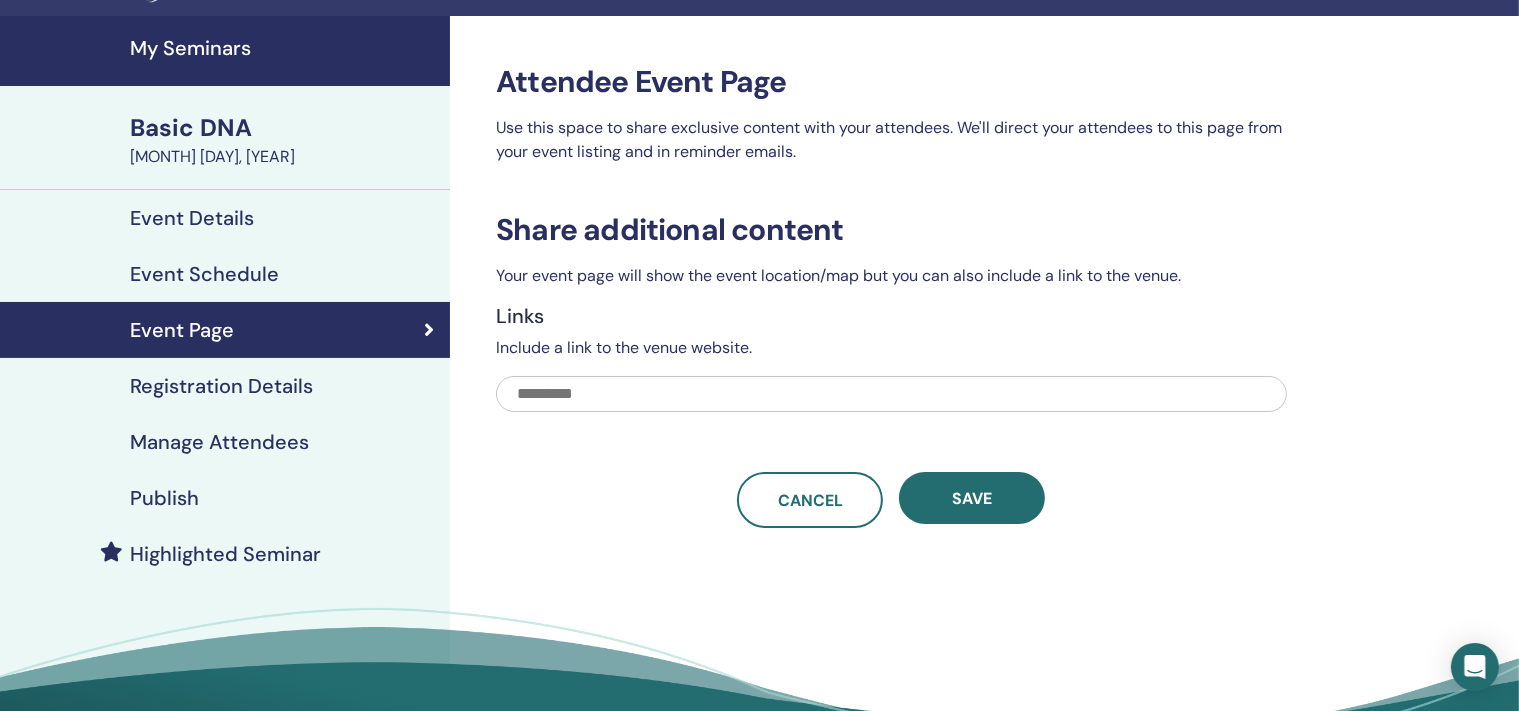 scroll, scrollTop: 70, scrollLeft: 0, axis: vertical 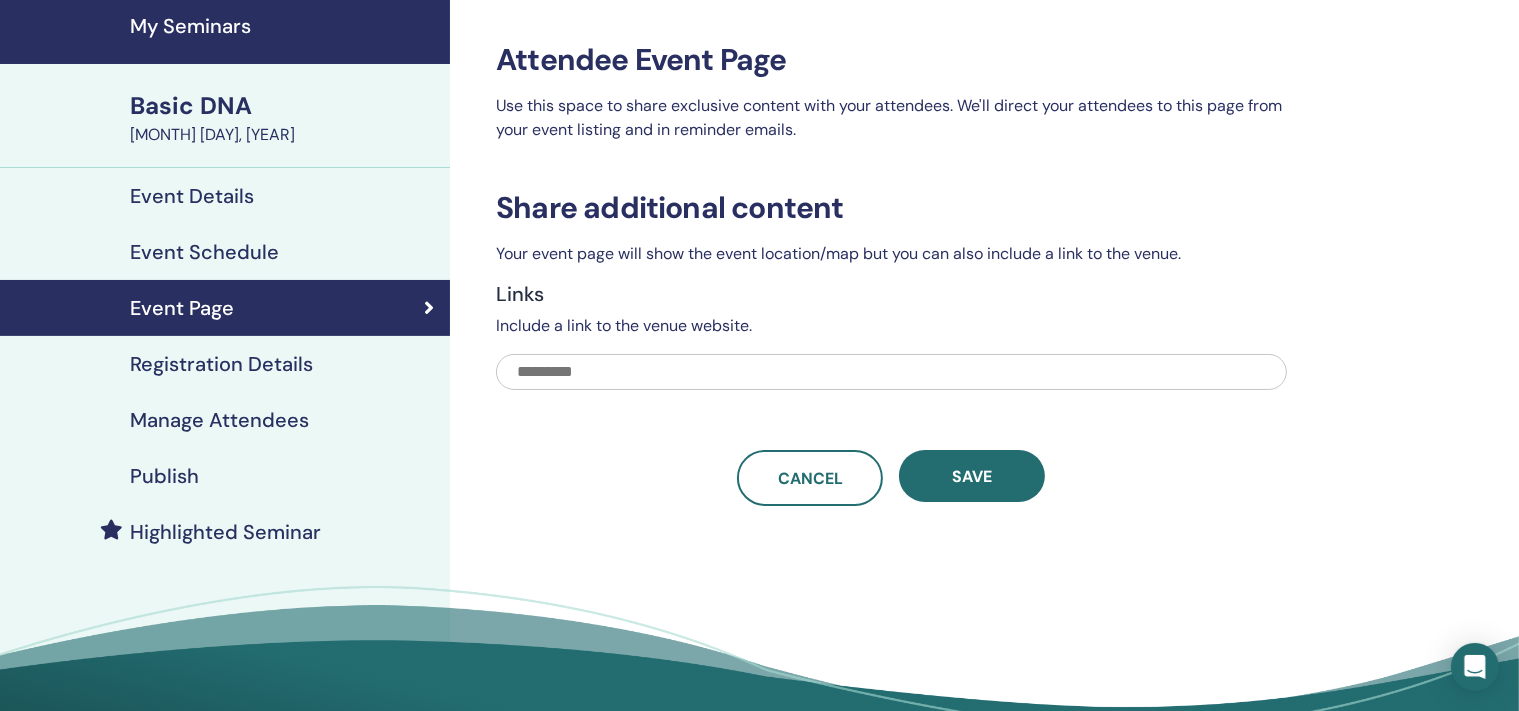click on "Registration Details" at bounding box center (221, 364) 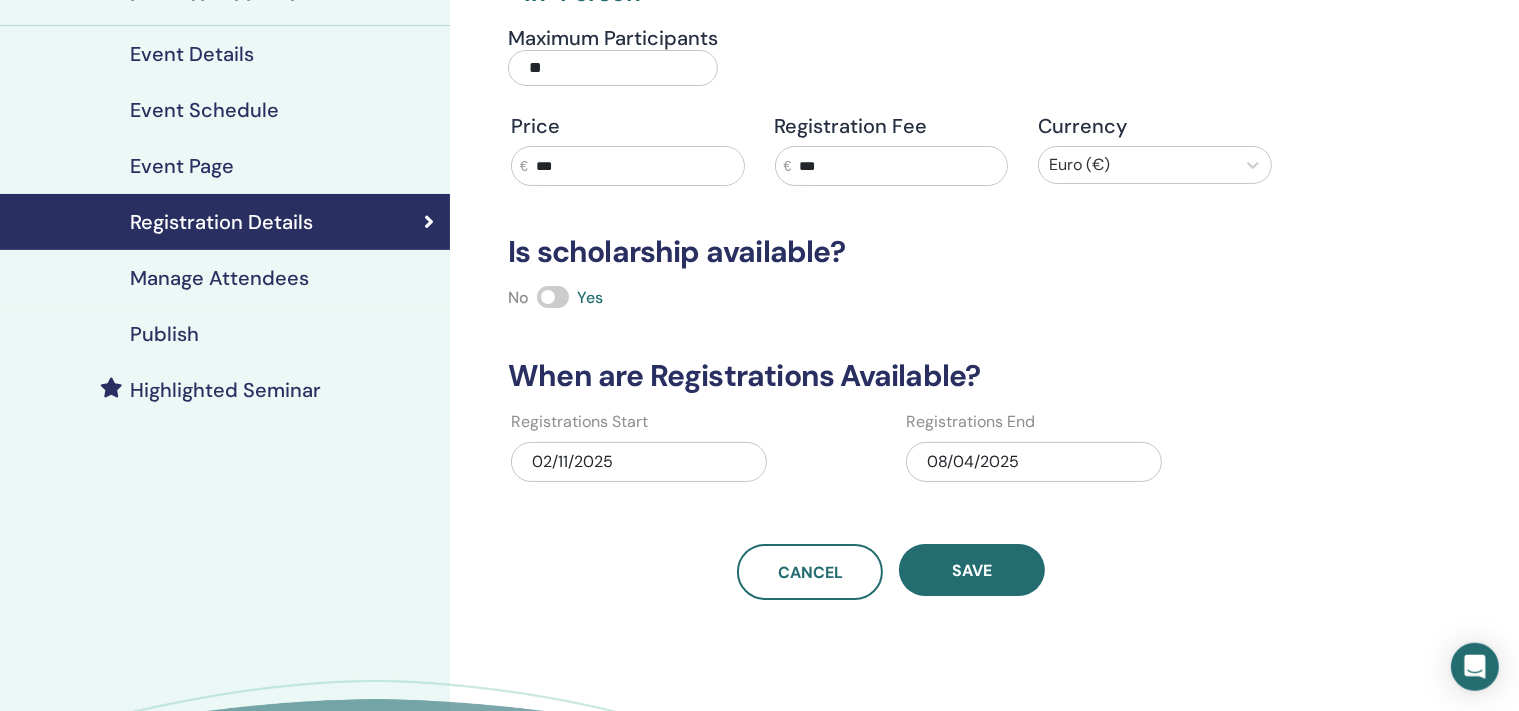 scroll, scrollTop: 248, scrollLeft: 0, axis: vertical 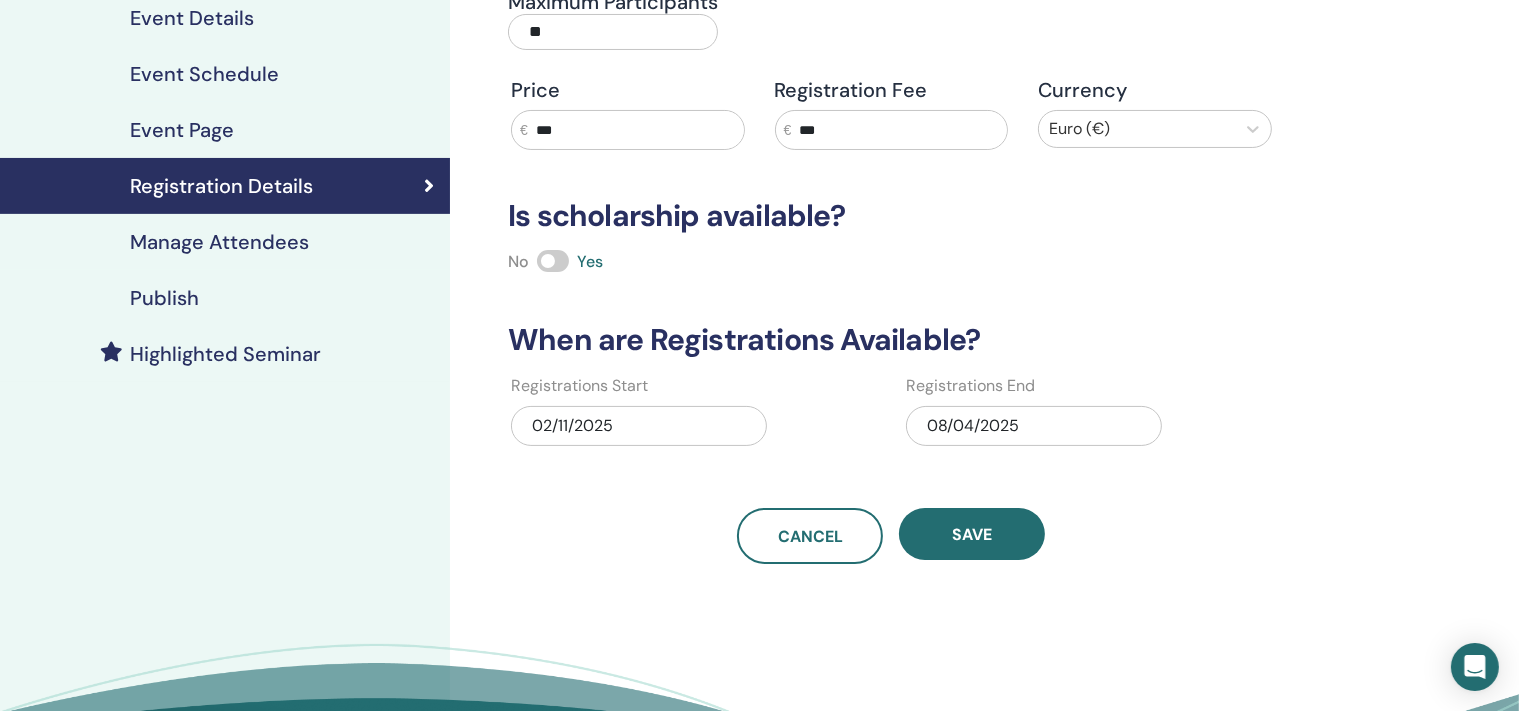 click on "08/04/2025" at bounding box center [1034, 426] 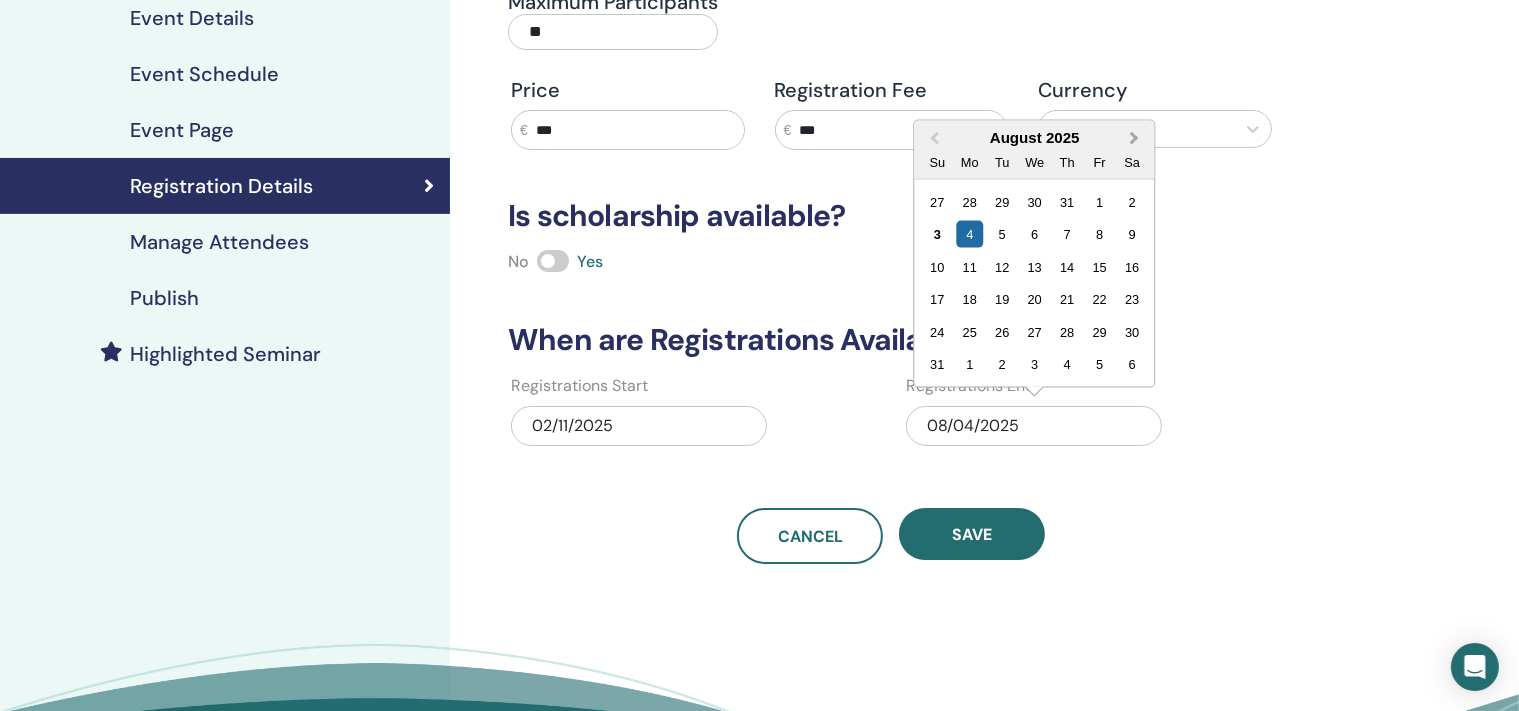 click on "Next Month" at bounding box center (1137, 139) 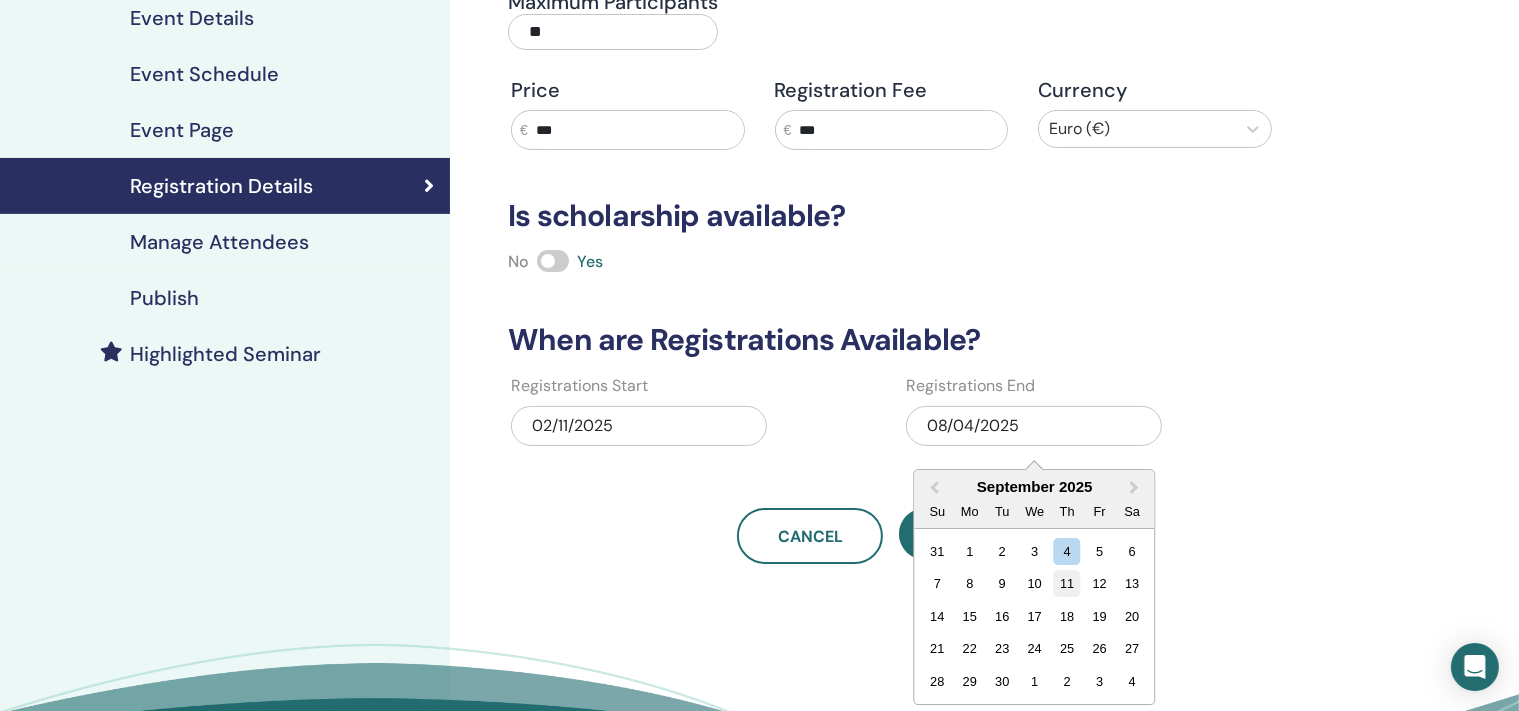 click on "11" at bounding box center [1067, 583] 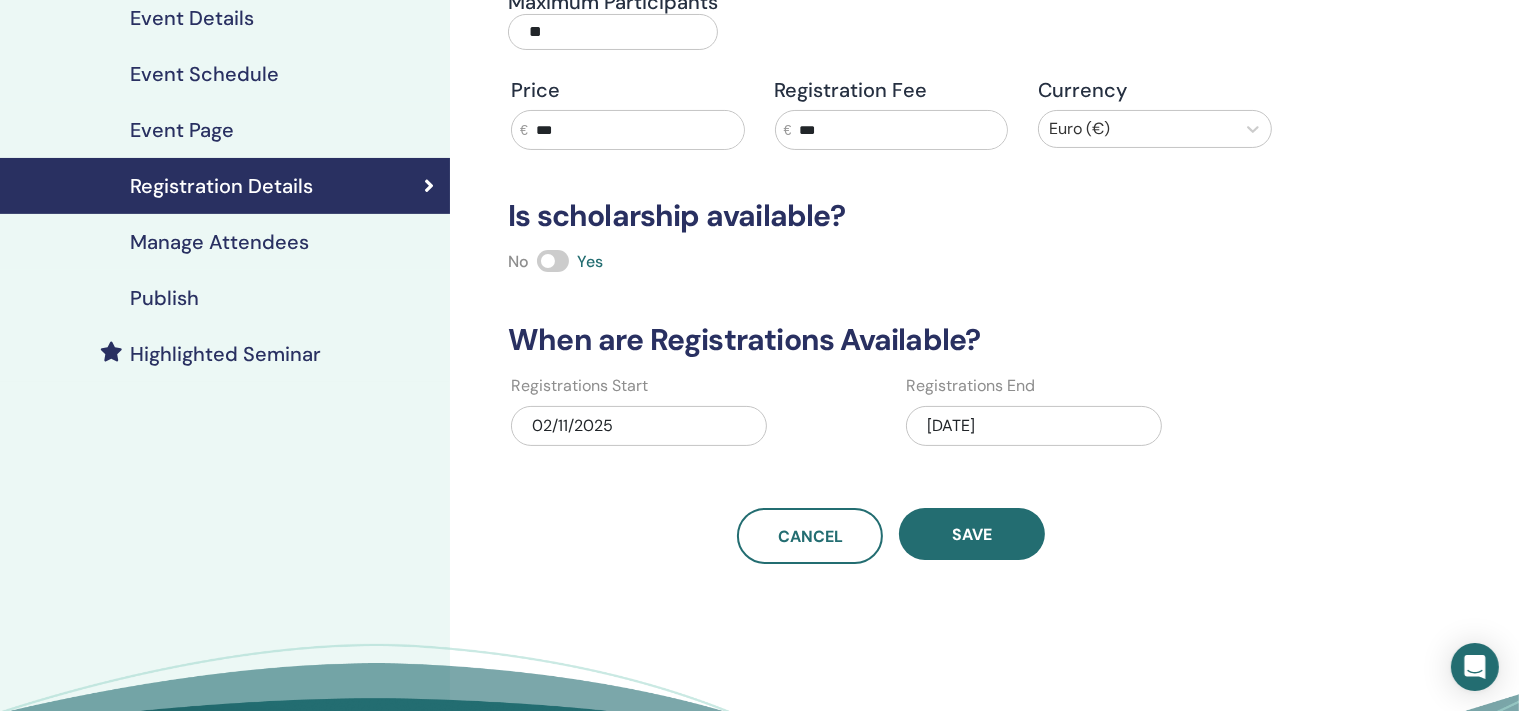 click on "09/11/2025" at bounding box center [1034, 426] 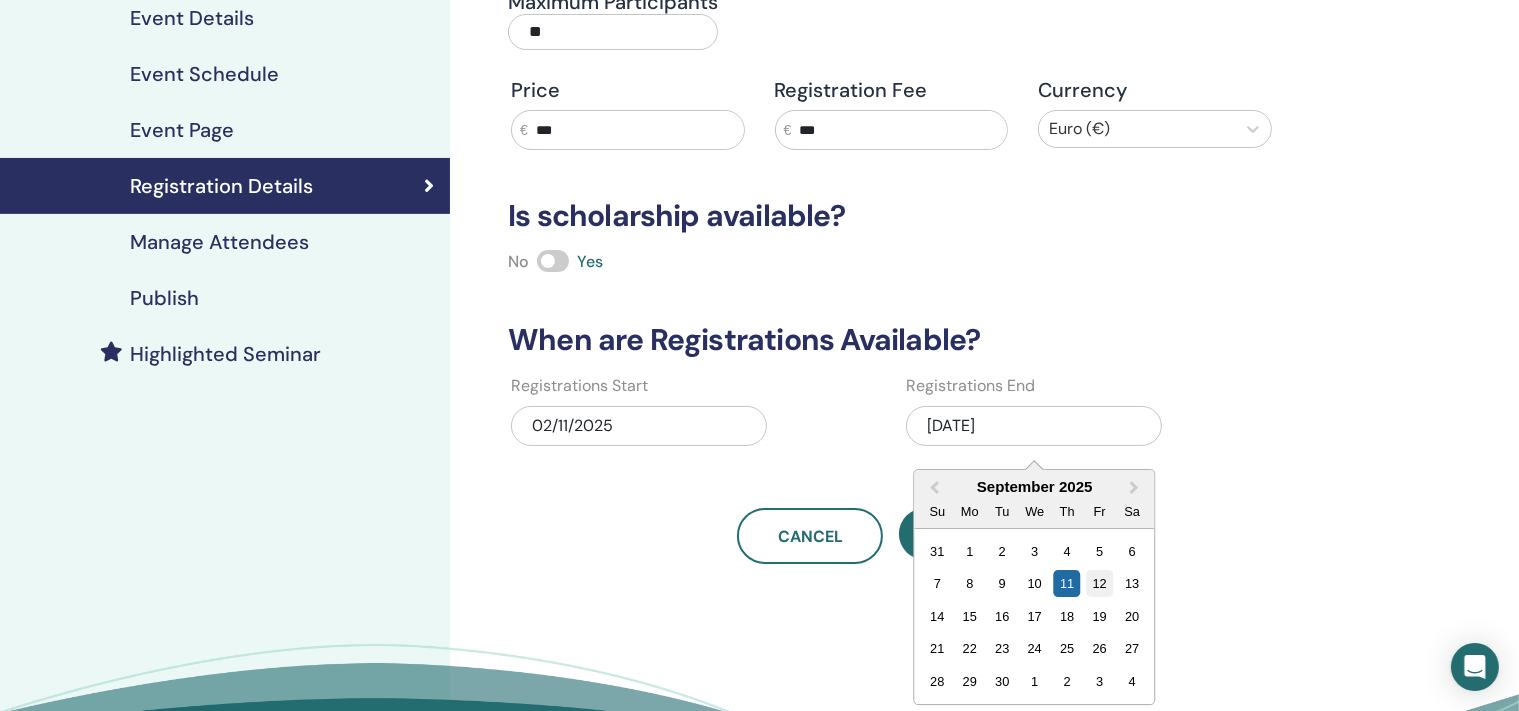 click on "12" at bounding box center [1099, 583] 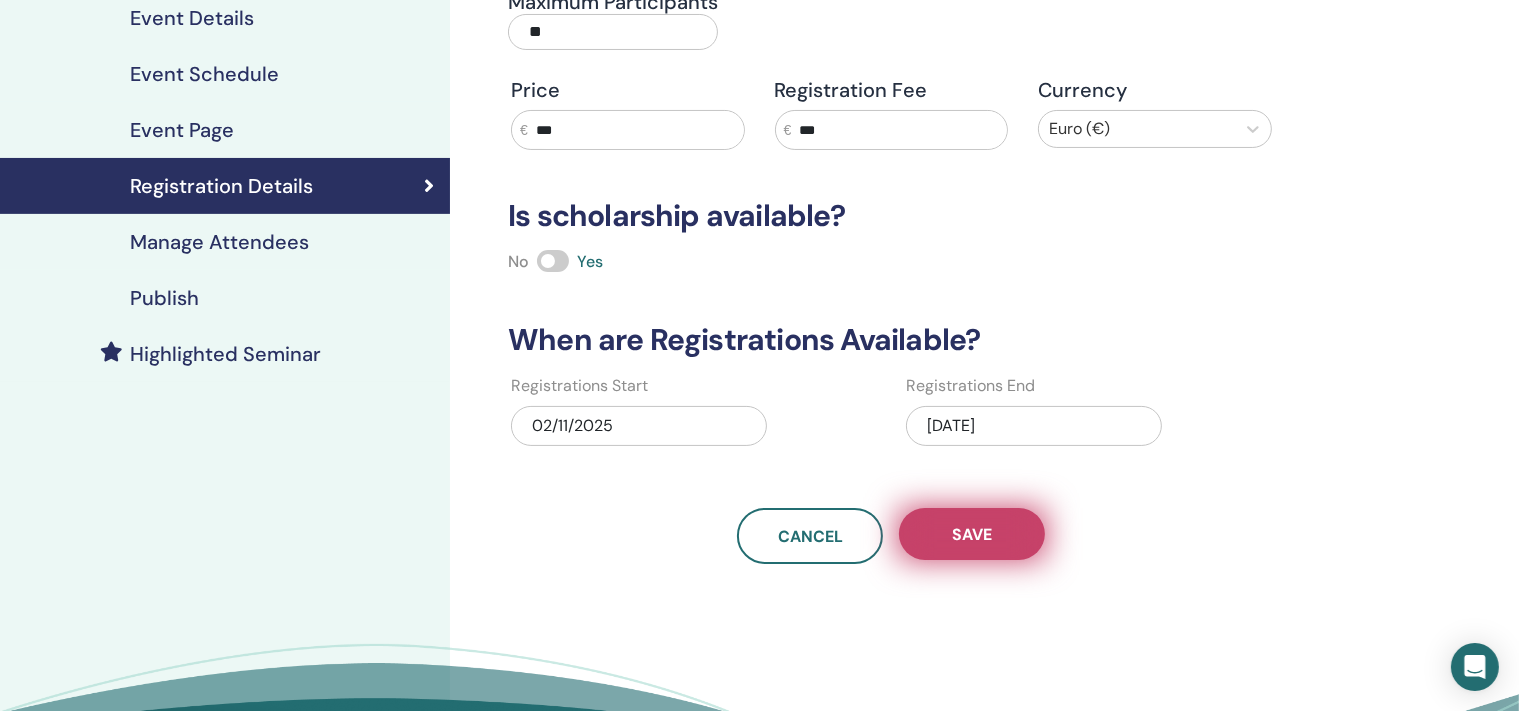 click on "Save" at bounding box center [972, 534] 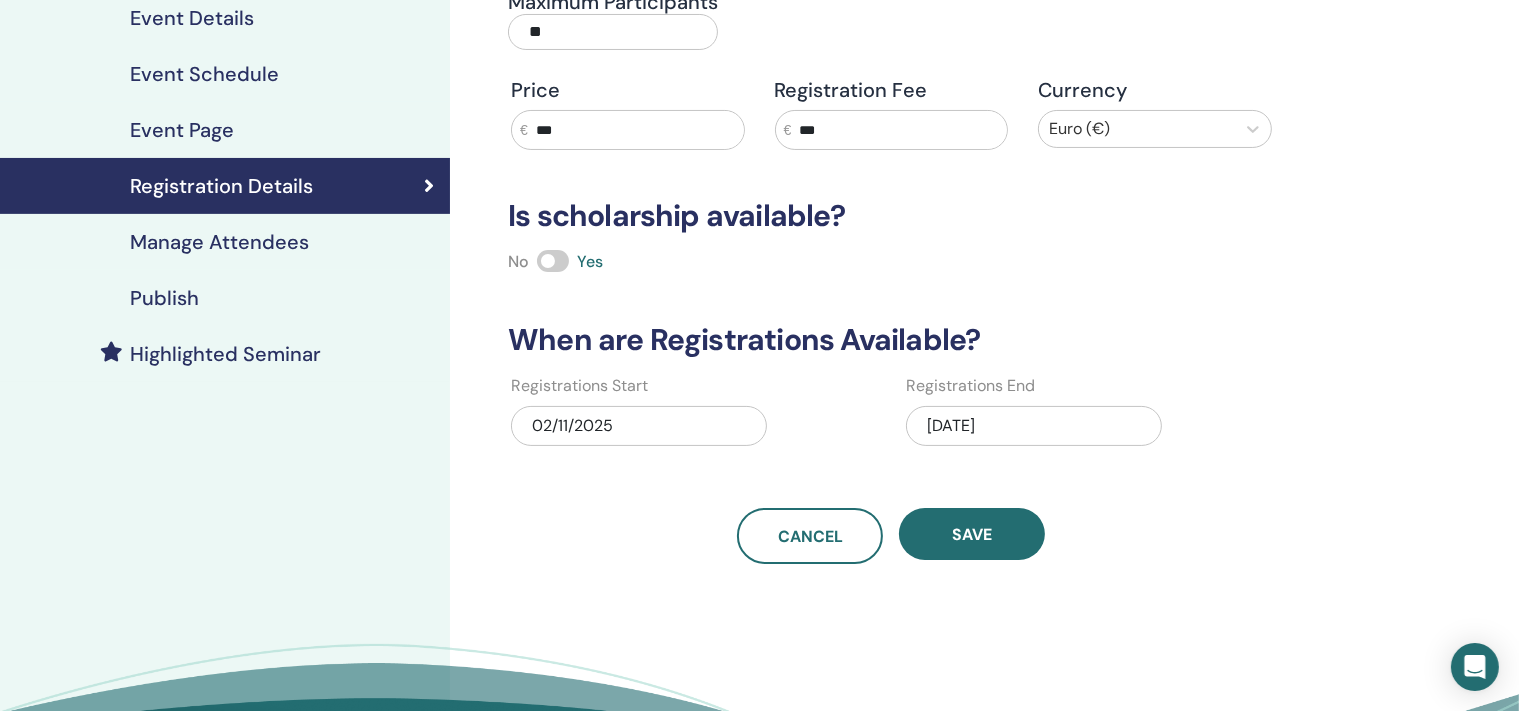 click on "Manage Attendees" at bounding box center (219, 242) 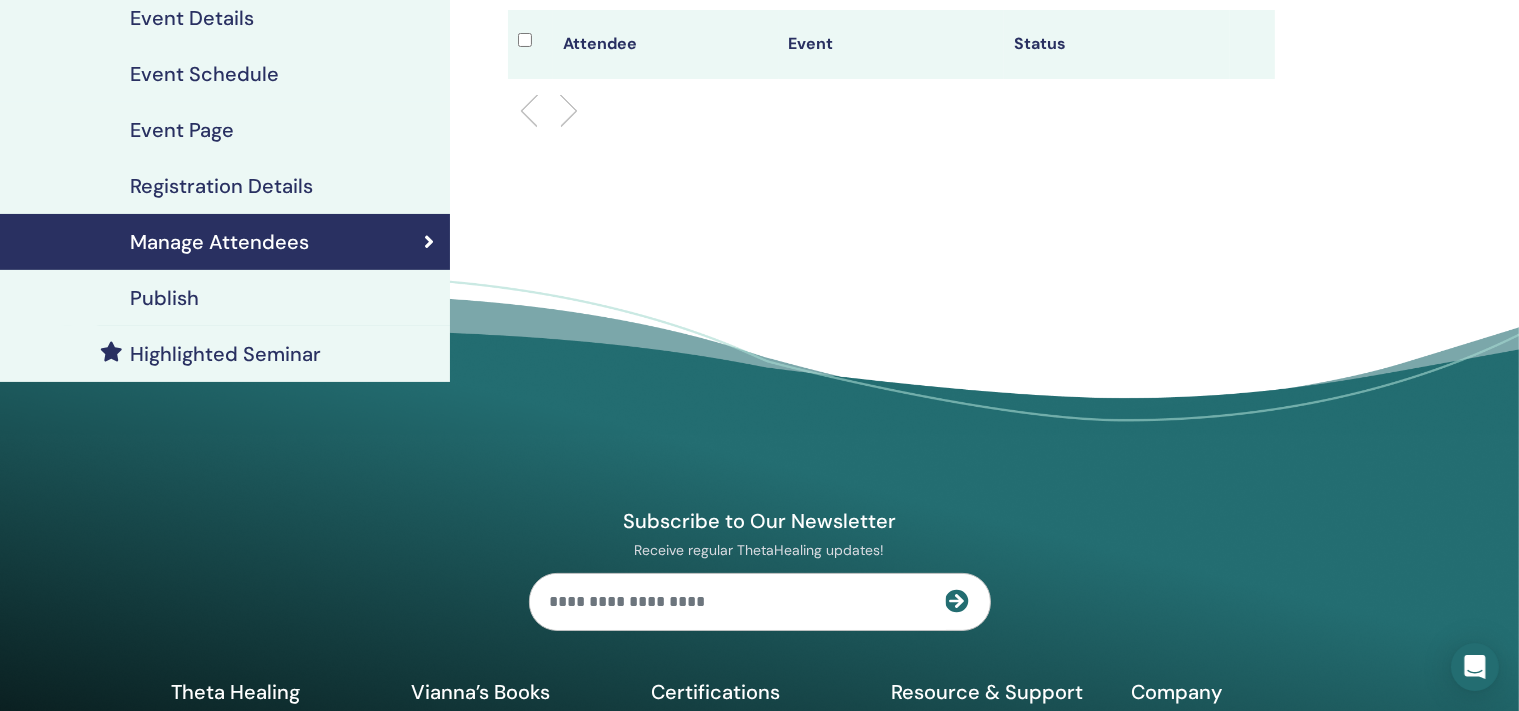click on "Publish" at bounding box center (164, 298) 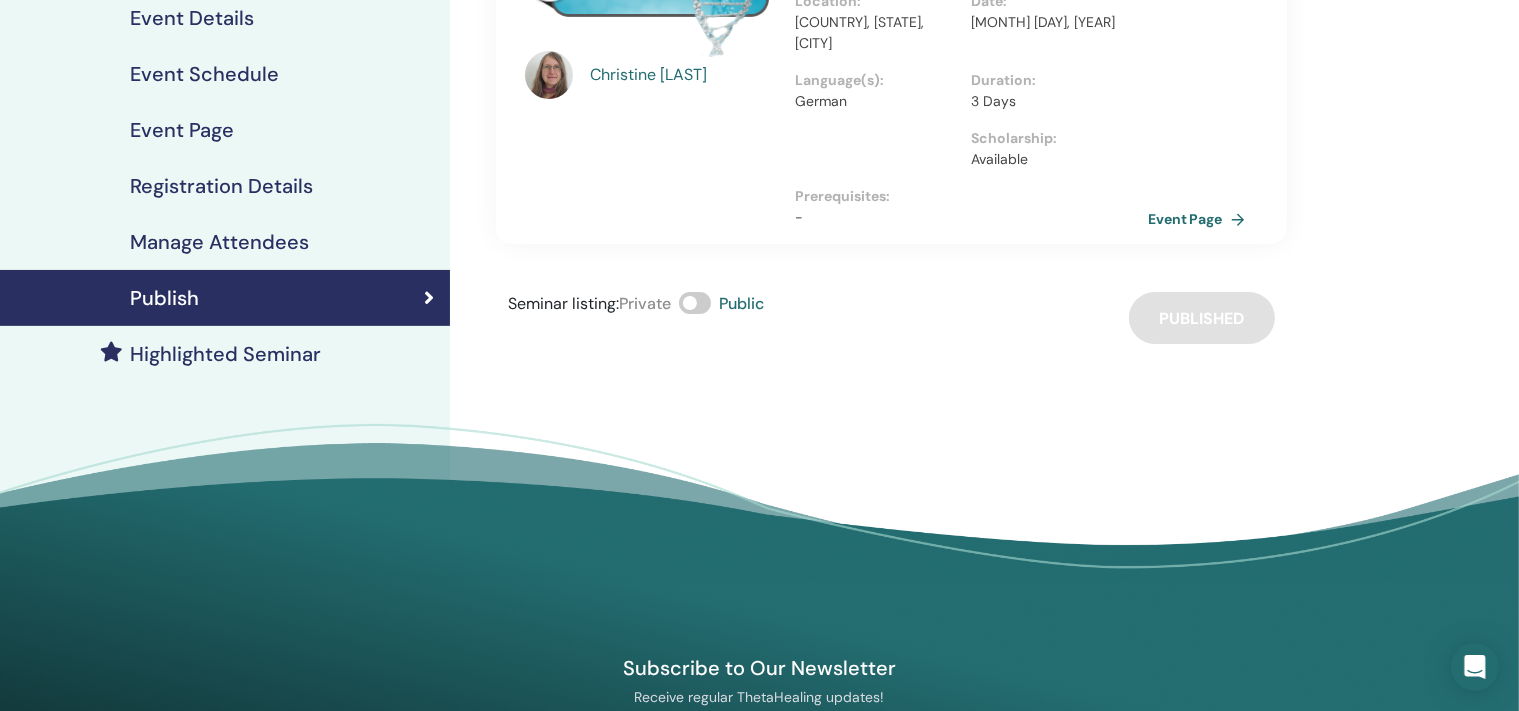 click on "Seminar listing :  Private Public Published" at bounding box center [891, 318] 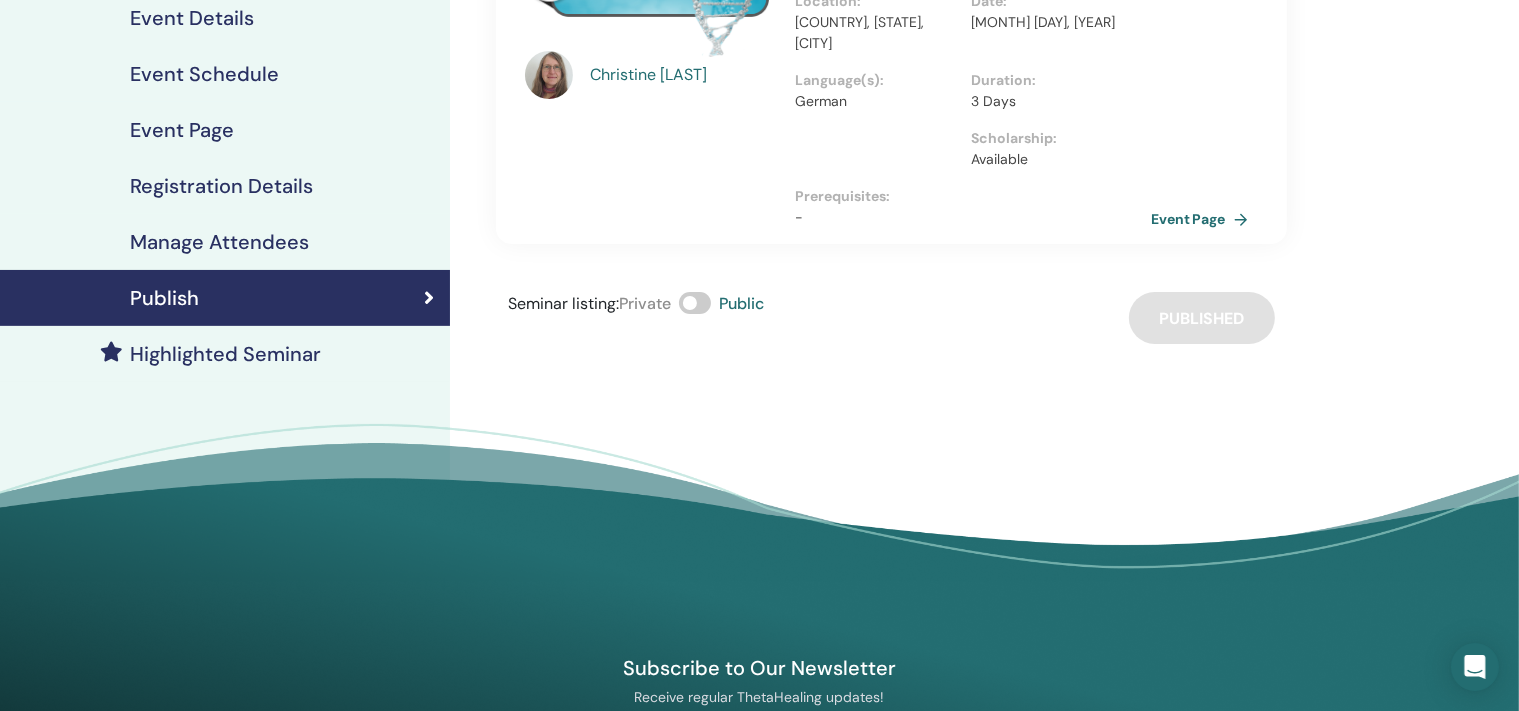 click on "Event Page" at bounding box center [1203, 219] 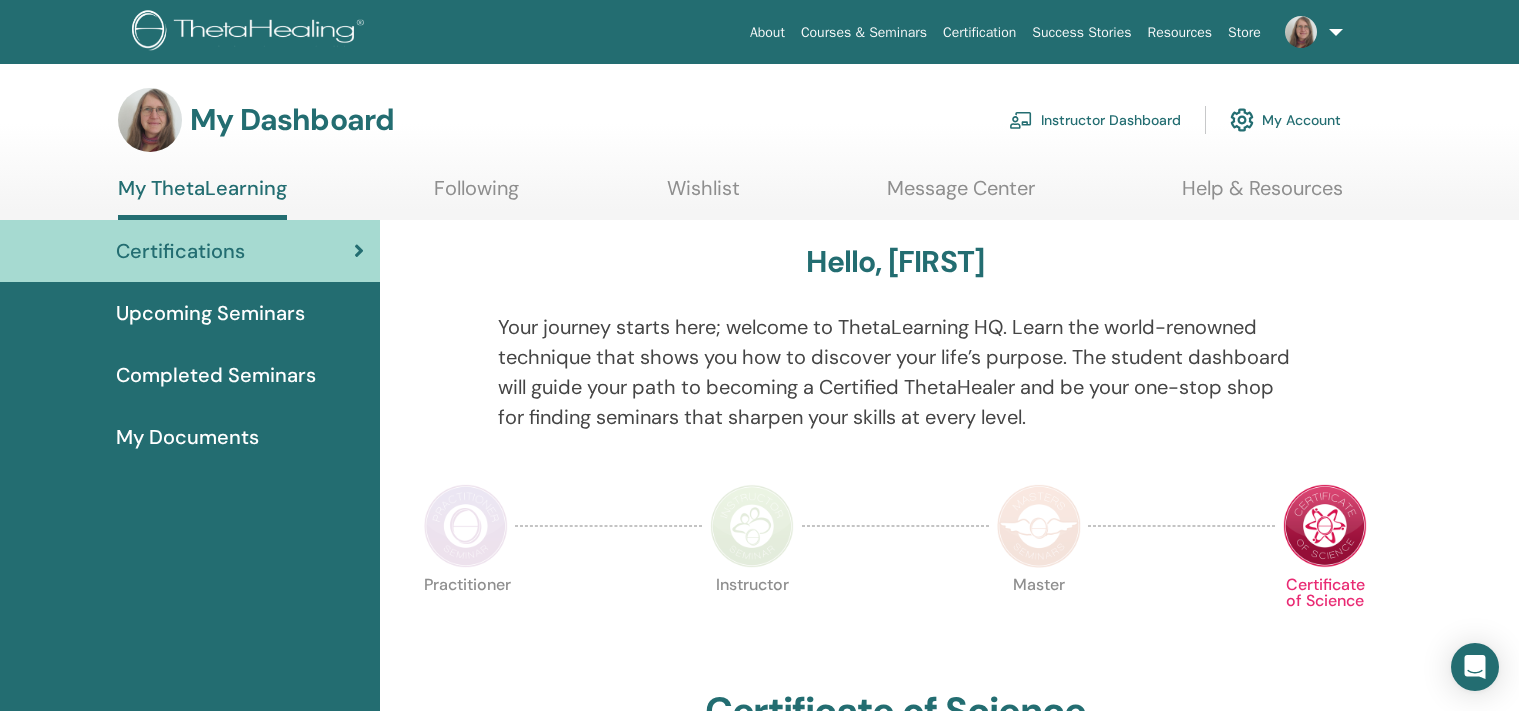 scroll, scrollTop: 0, scrollLeft: 0, axis: both 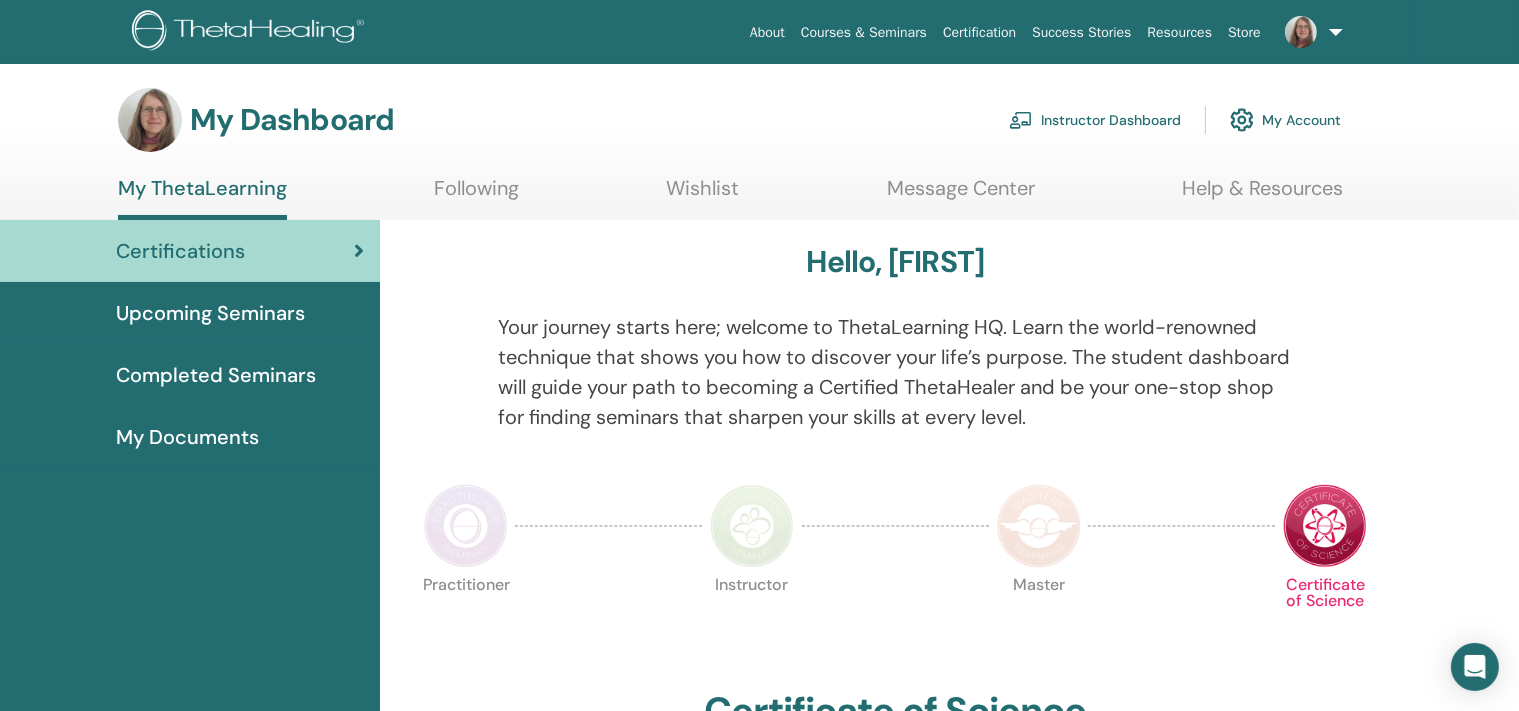 click on "Instructor Dashboard" at bounding box center [1095, 120] 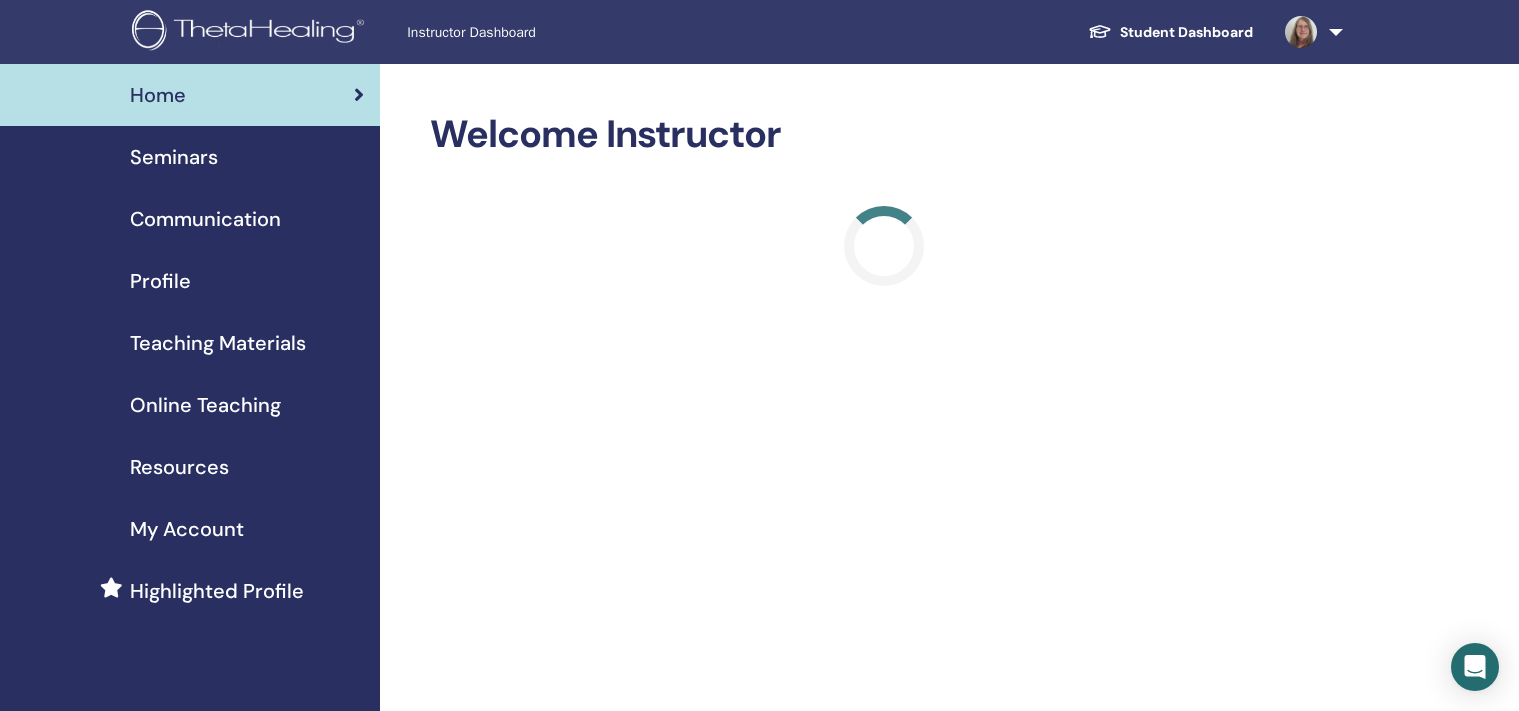 scroll, scrollTop: 0, scrollLeft: 0, axis: both 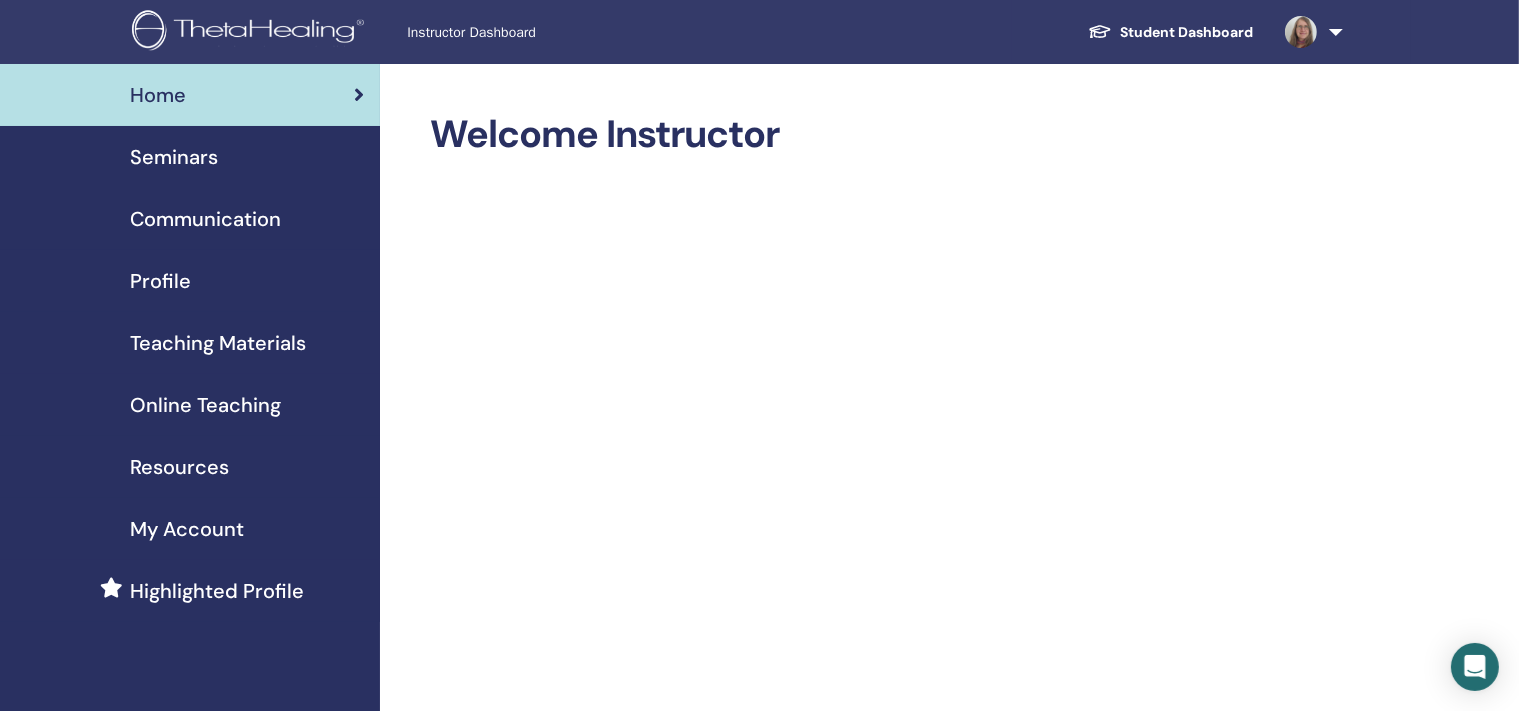 click on "Seminars" at bounding box center [174, 157] 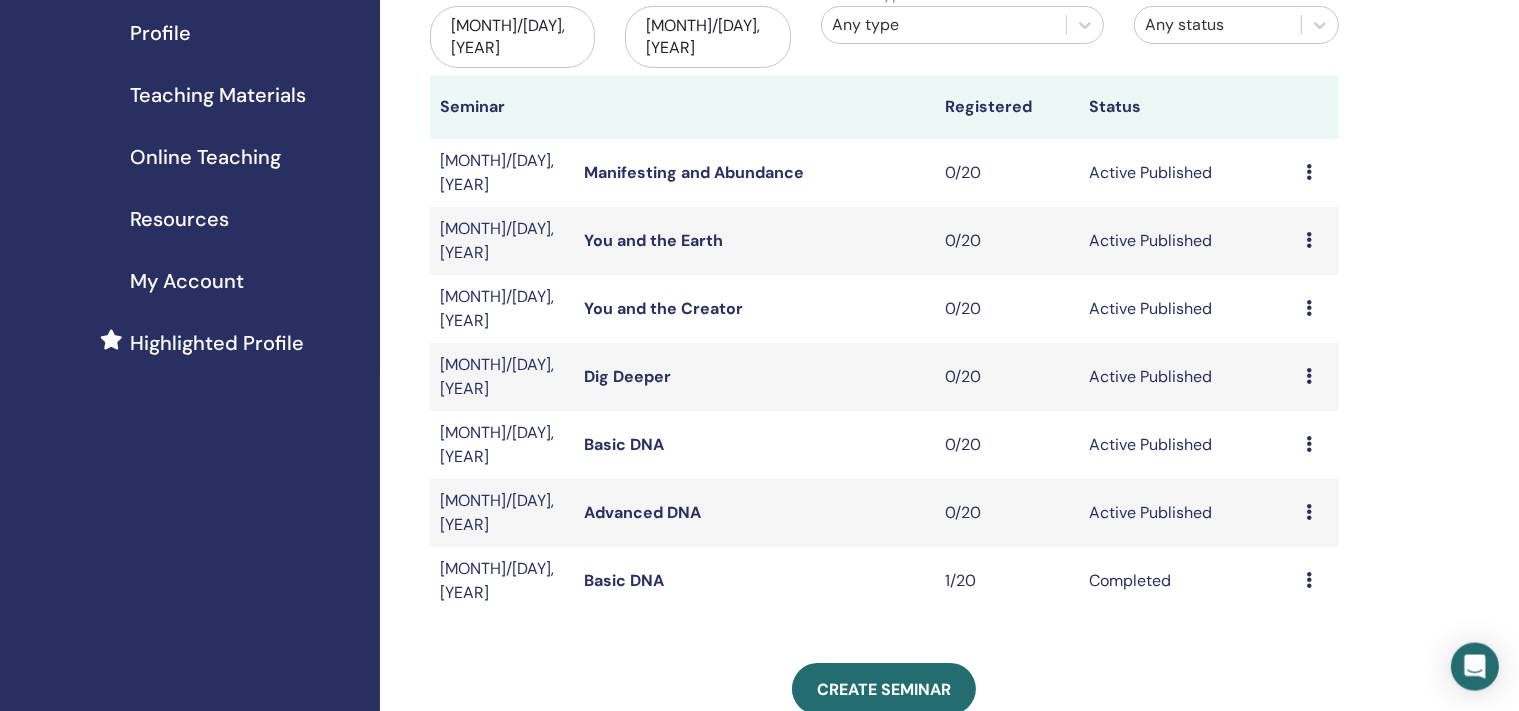scroll, scrollTop: 248, scrollLeft: 0, axis: vertical 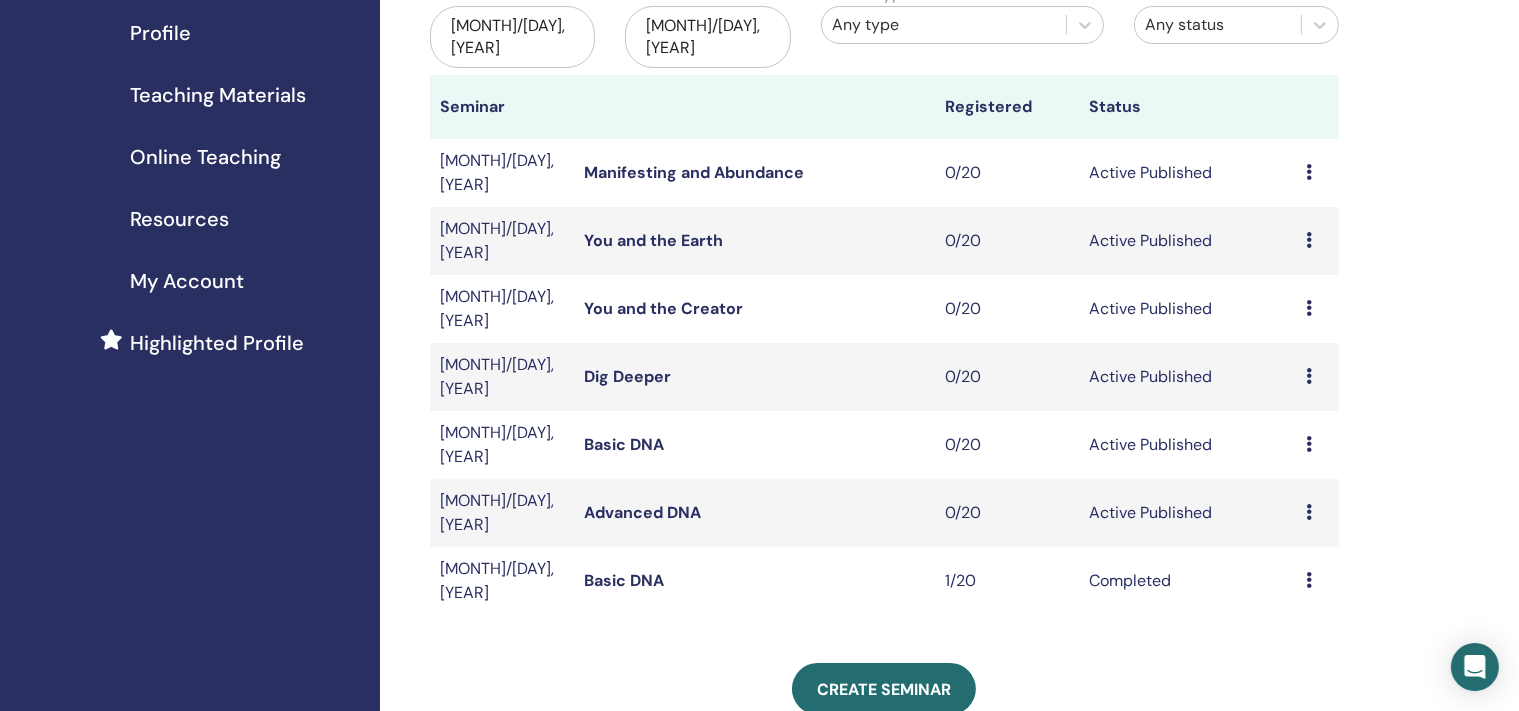 click on "Preview Edit Attendees Cancel" at bounding box center (1317, 513) 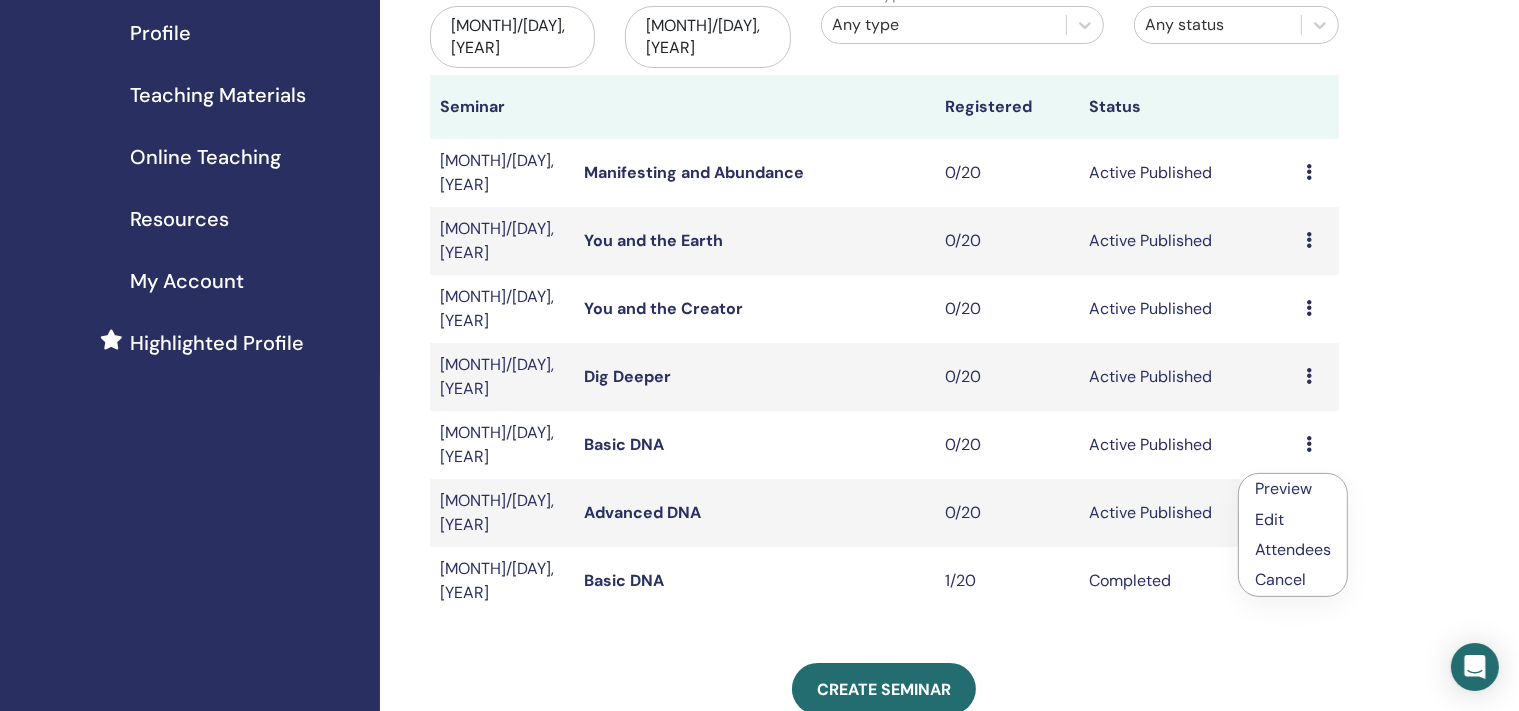 click on "Edit" at bounding box center (1269, 519) 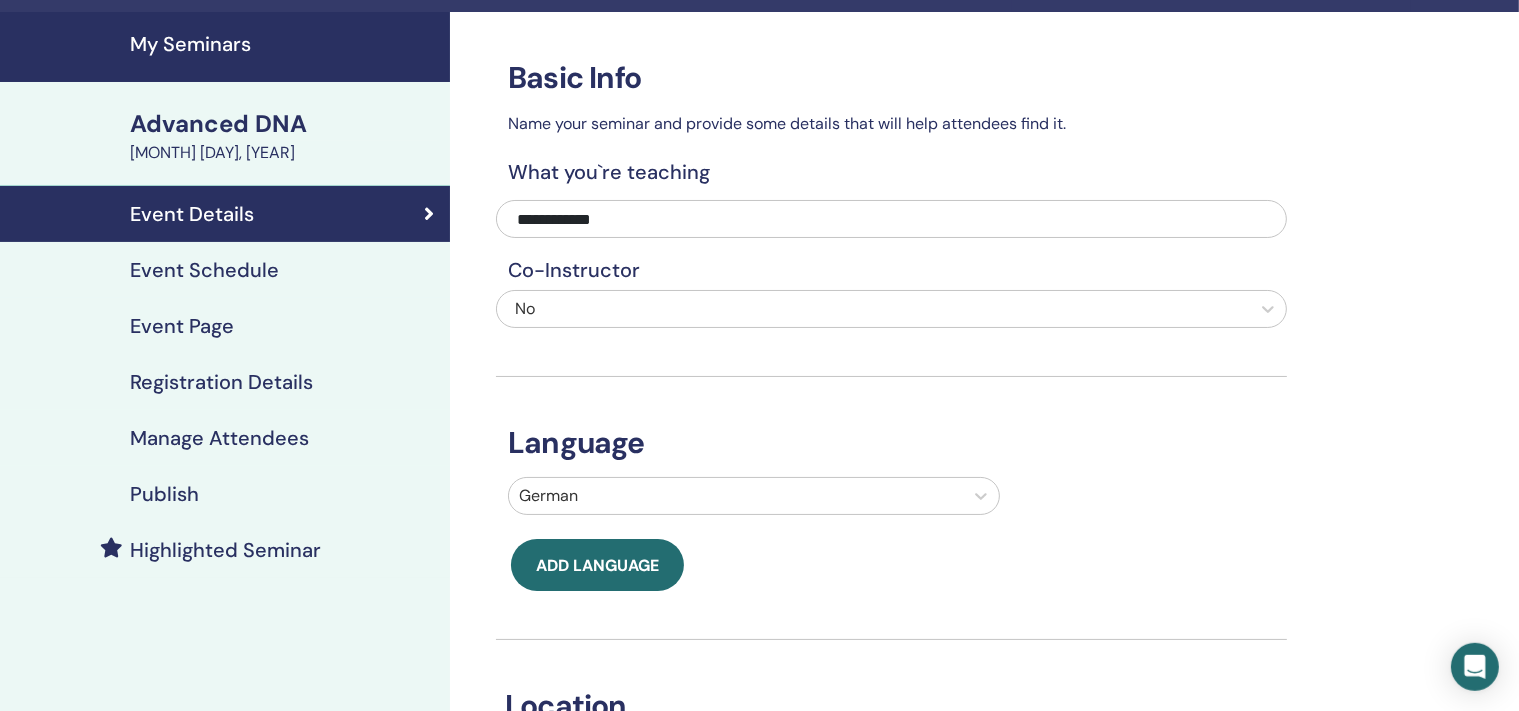 scroll, scrollTop: 72, scrollLeft: 0, axis: vertical 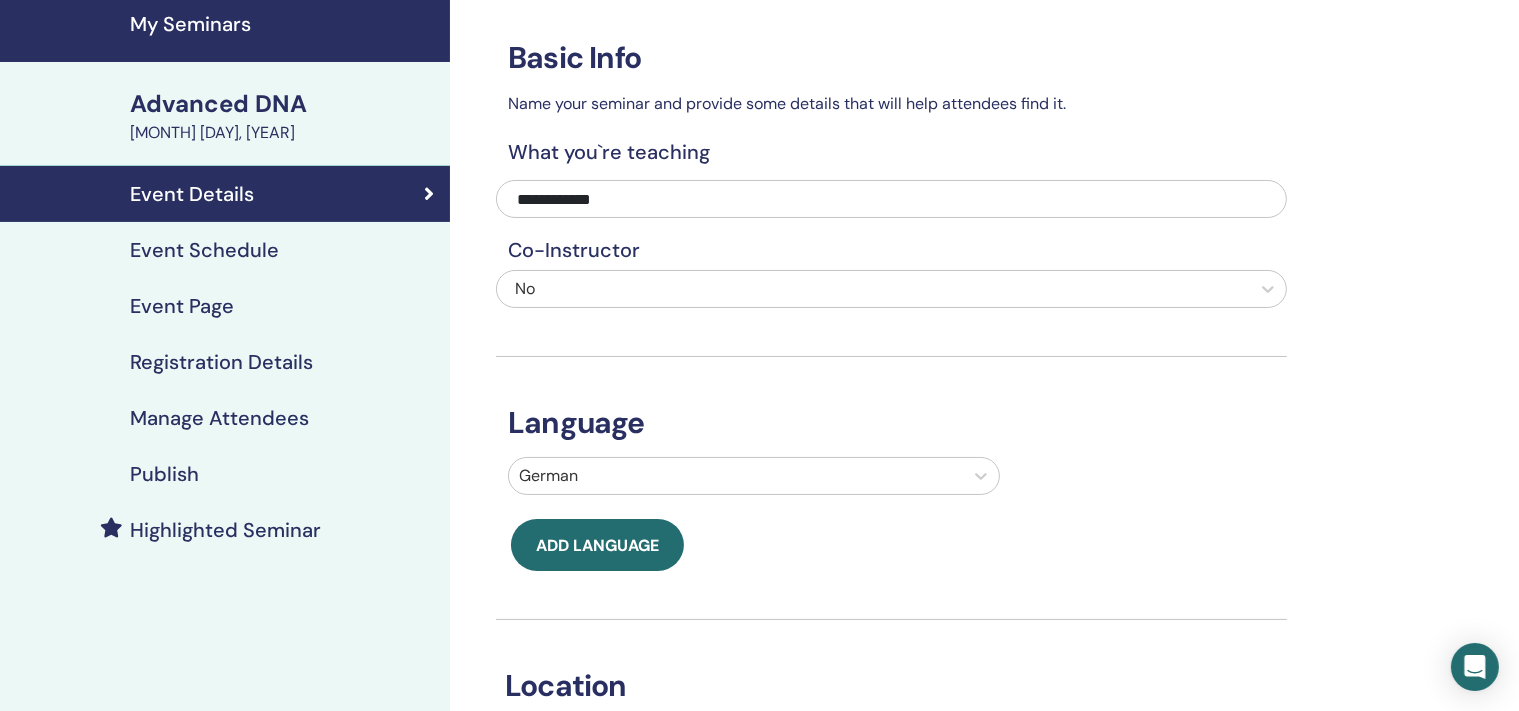 click on "Event Schedule" at bounding box center (204, 250) 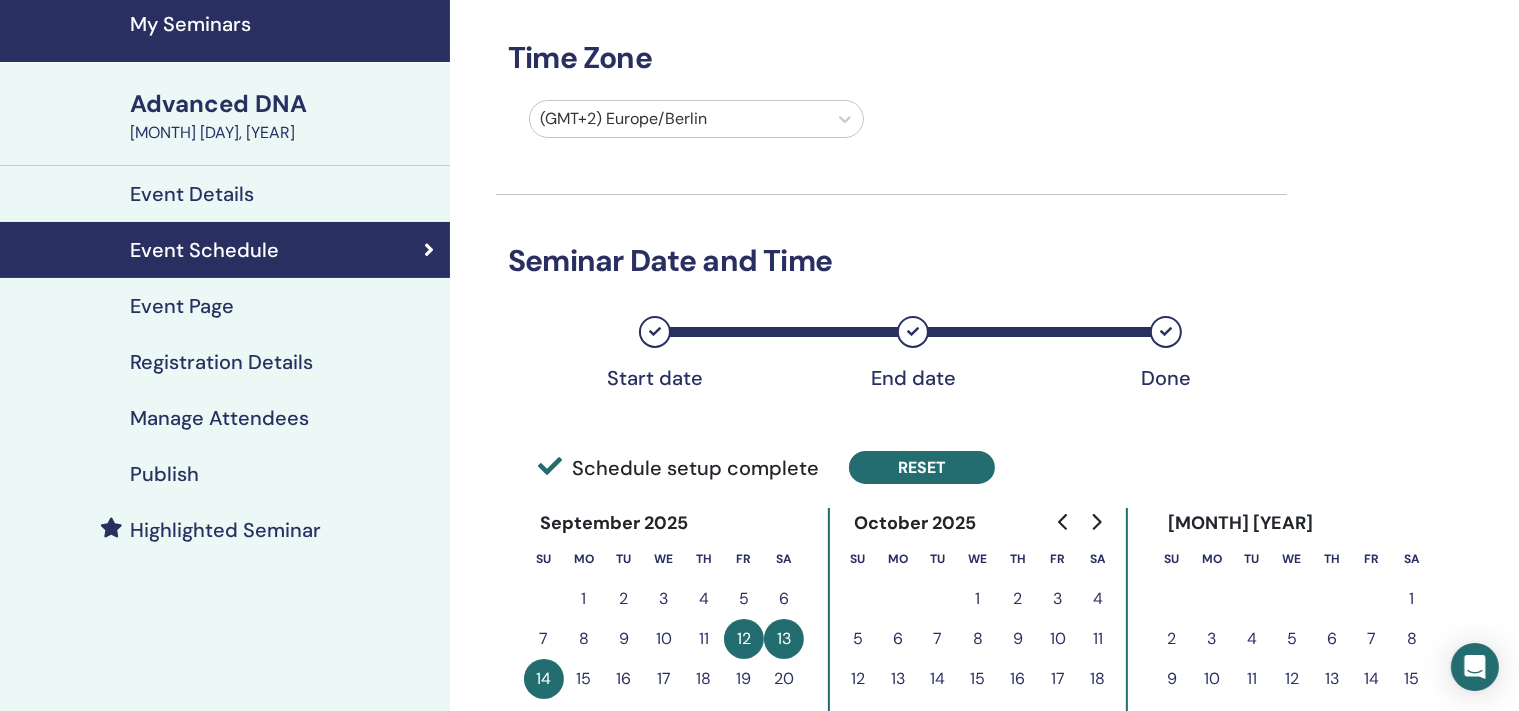 click on "Reset" at bounding box center [922, 467] 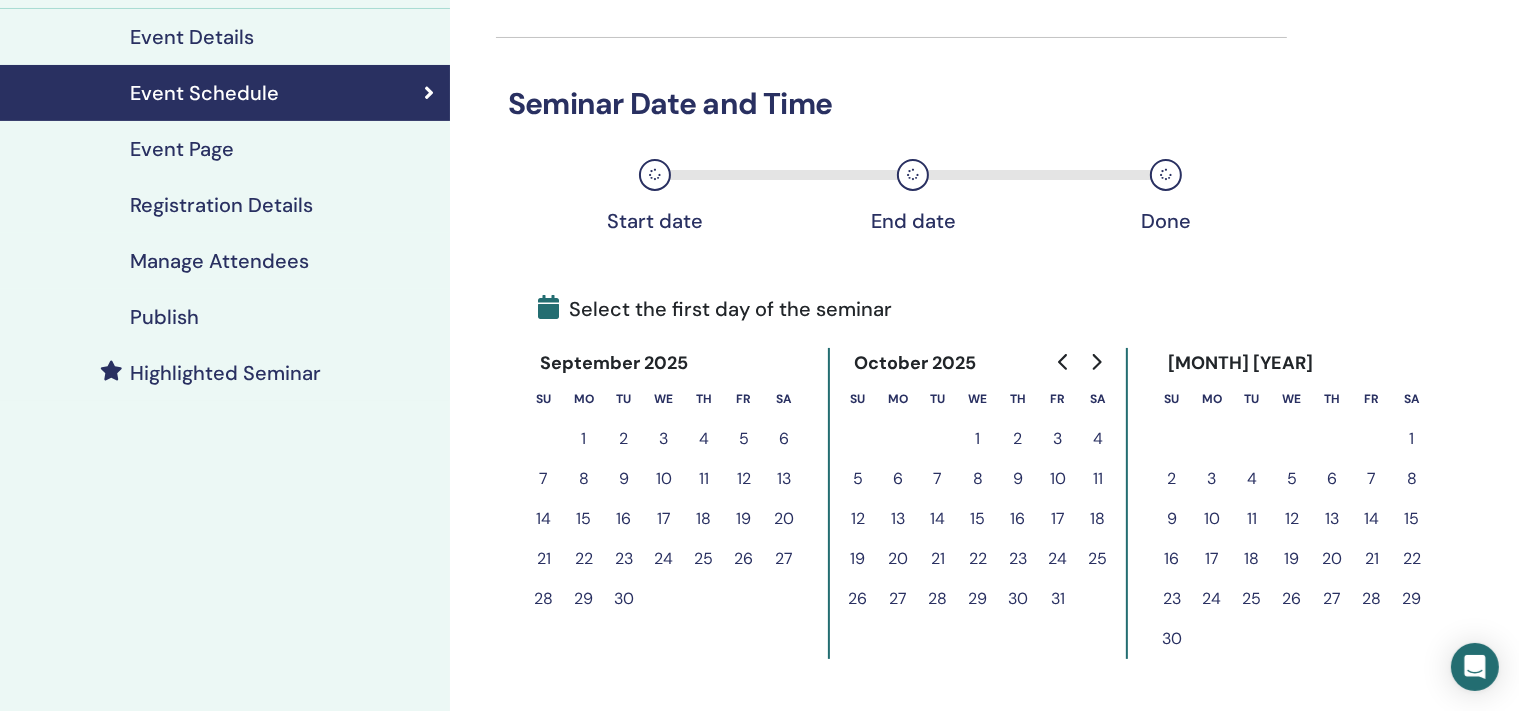 scroll, scrollTop: 258, scrollLeft: 0, axis: vertical 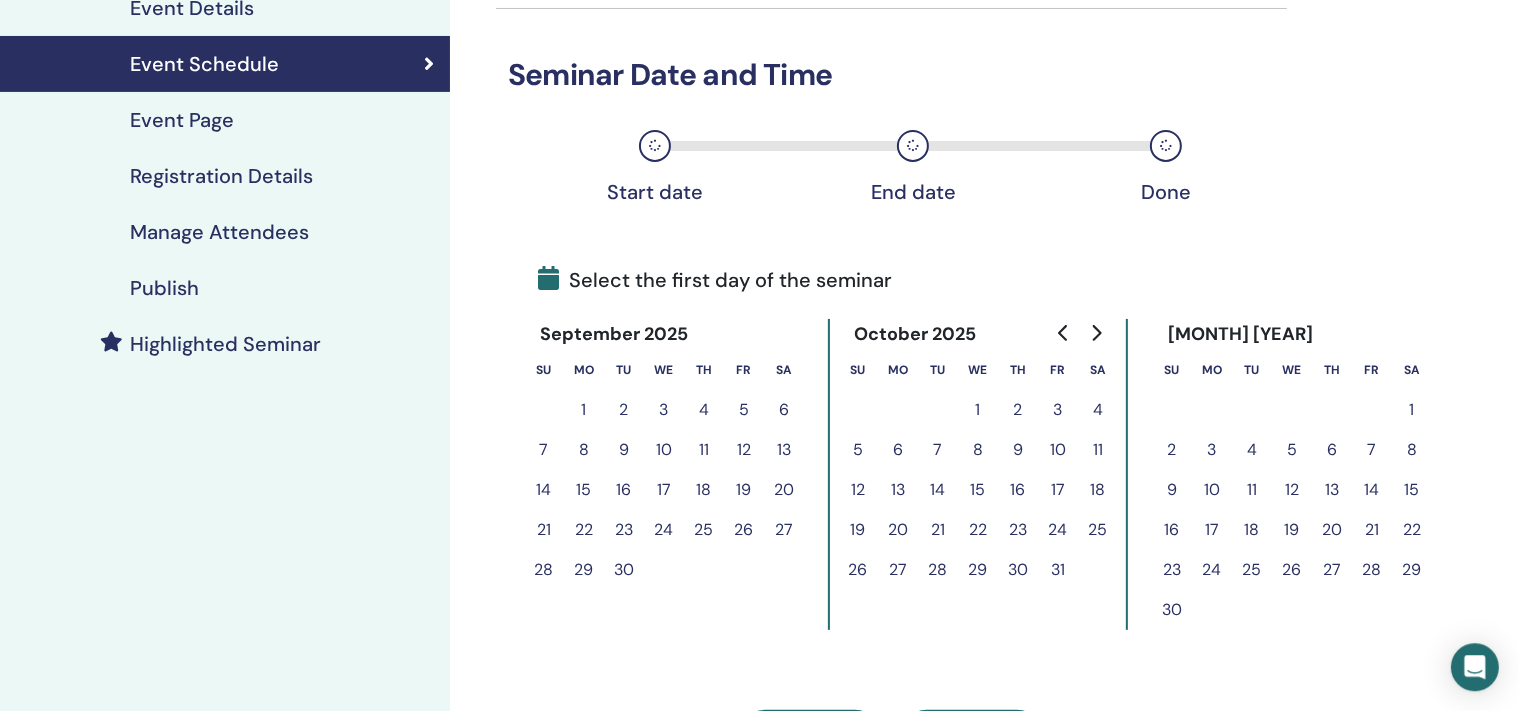 click on "19" at bounding box center (744, 490) 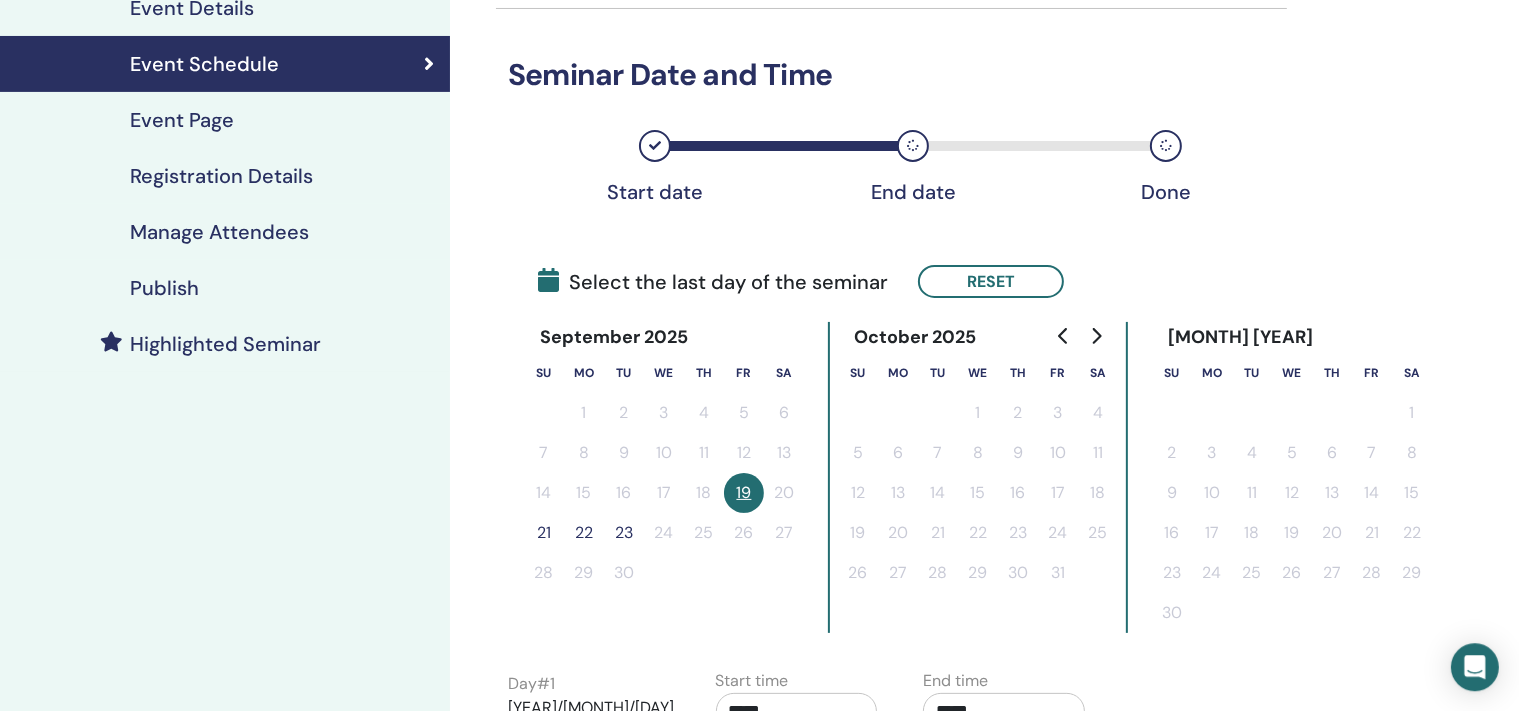 click on "21" at bounding box center [544, 533] 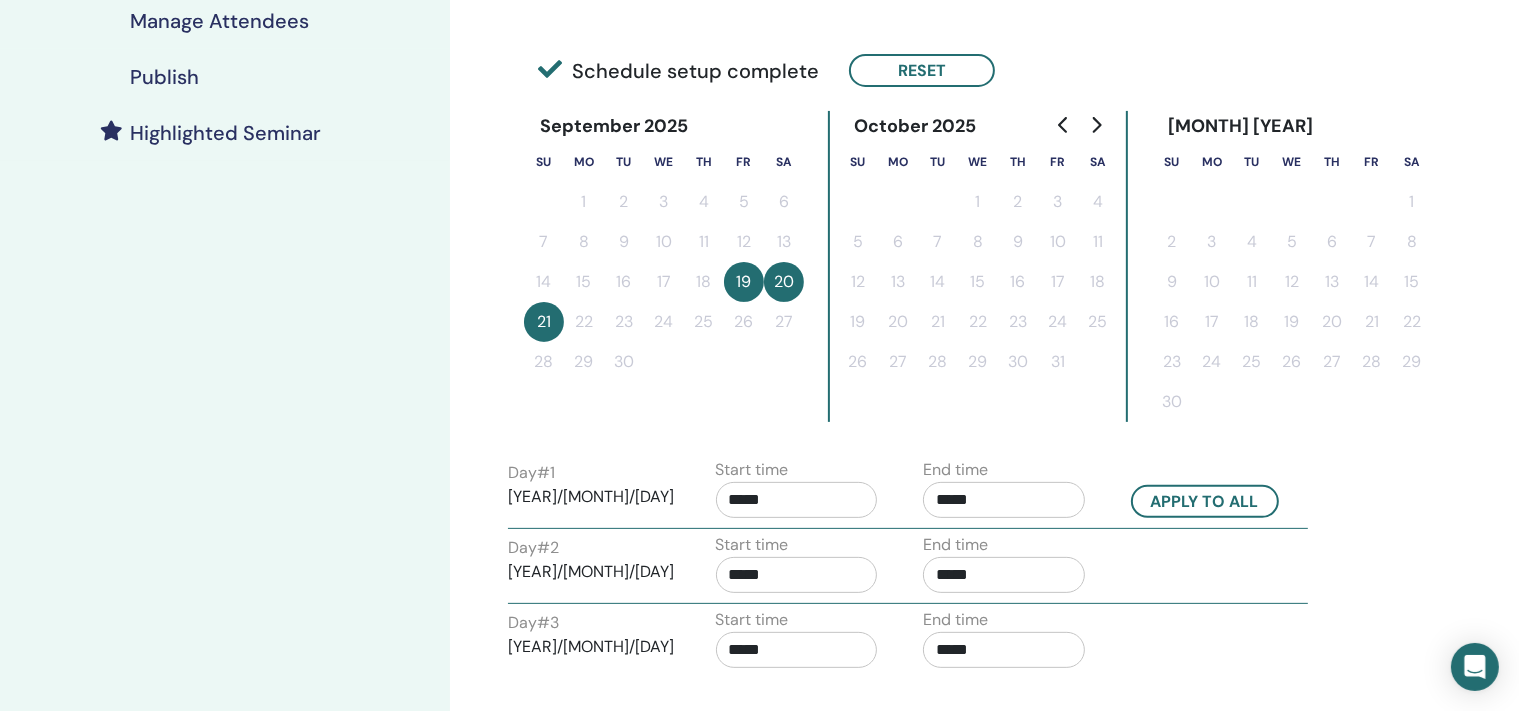 scroll, scrollTop: 435, scrollLeft: 0, axis: vertical 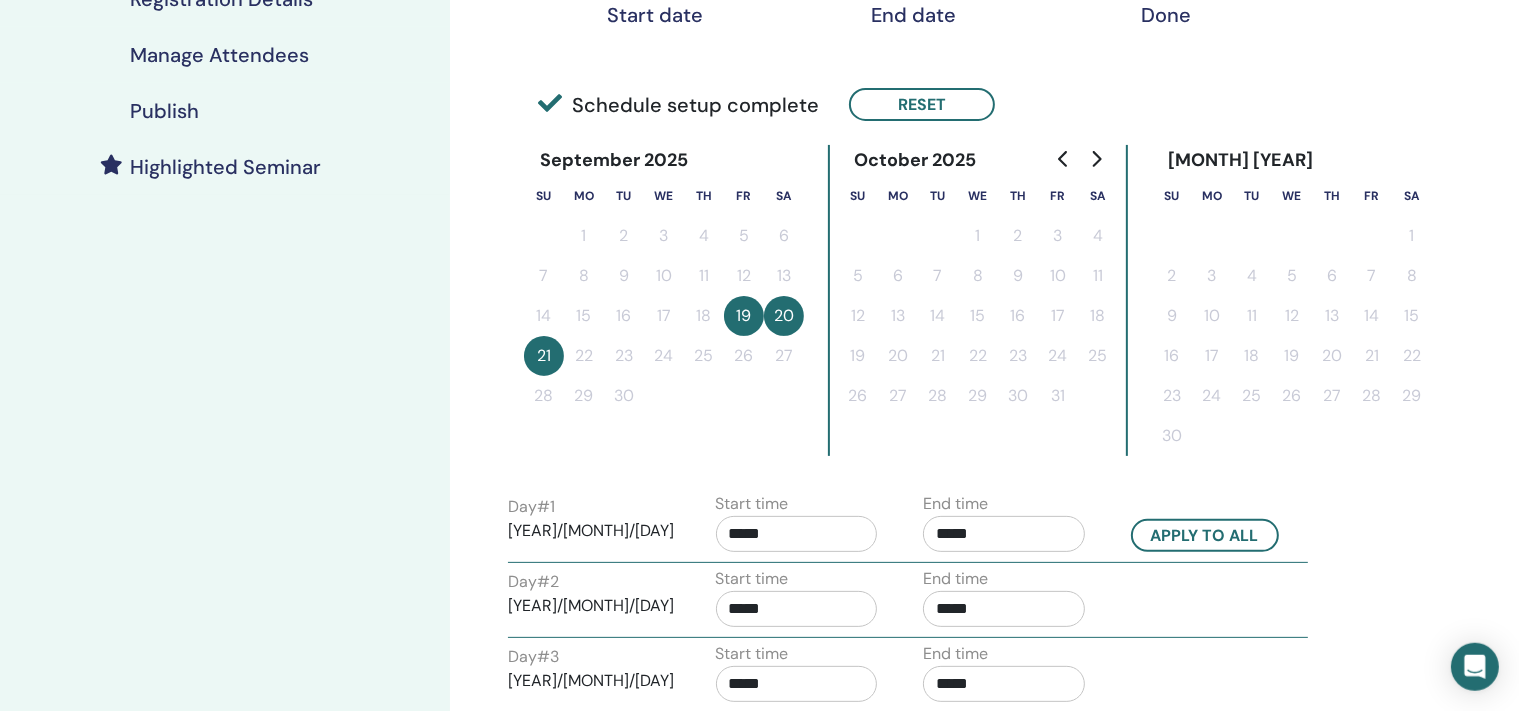 click on "19" at bounding box center (744, 316) 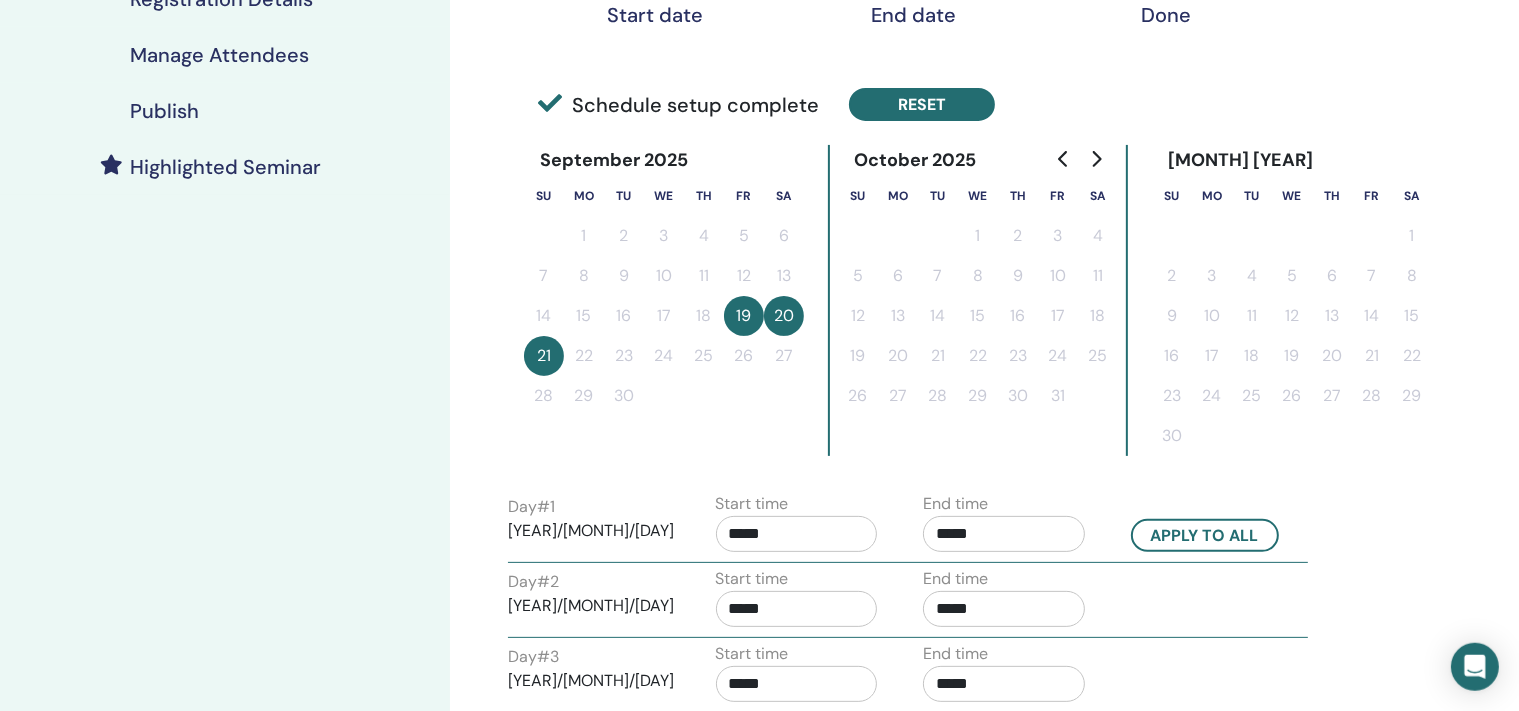 click on "Reset" at bounding box center [922, 104] 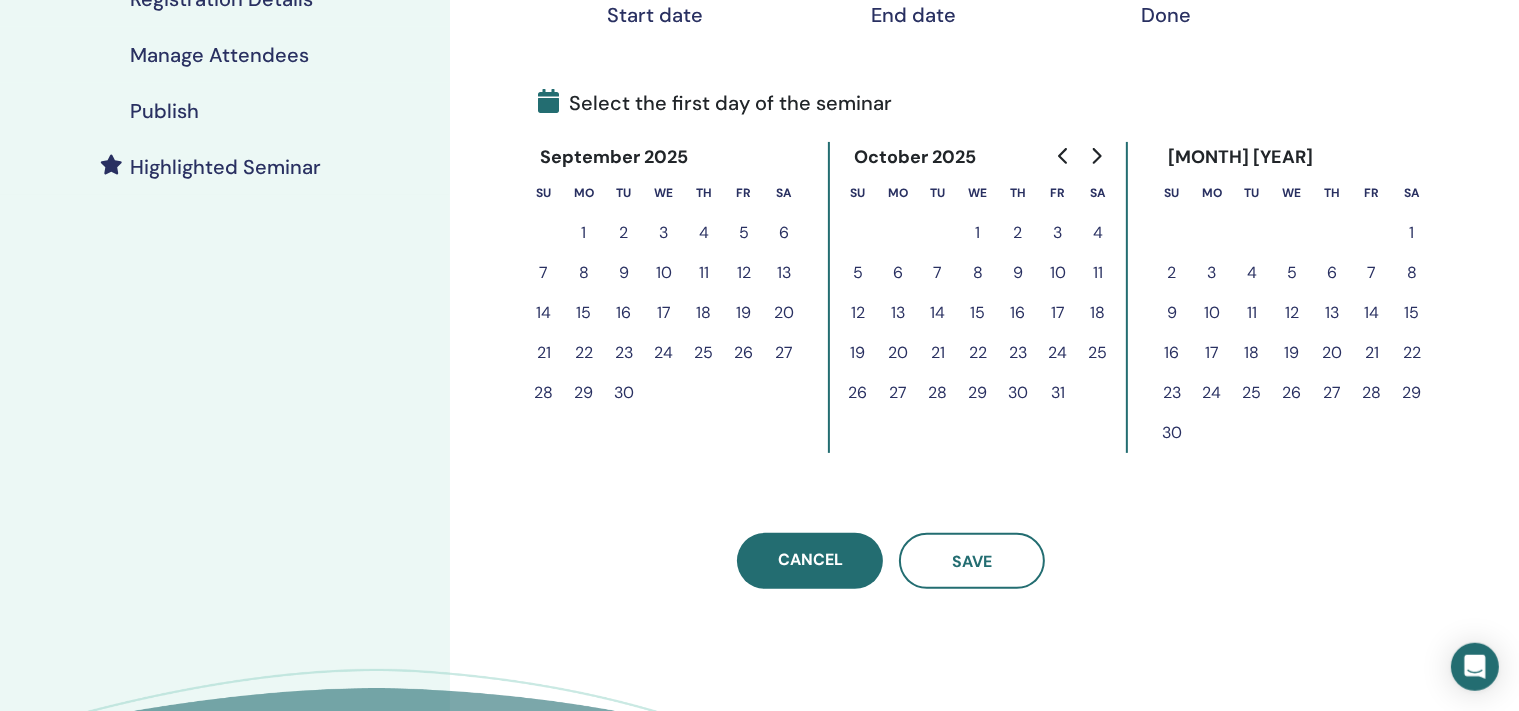 click on "20" at bounding box center (784, 313) 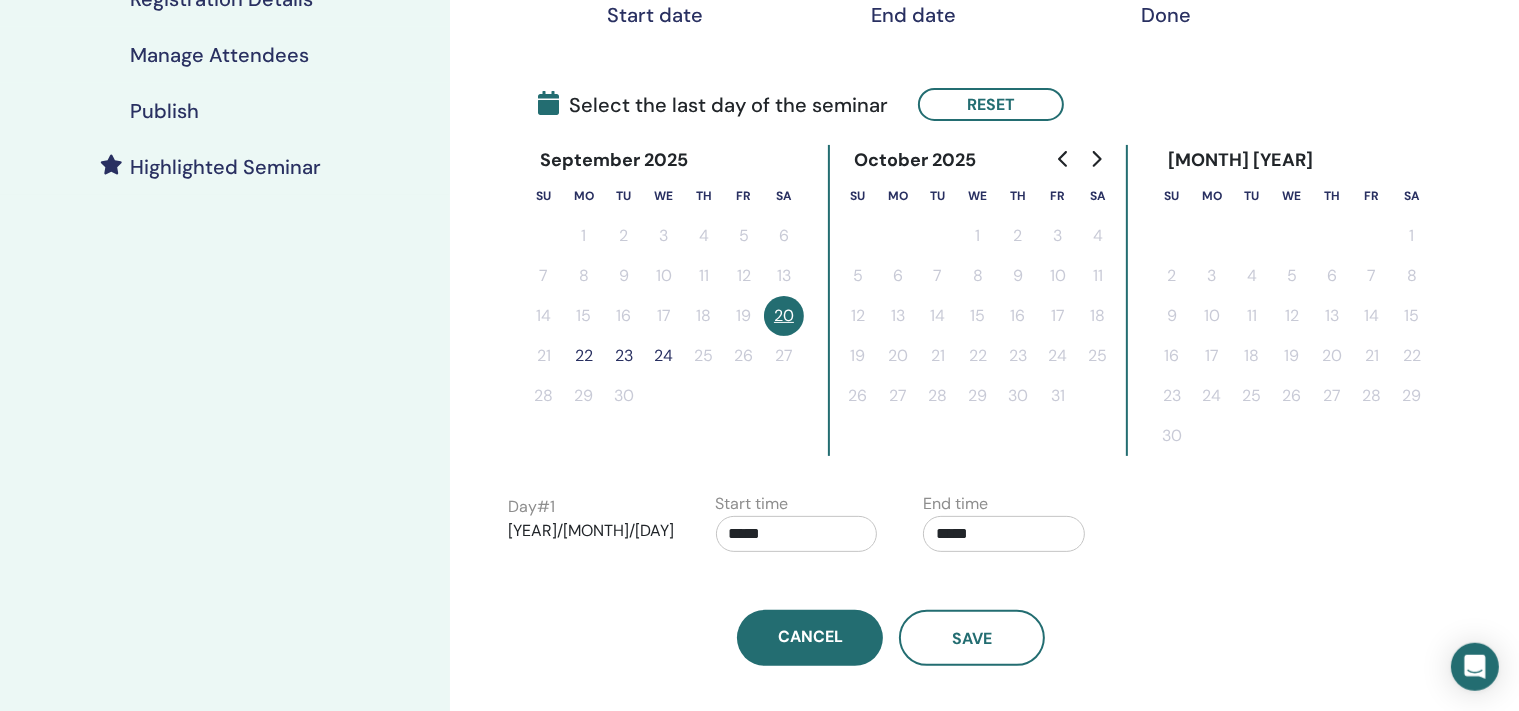click on "22" at bounding box center [584, 356] 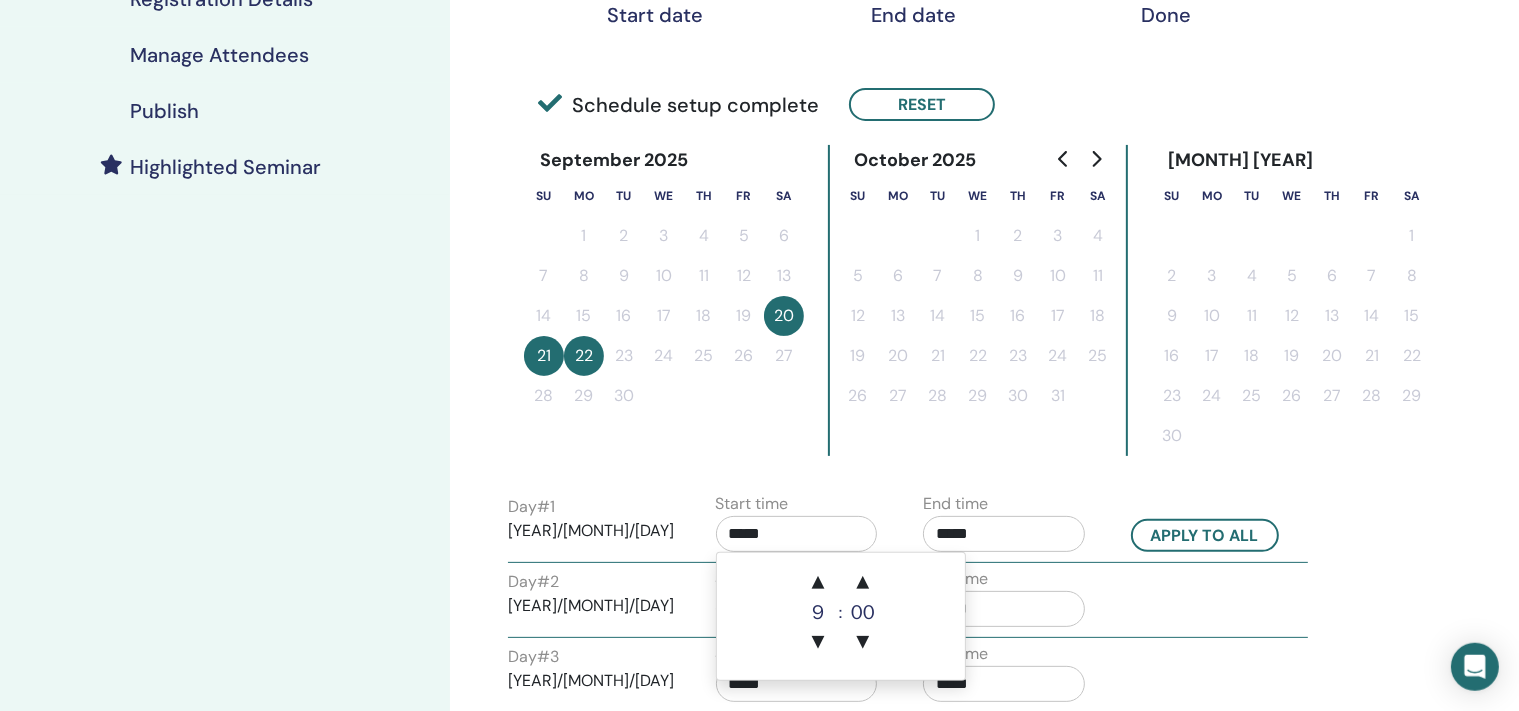 click on "*****" at bounding box center [797, 534] 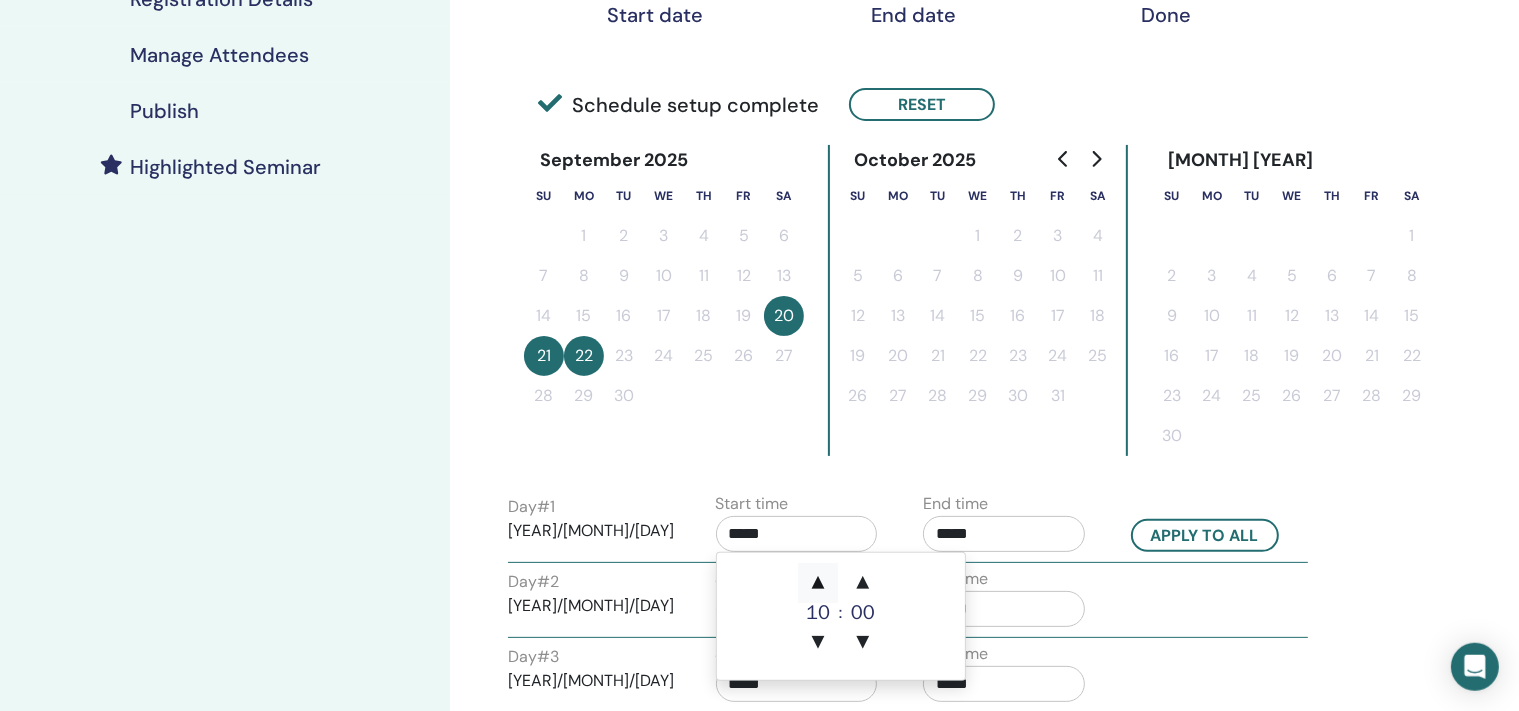 click on "▲" at bounding box center (818, 583) 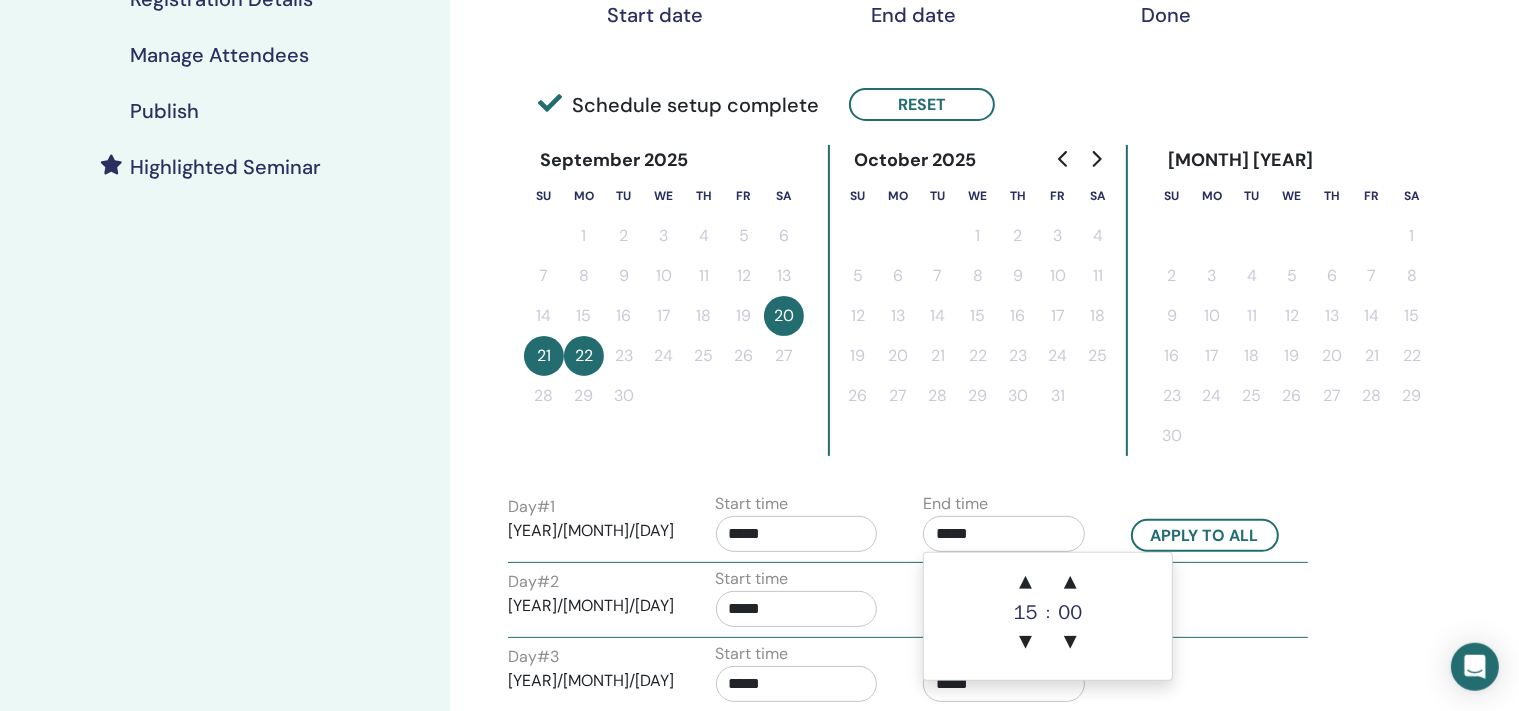 click on "*****" at bounding box center [1004, 534] 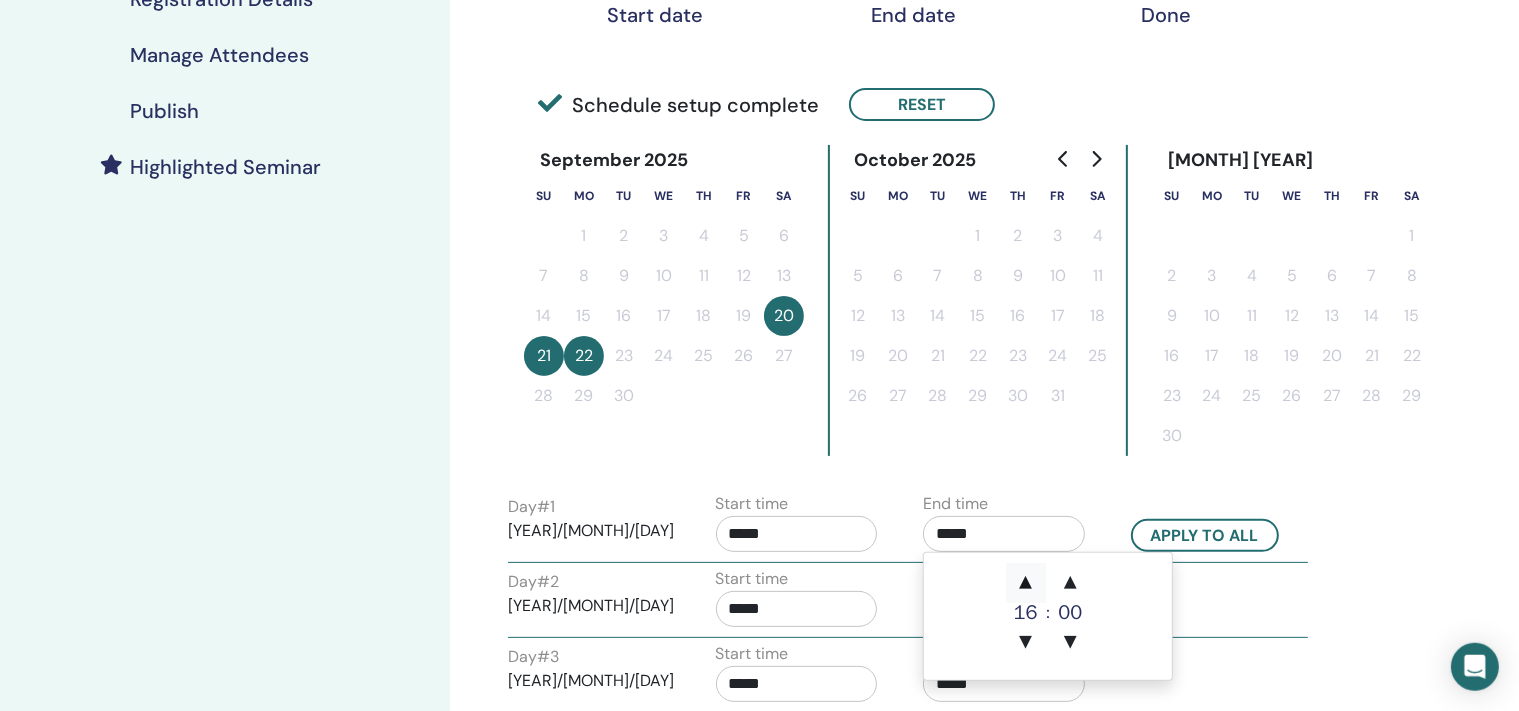 click on "▲" at bounding box center (1026, 583) 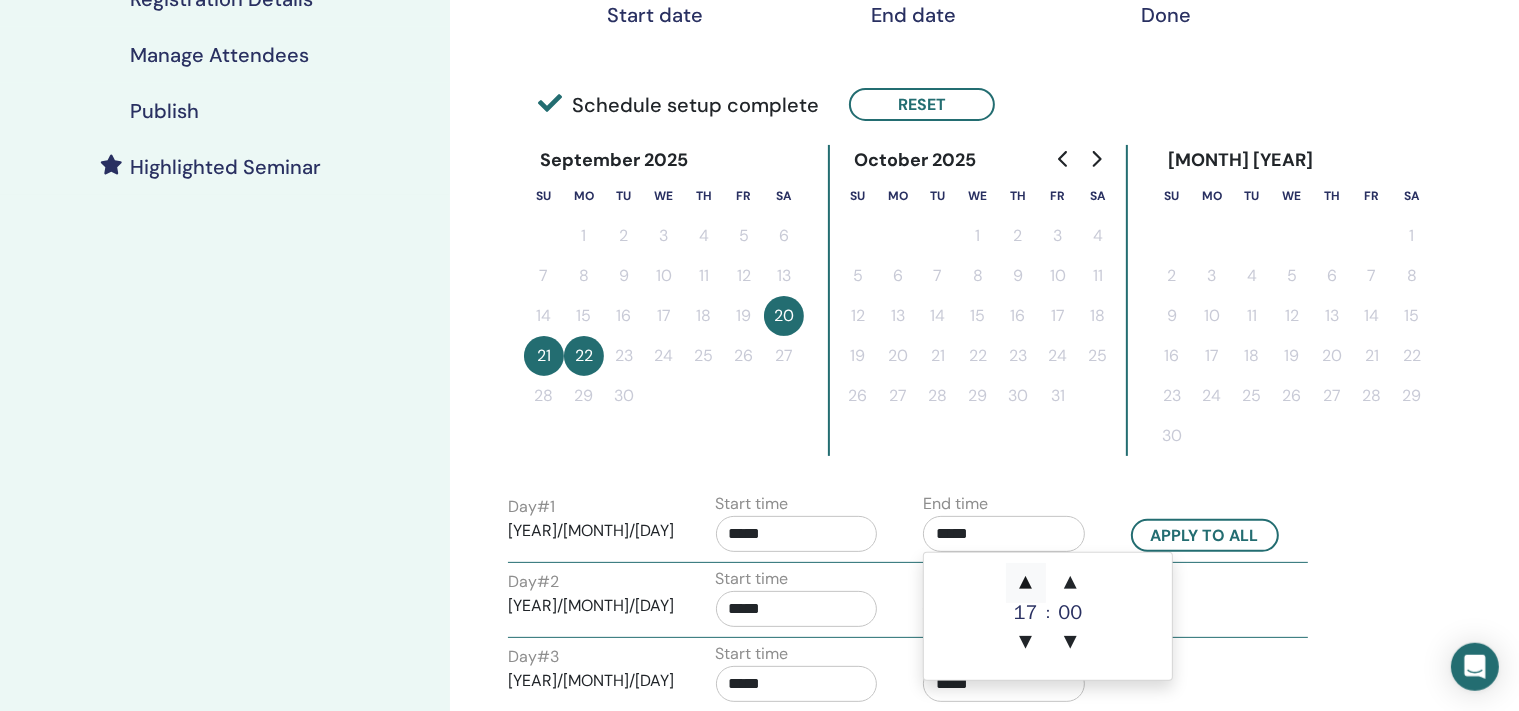 click on "▲" at bounding box center (1026, 583) 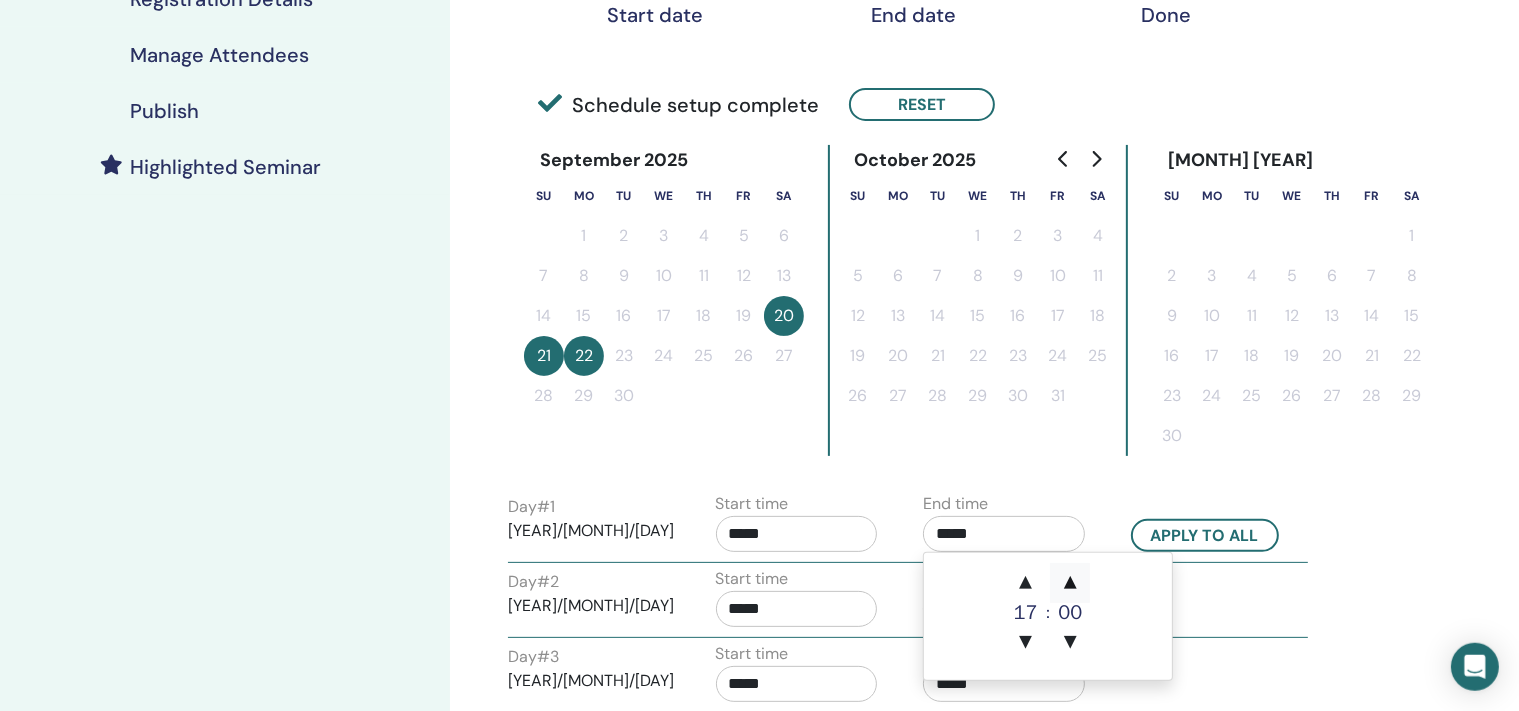 click on "▲" at bounding box center (1070, 583) 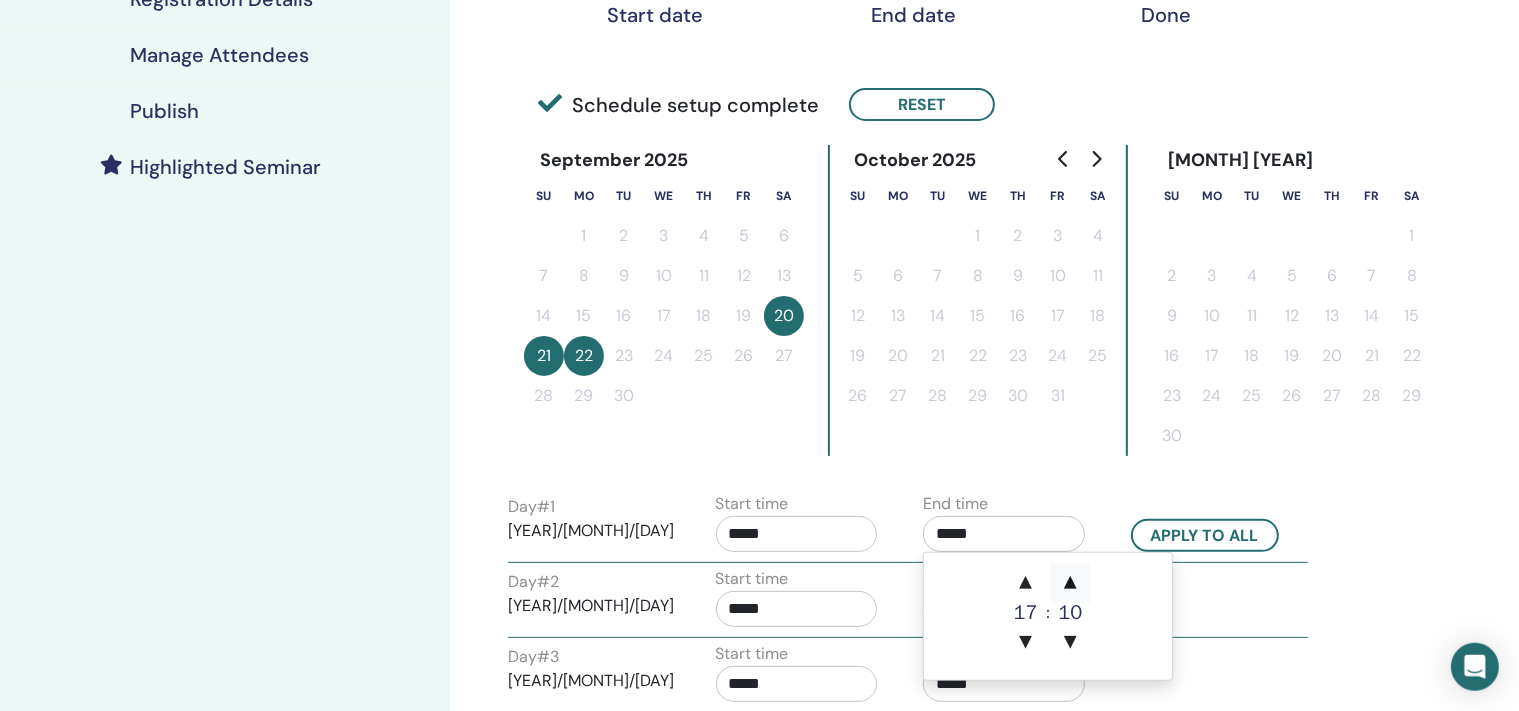 click on "▲" at bounding box center [1070, 583] 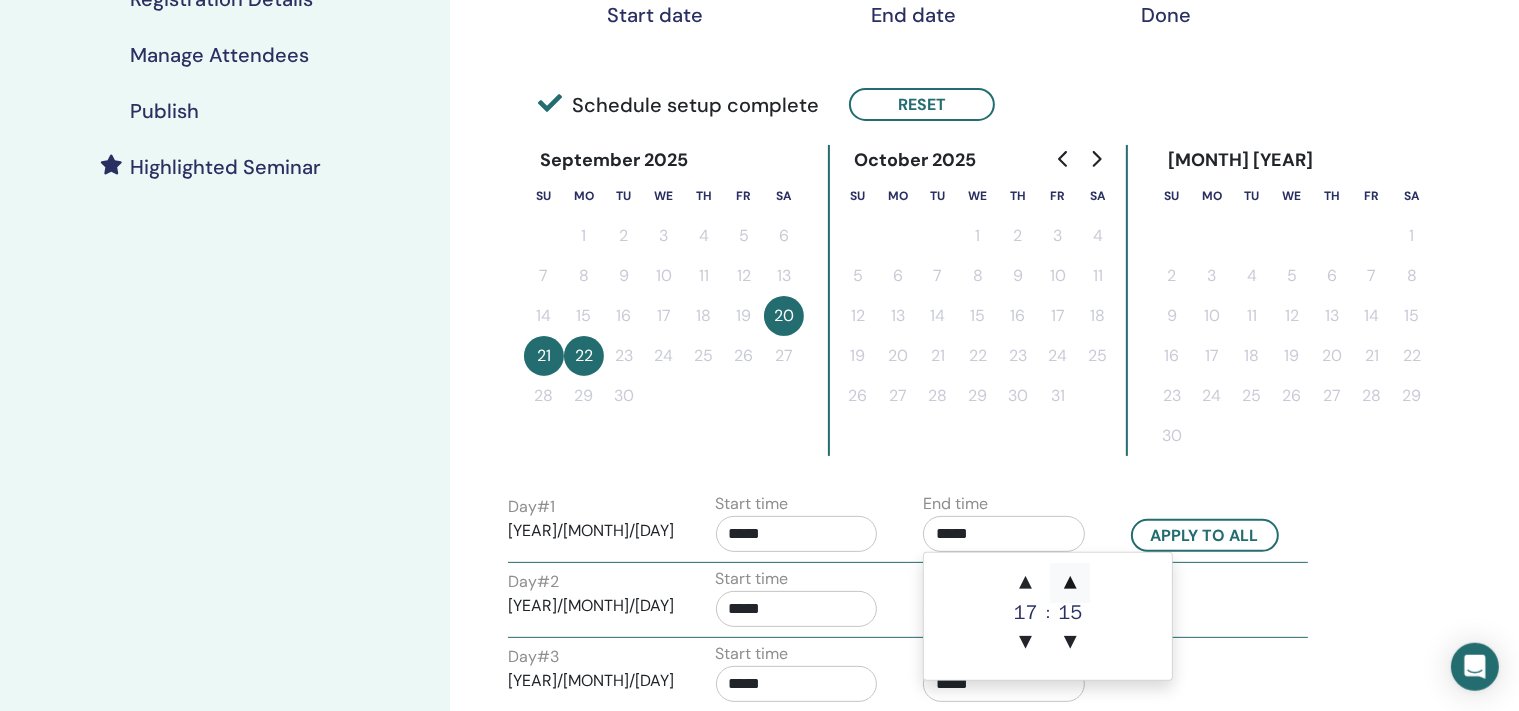 click on "▲" at bounding box center (1070, 583) 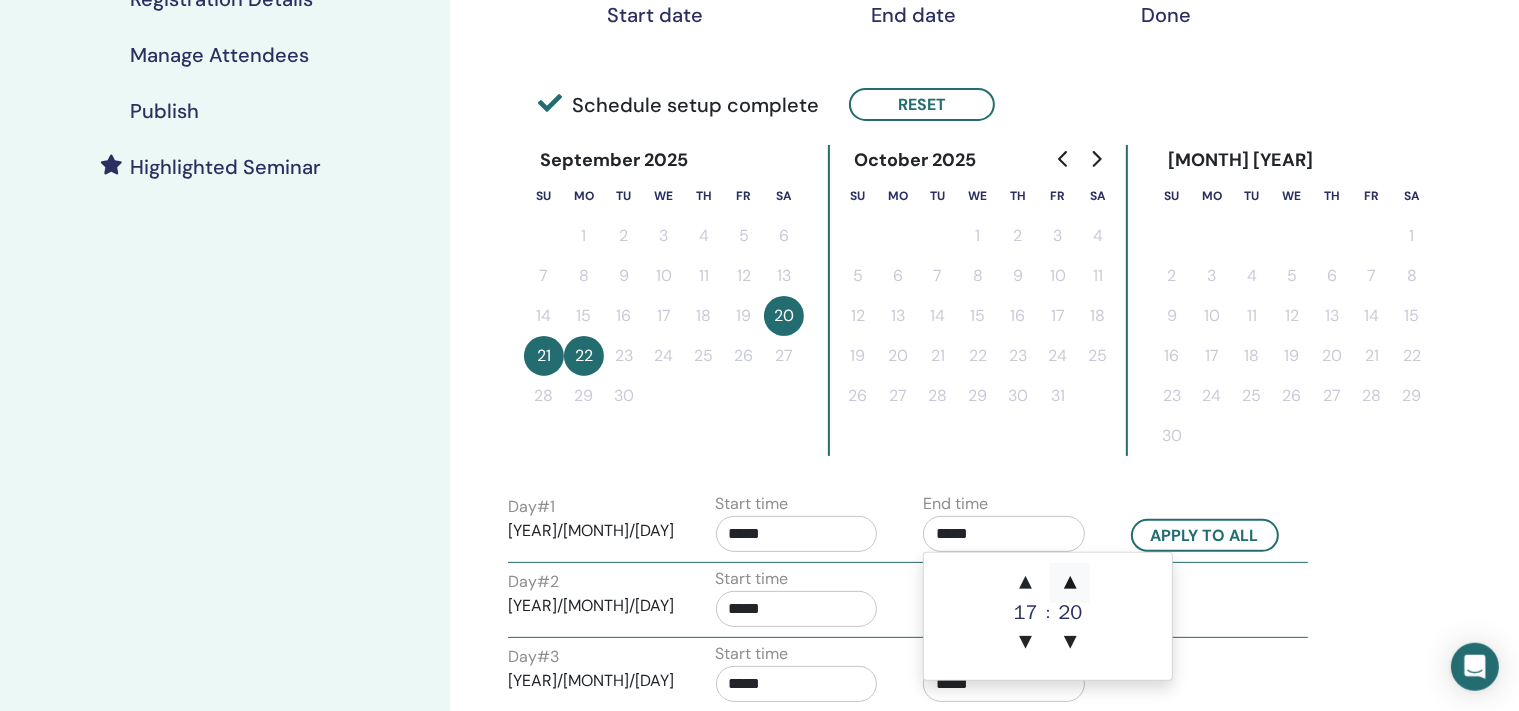 click on "▲" at bounding box center [1070, 583] 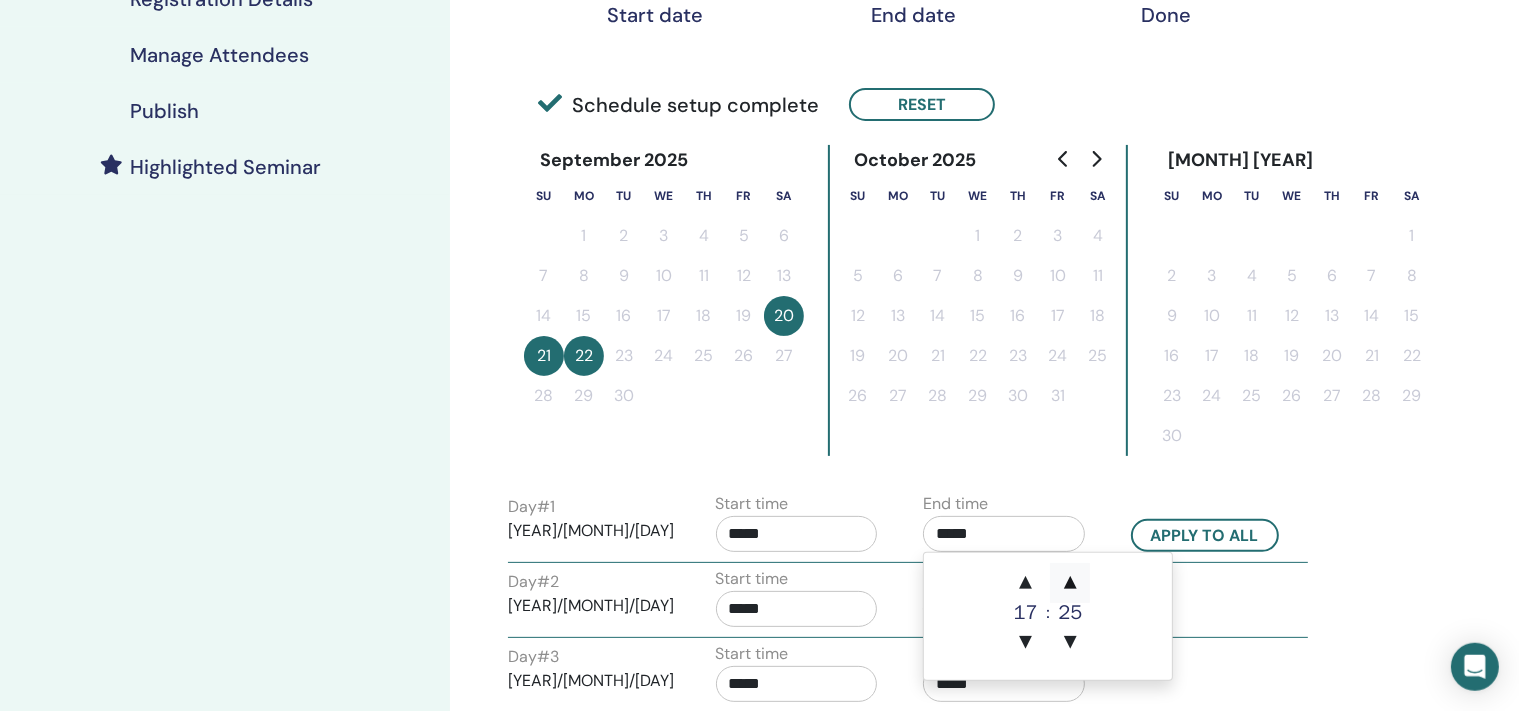 click on "▲" at bounding box center [1070, 583] 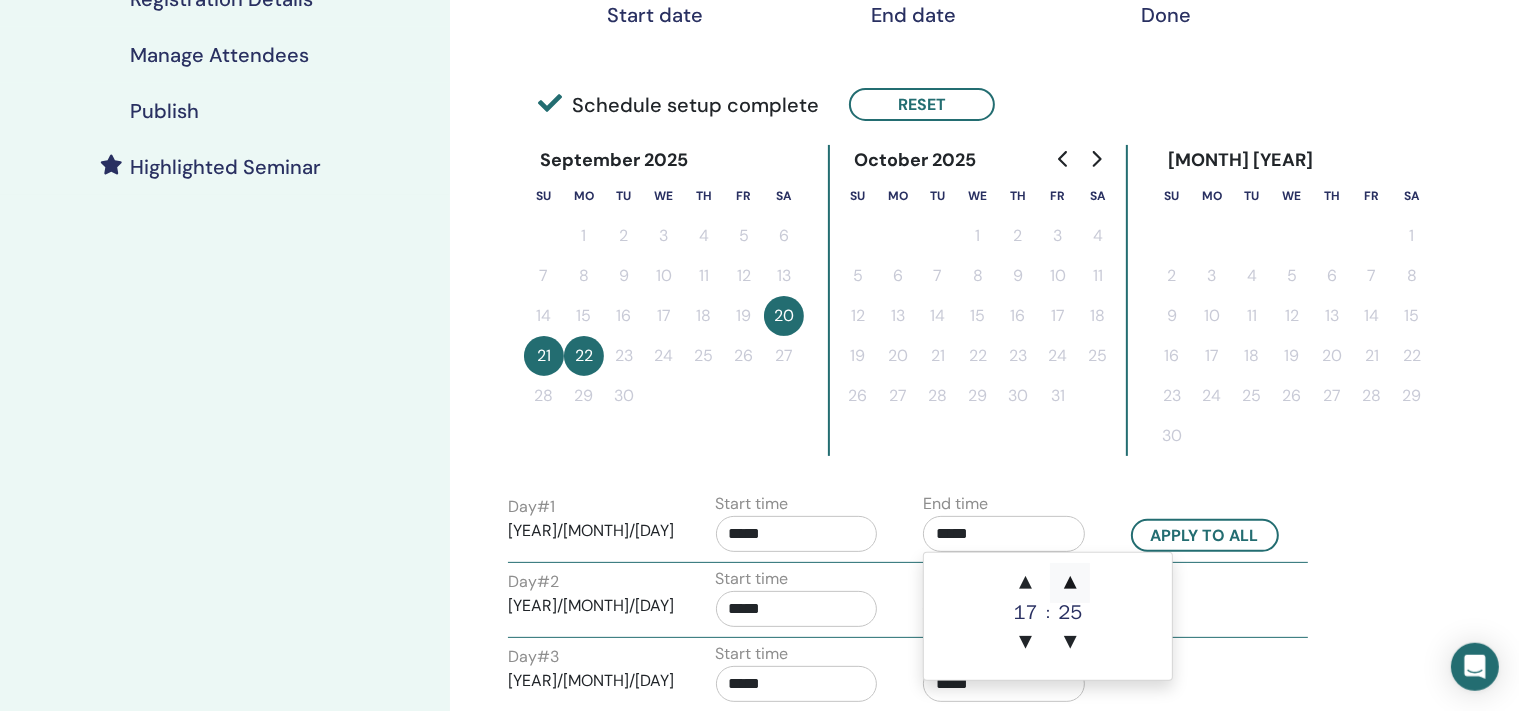 type on "*****" 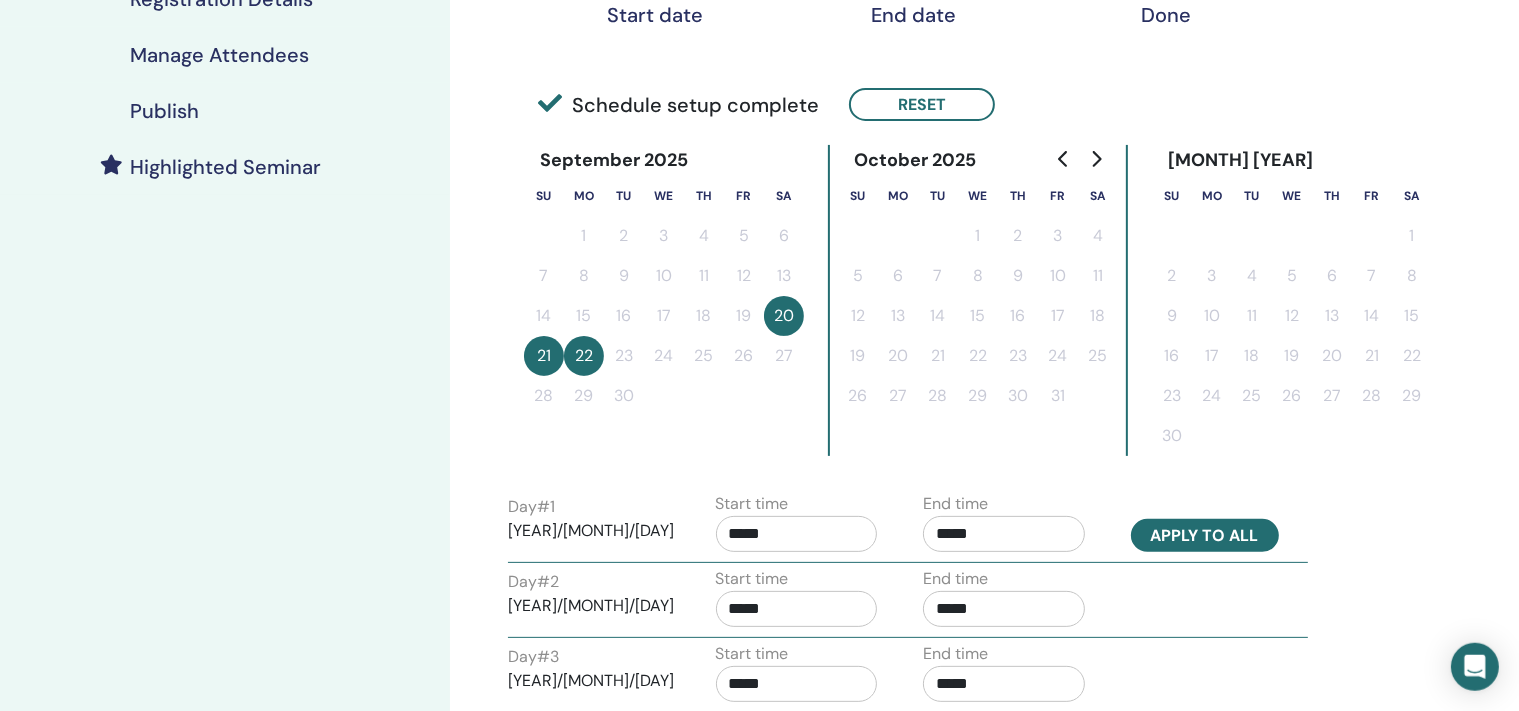 click on "Apply to all" at bounding box center [1205, 535] 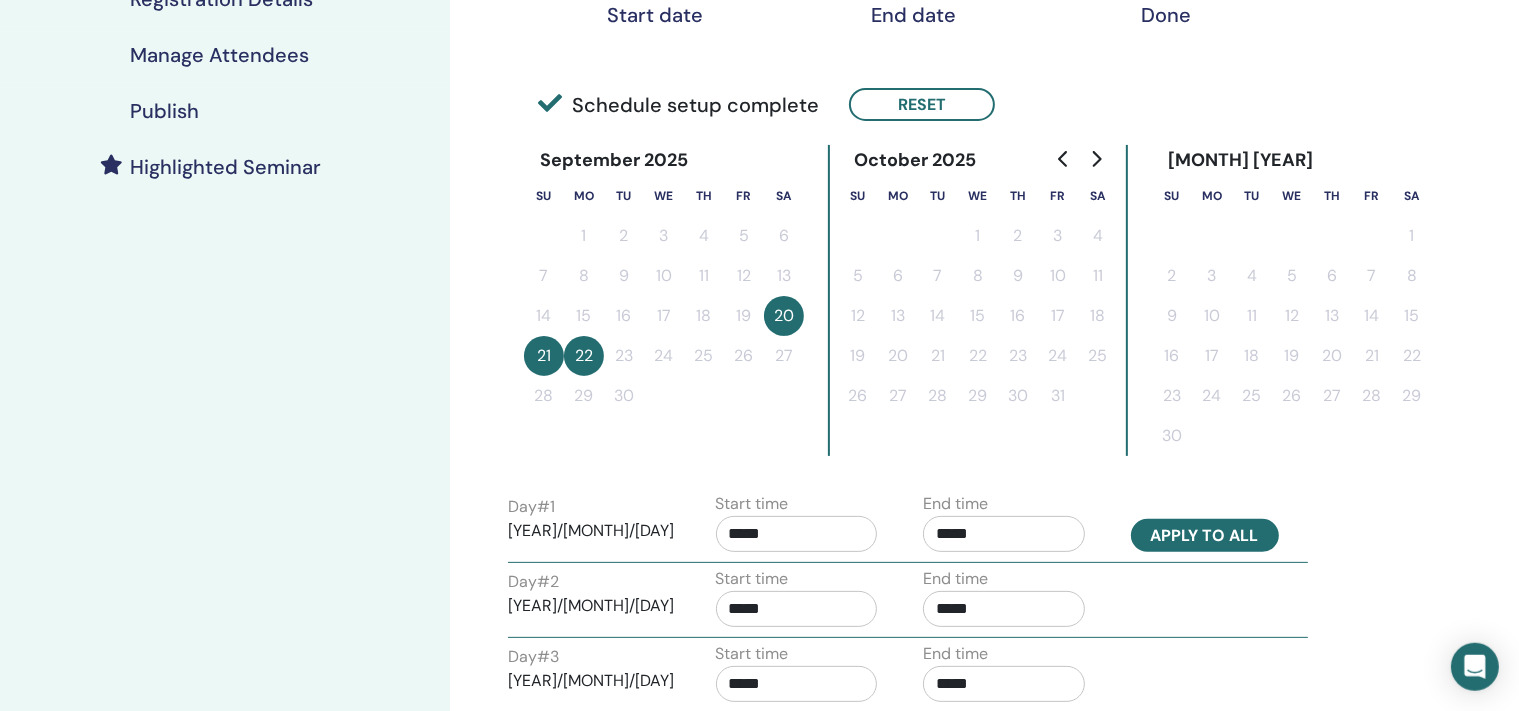 type on "*****" 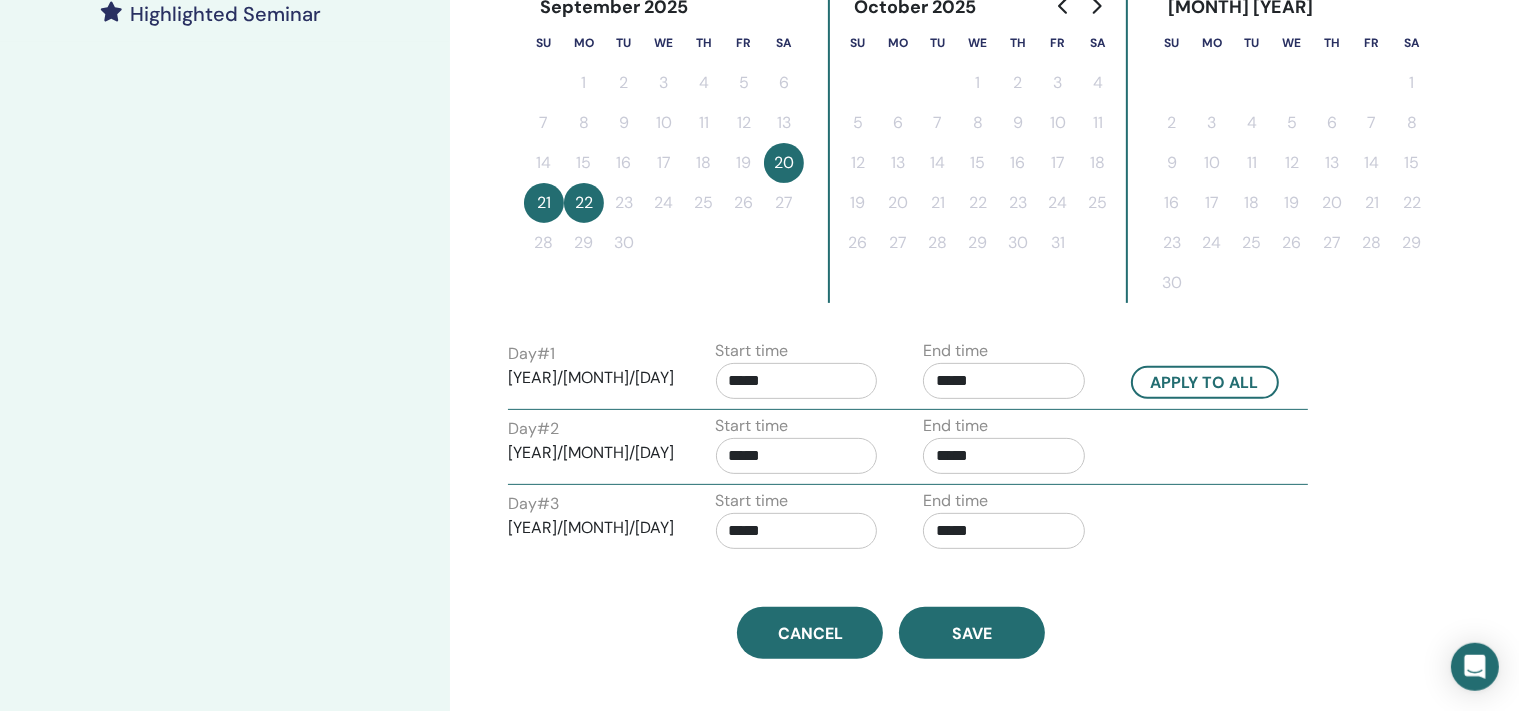 scroll, scrollTop: 595, scrollLeft: 0, axis: vertical 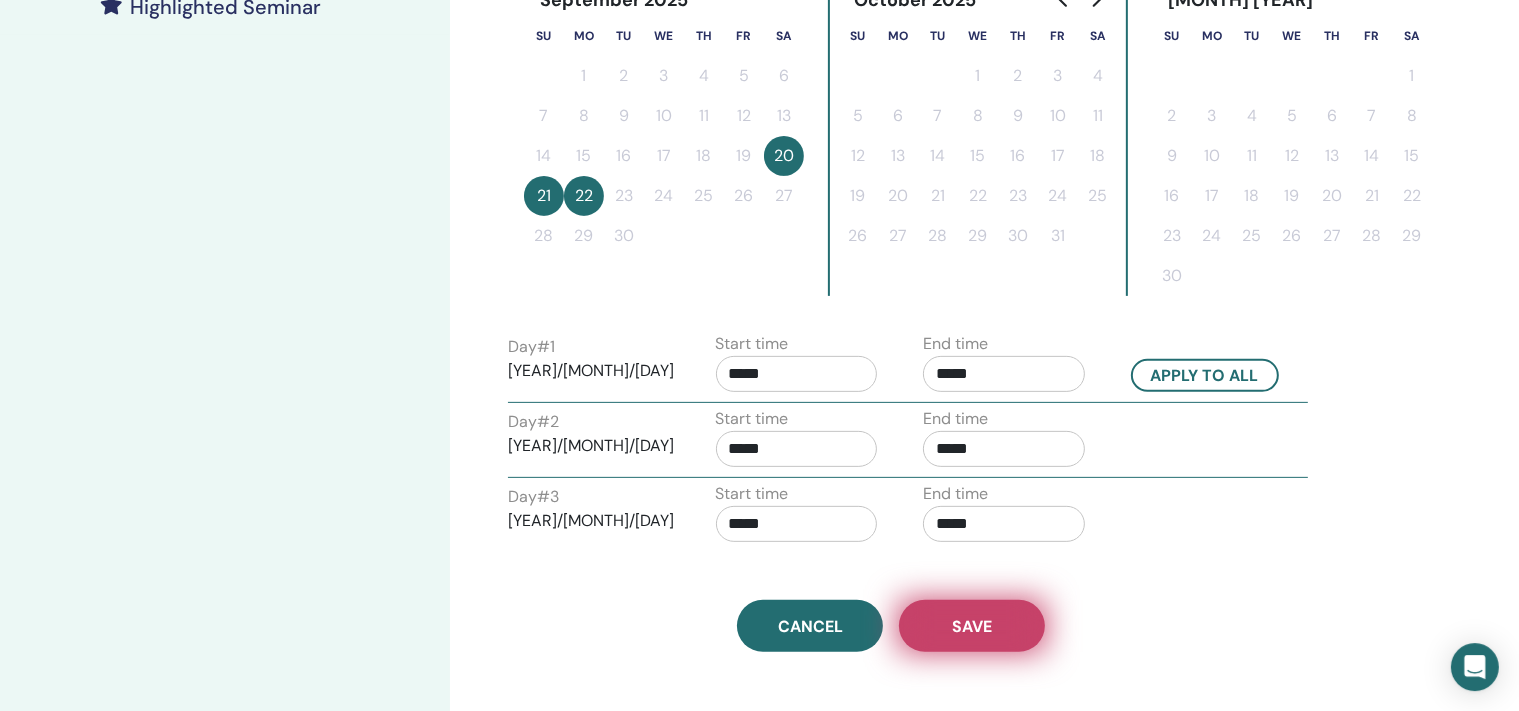 click on "Save" at bounding box center (972, 626) 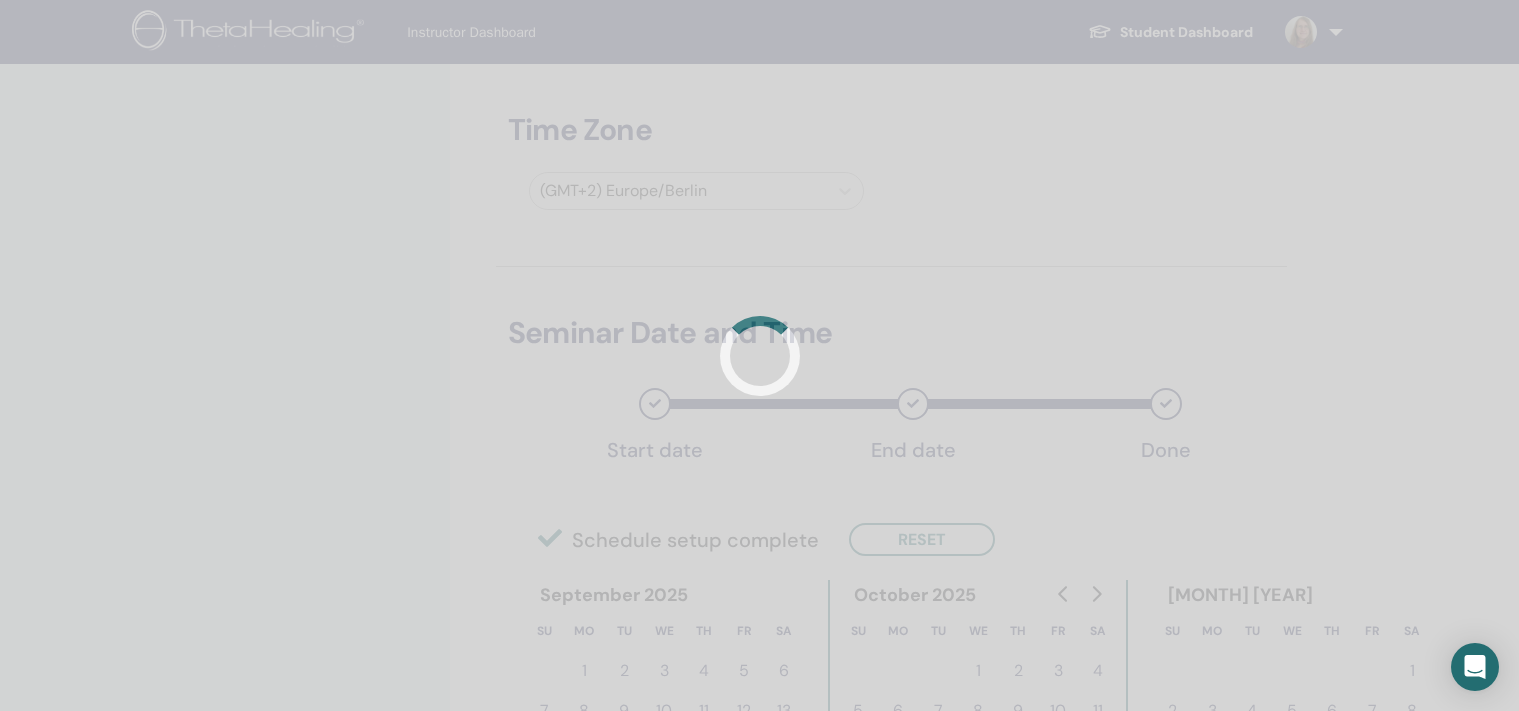 scroll, scrollTop: 0, scrollLeft: 0, axis: both 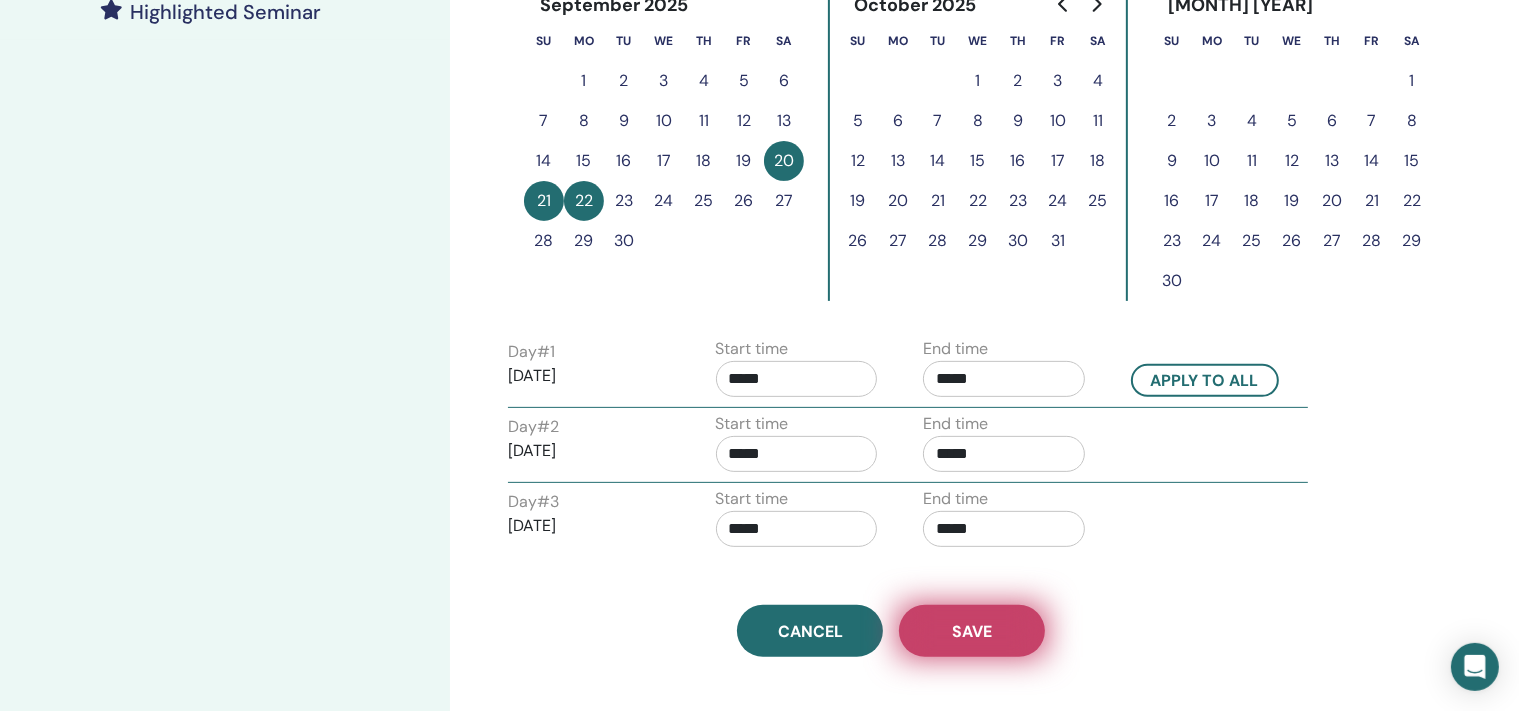 click on "Save" at bounding box center (972, 631) 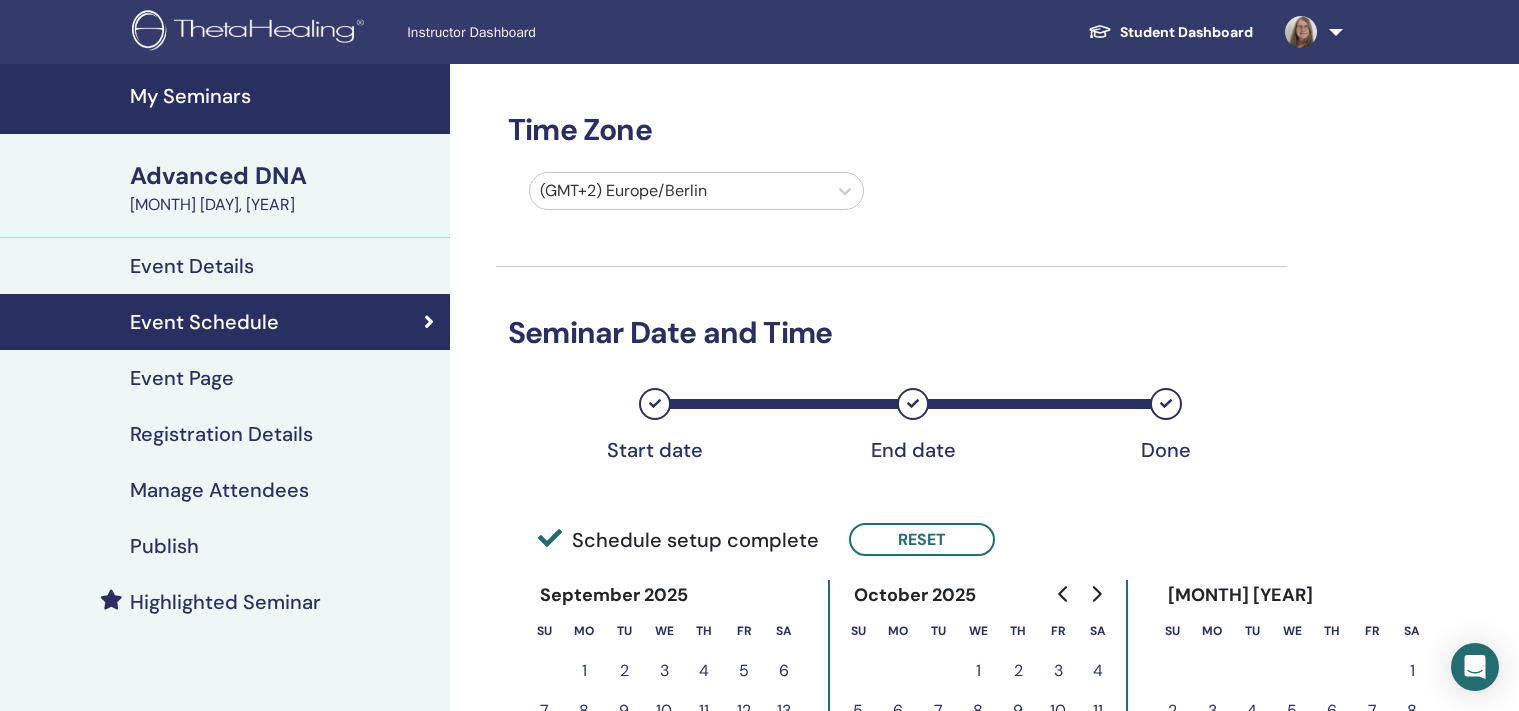 scroll, scrollTop: 0, scrollLeft: 0, axis: both 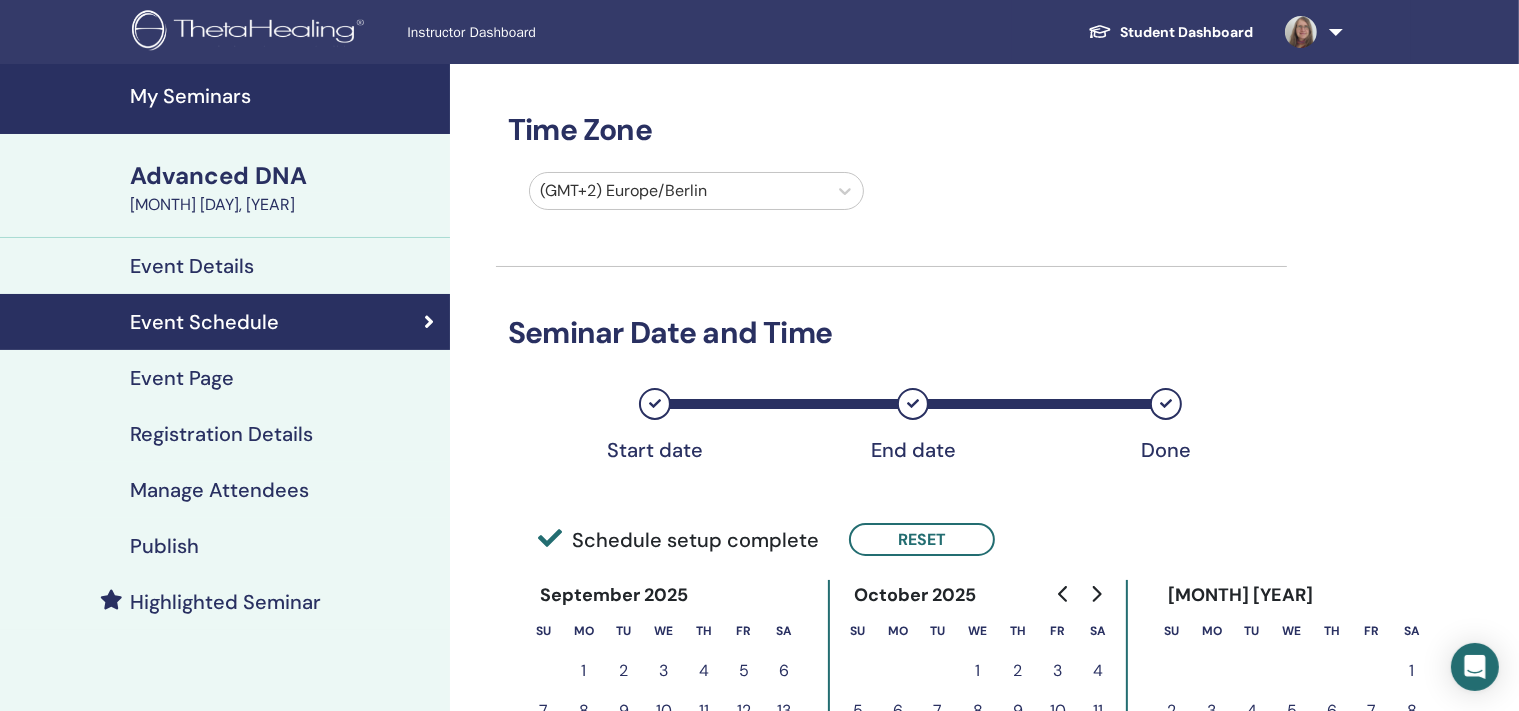 click on "Event Page" at bounding box center (182, 378) 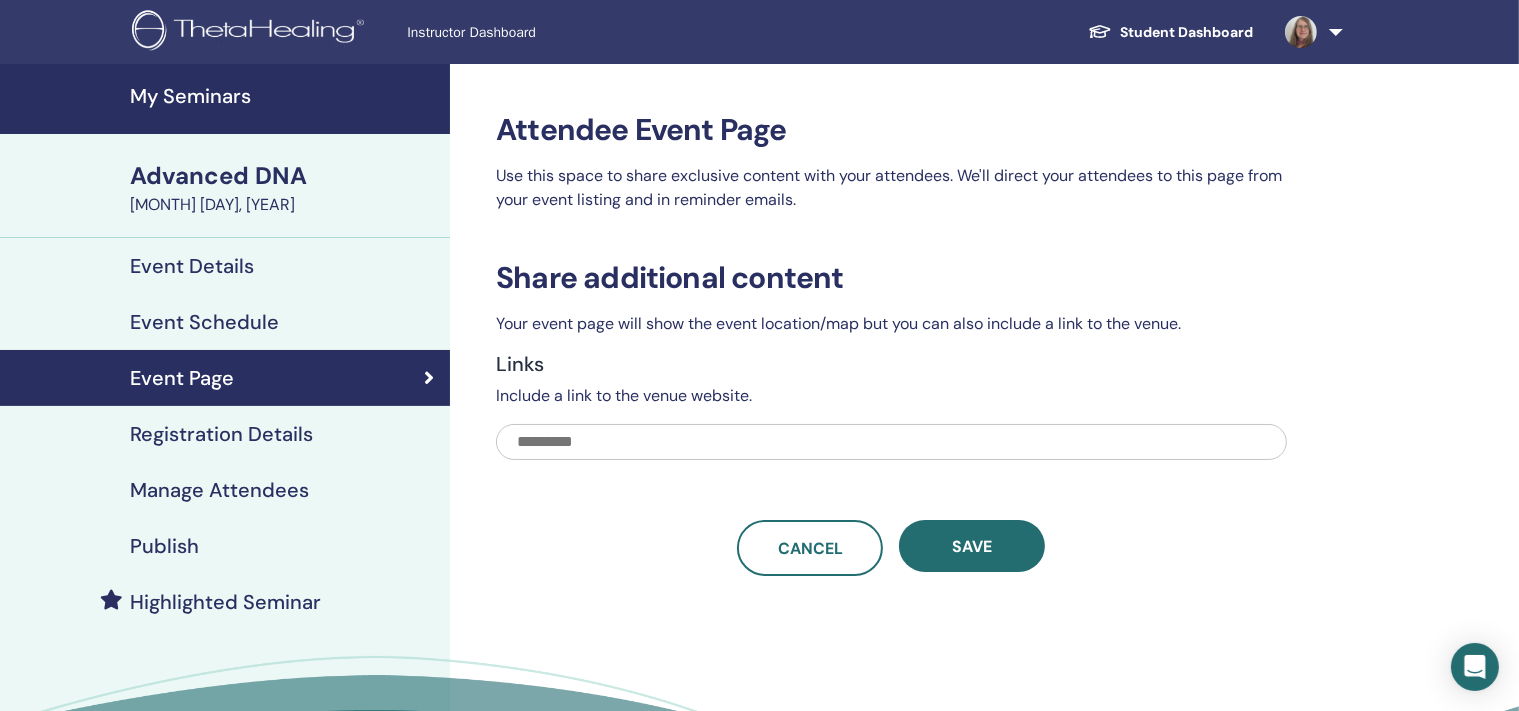 click on "Registration Details" at bounding box center [221, 434] 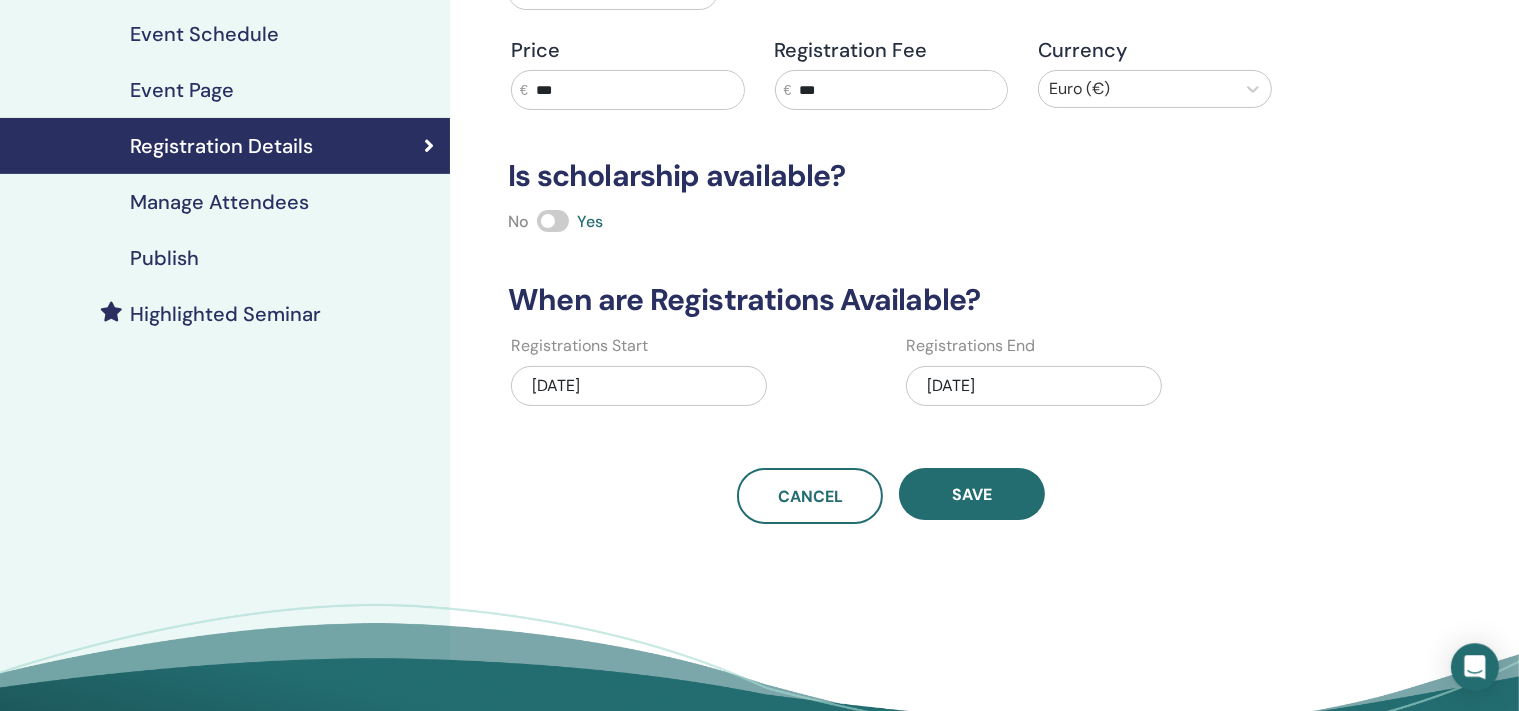 scroll, scrollTop: 302, scrollLeft: 0, axis: vertical 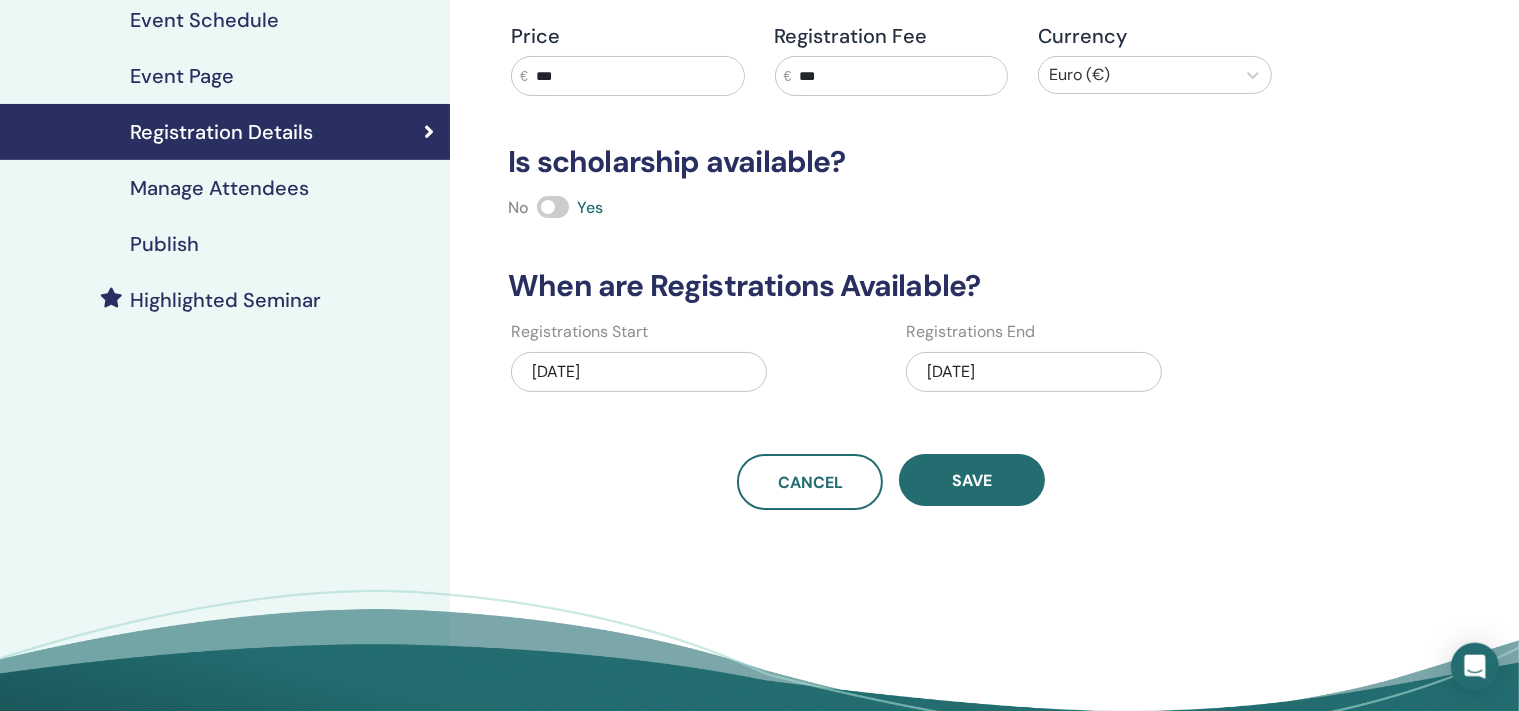 click on "[DATE]" at bounding box center (1034, 372) 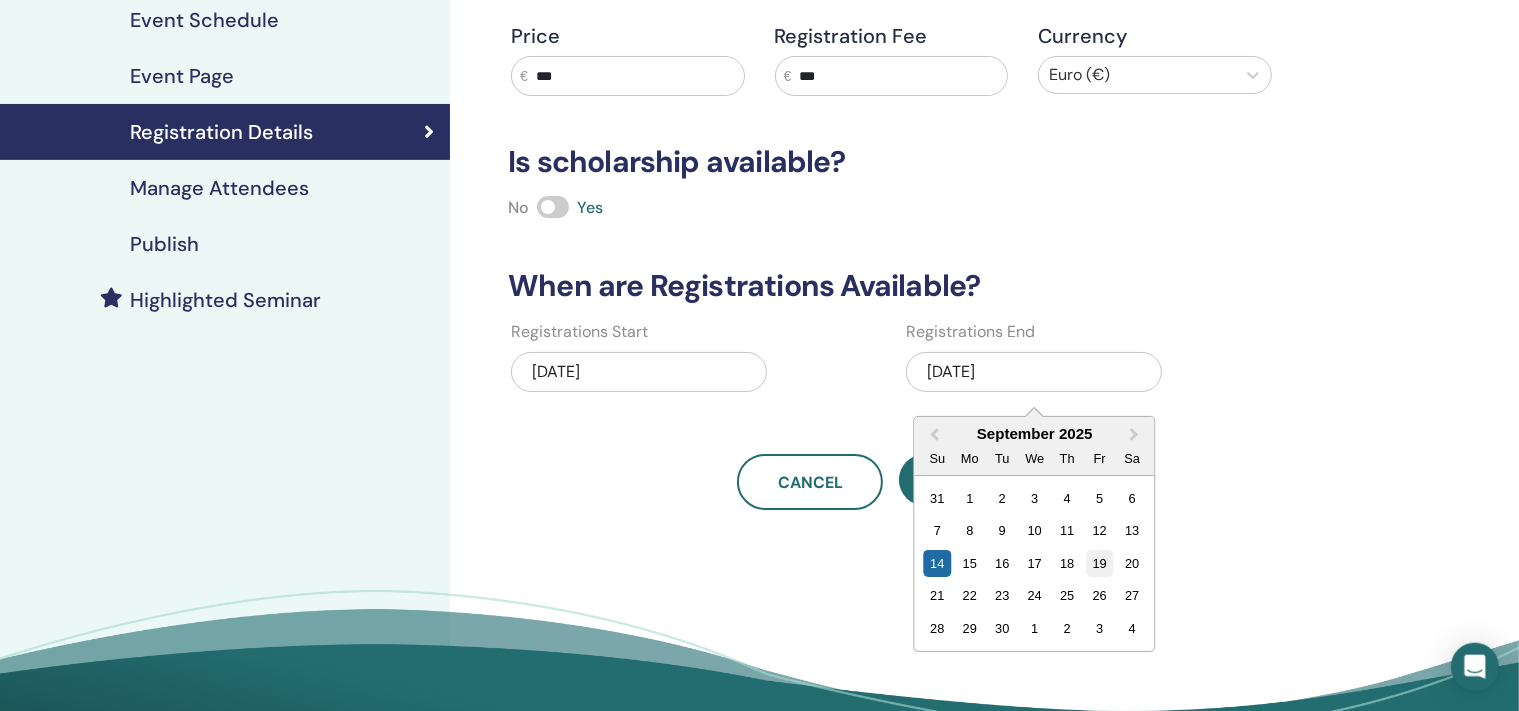 click on "19" at bounding box center (1099, 563) 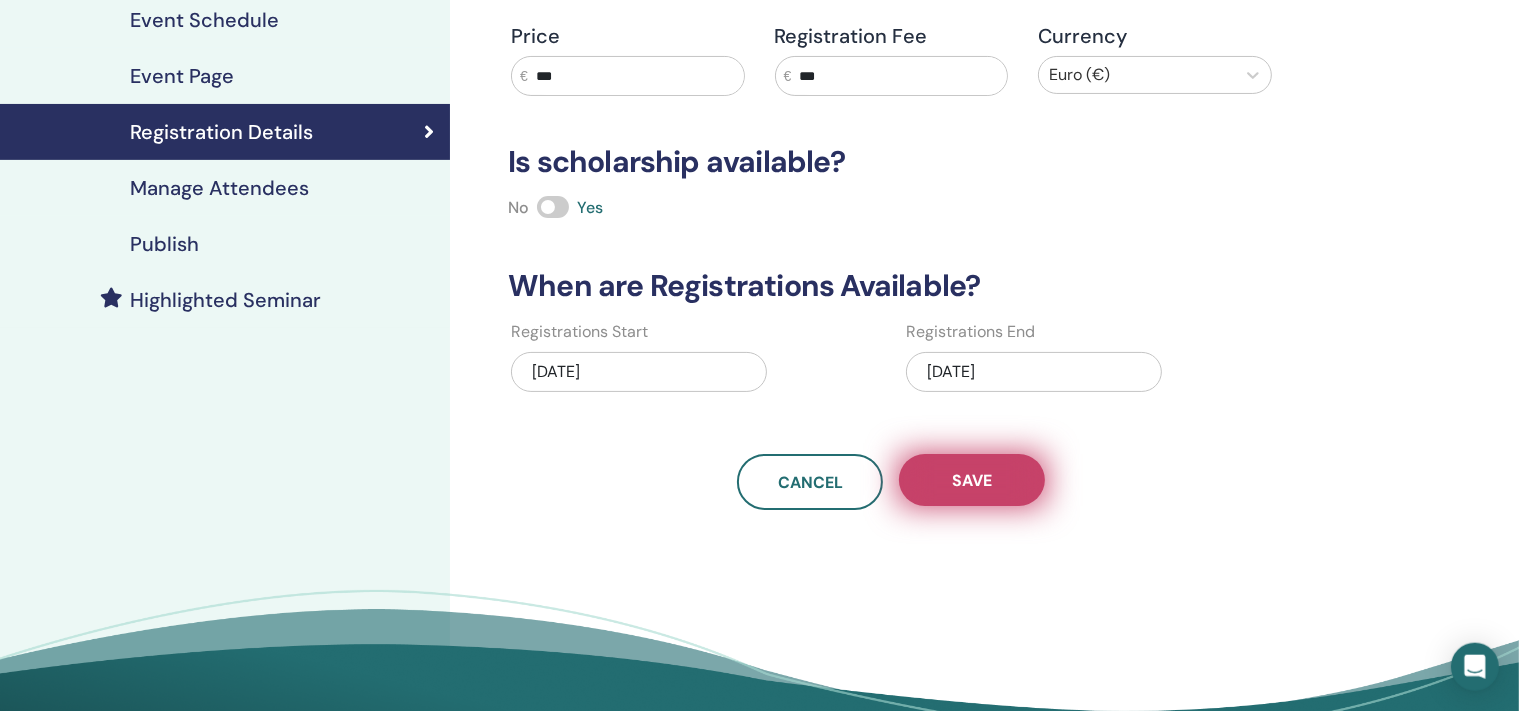 click on "Save" at bounding box center [972, 480] 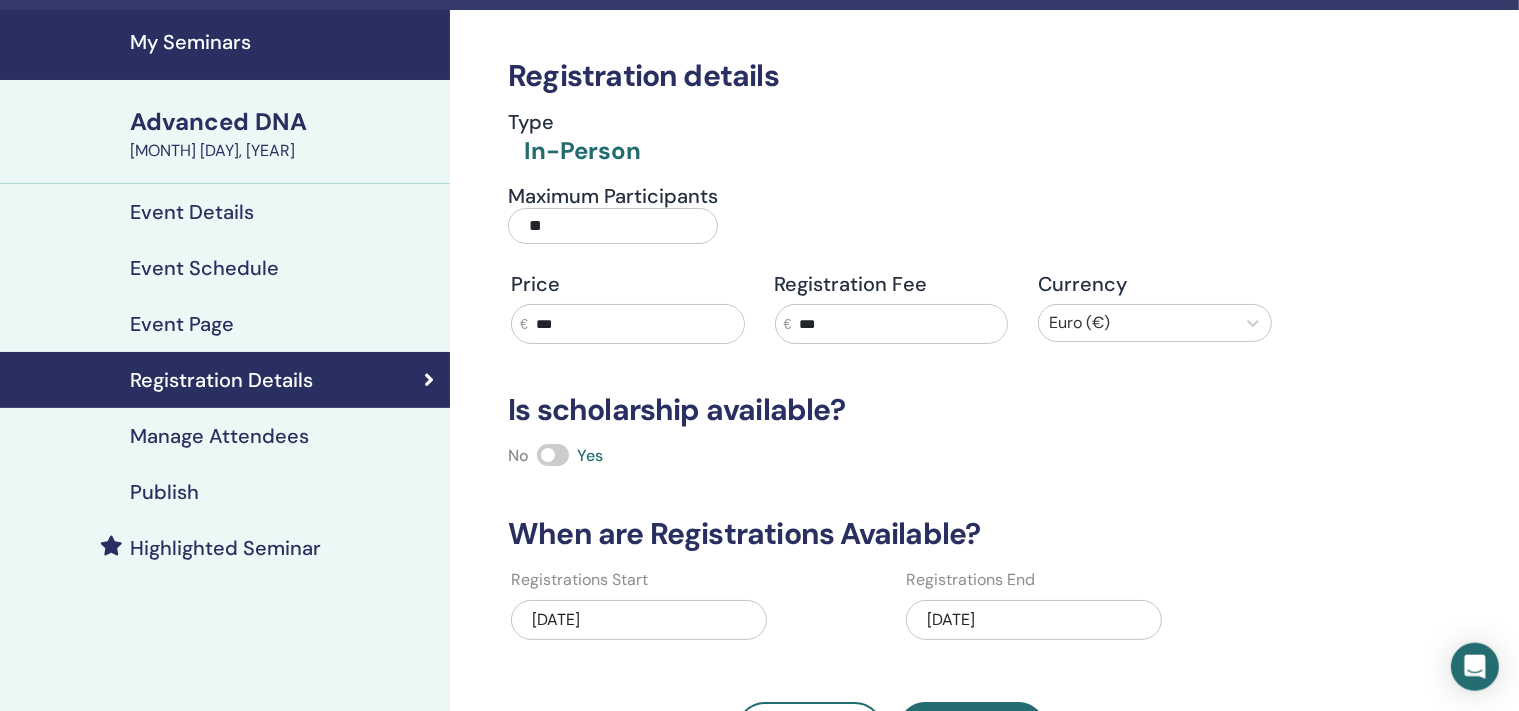 scroll, scrollTop: 60, scrollLeft: 0, axis: vertical 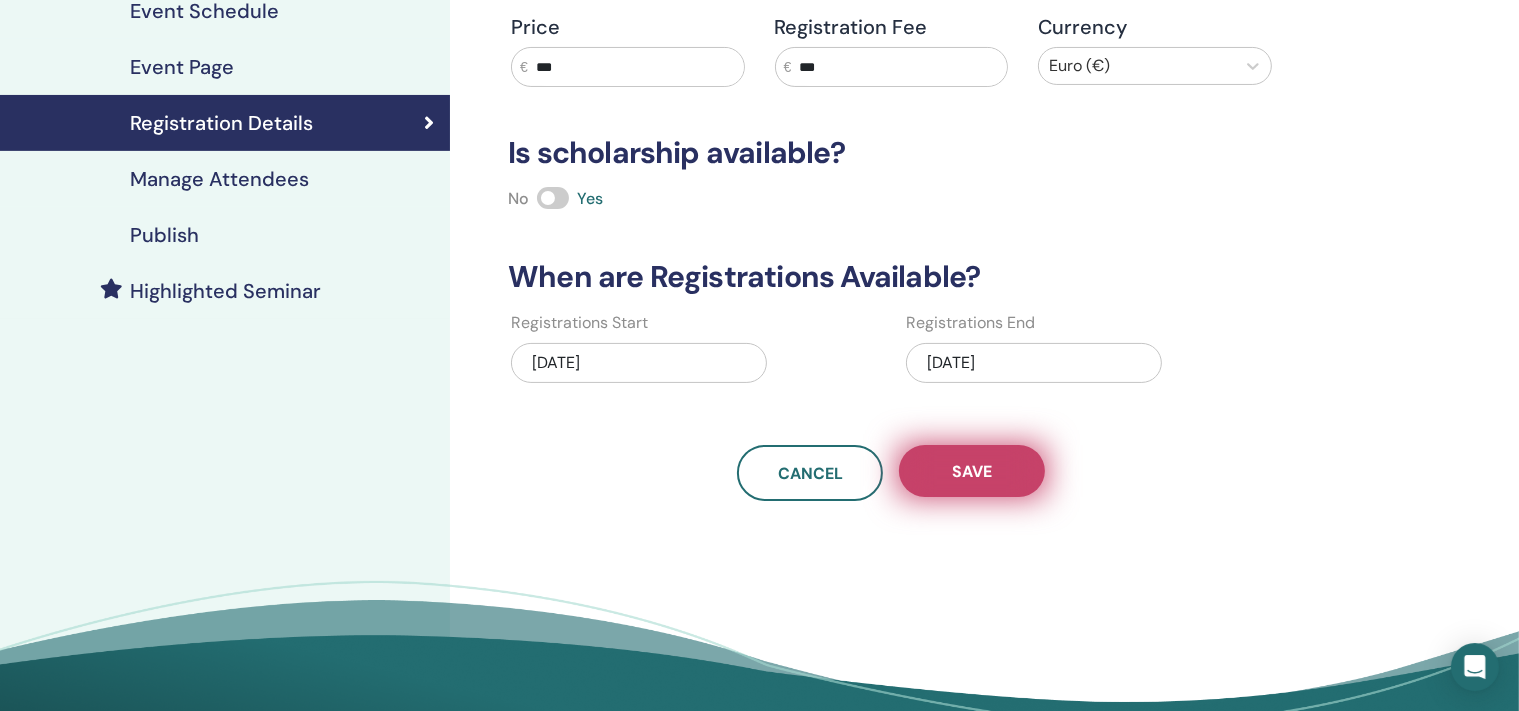 click on "Save" at bounding box center (972, 471) 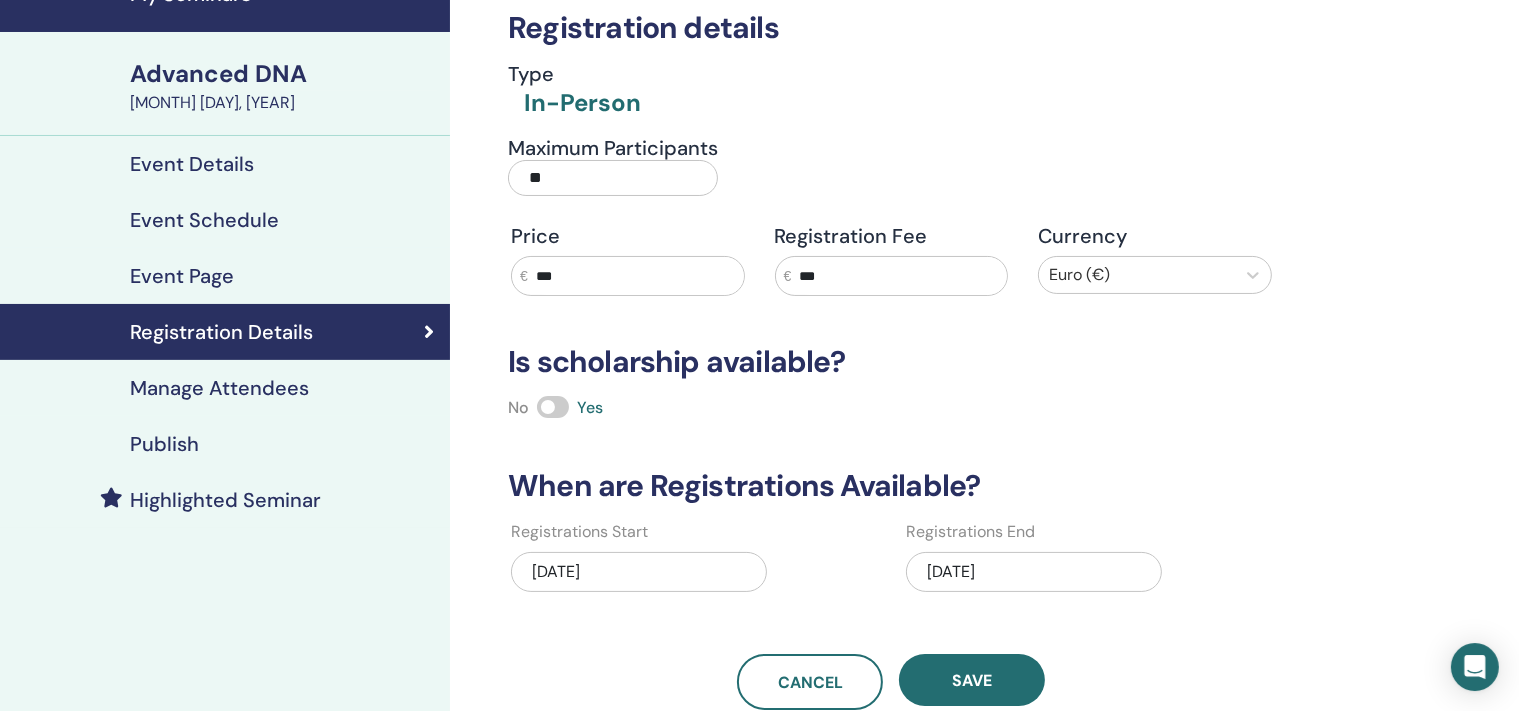 scroll, scrollTop: 15, scrollLeft: 0, axis: vertical 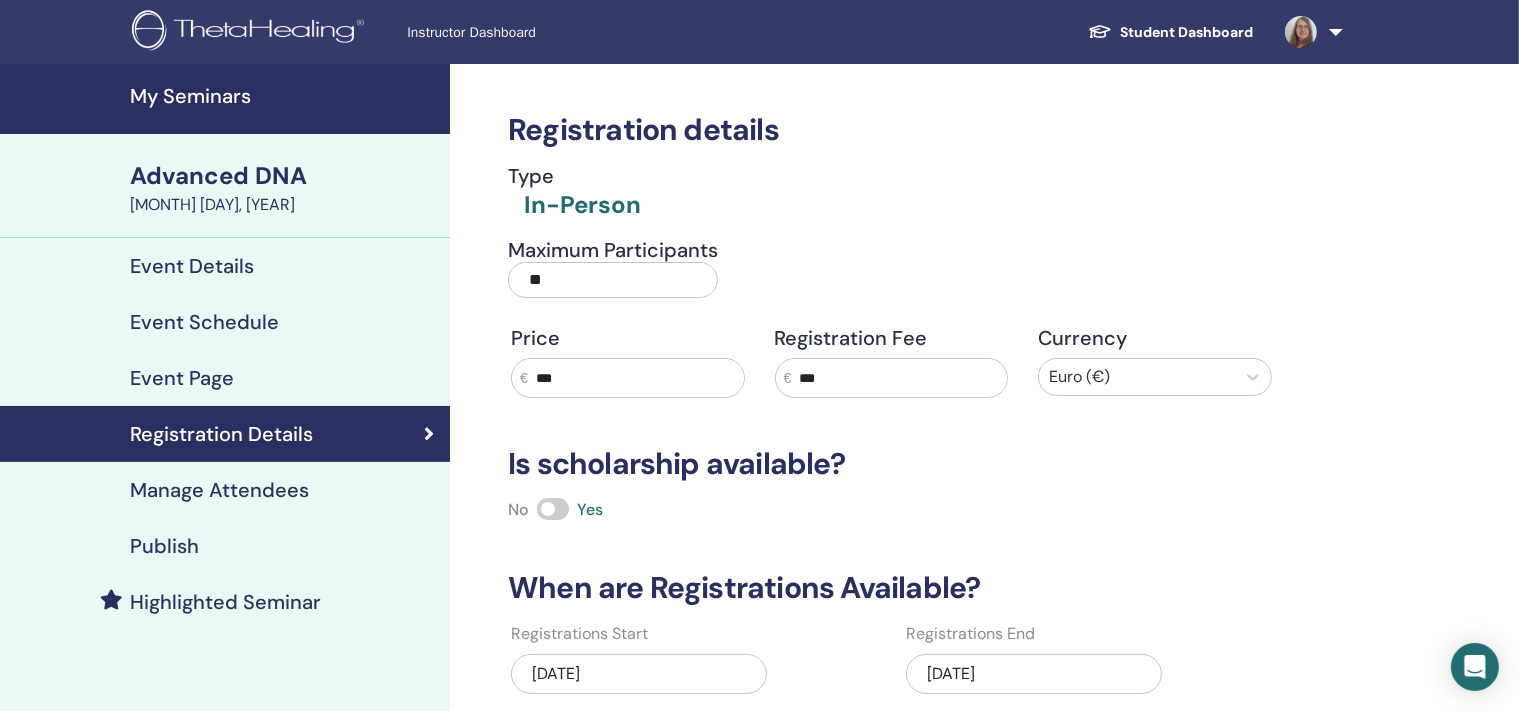 click on "Publish" at bounding box center (164, 546) 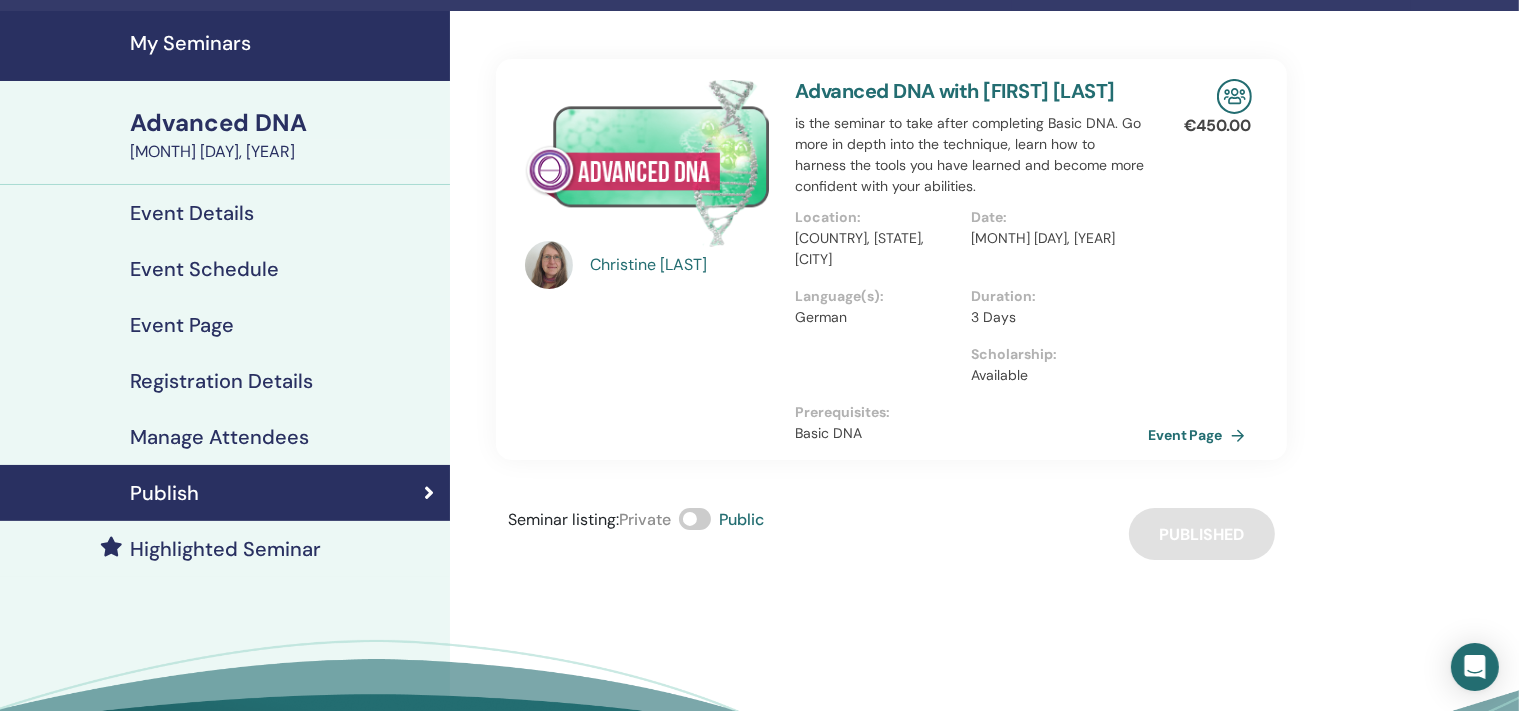 scroll, scrollTop: 37, scrollLeft: 0, axis: vertical 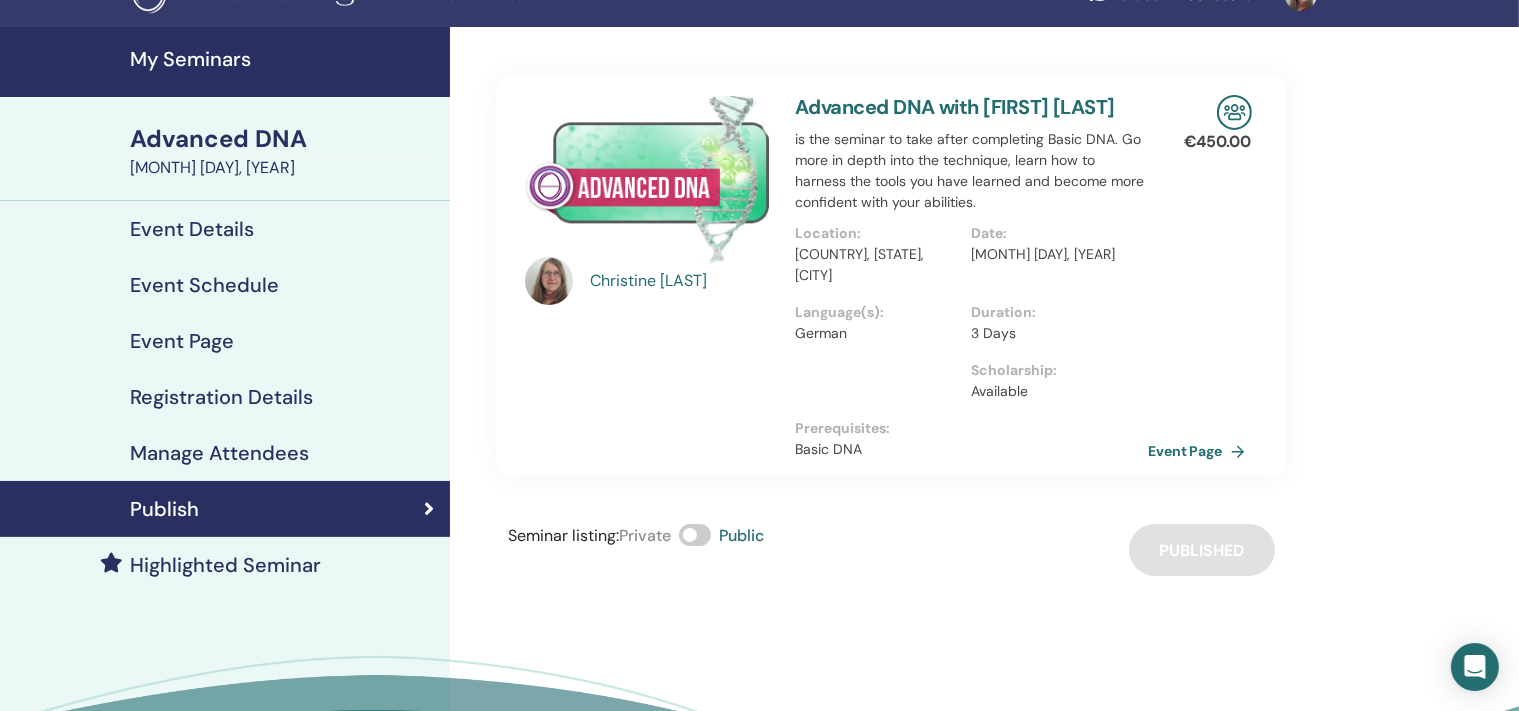 click on "My Seminars" at bounding box center [284, 59] 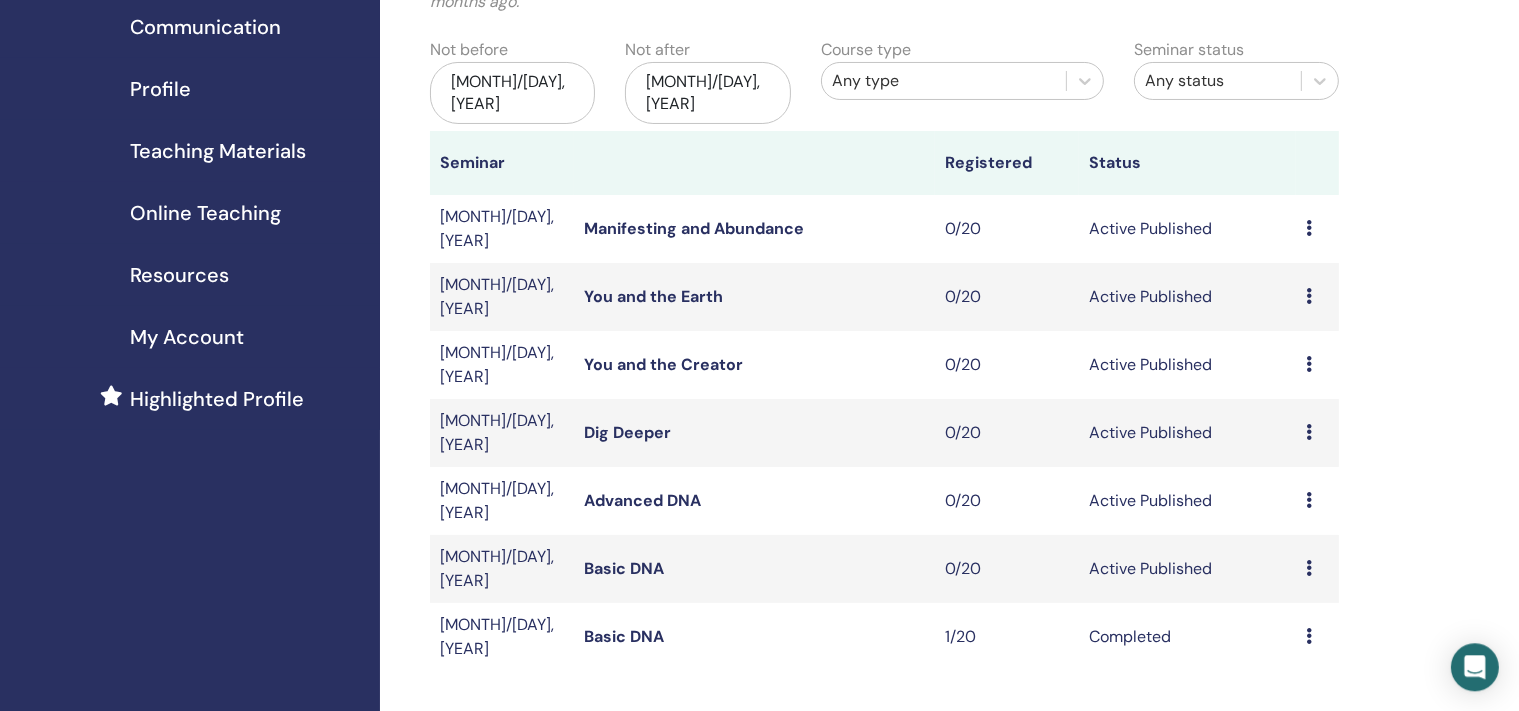 scroll, scrollTop: 195, scrollLeft: 0, axis: vertical 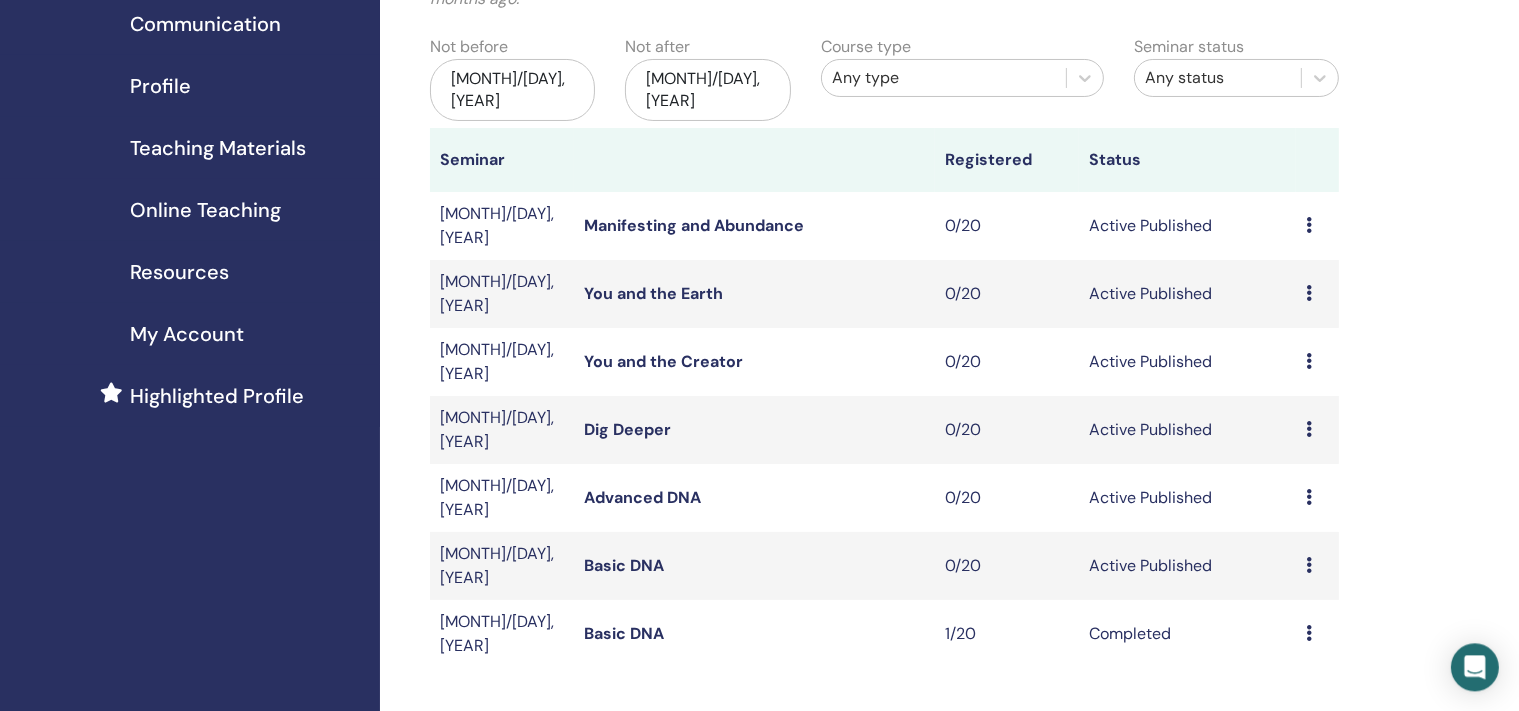 click at bounding box center [1309, 565] 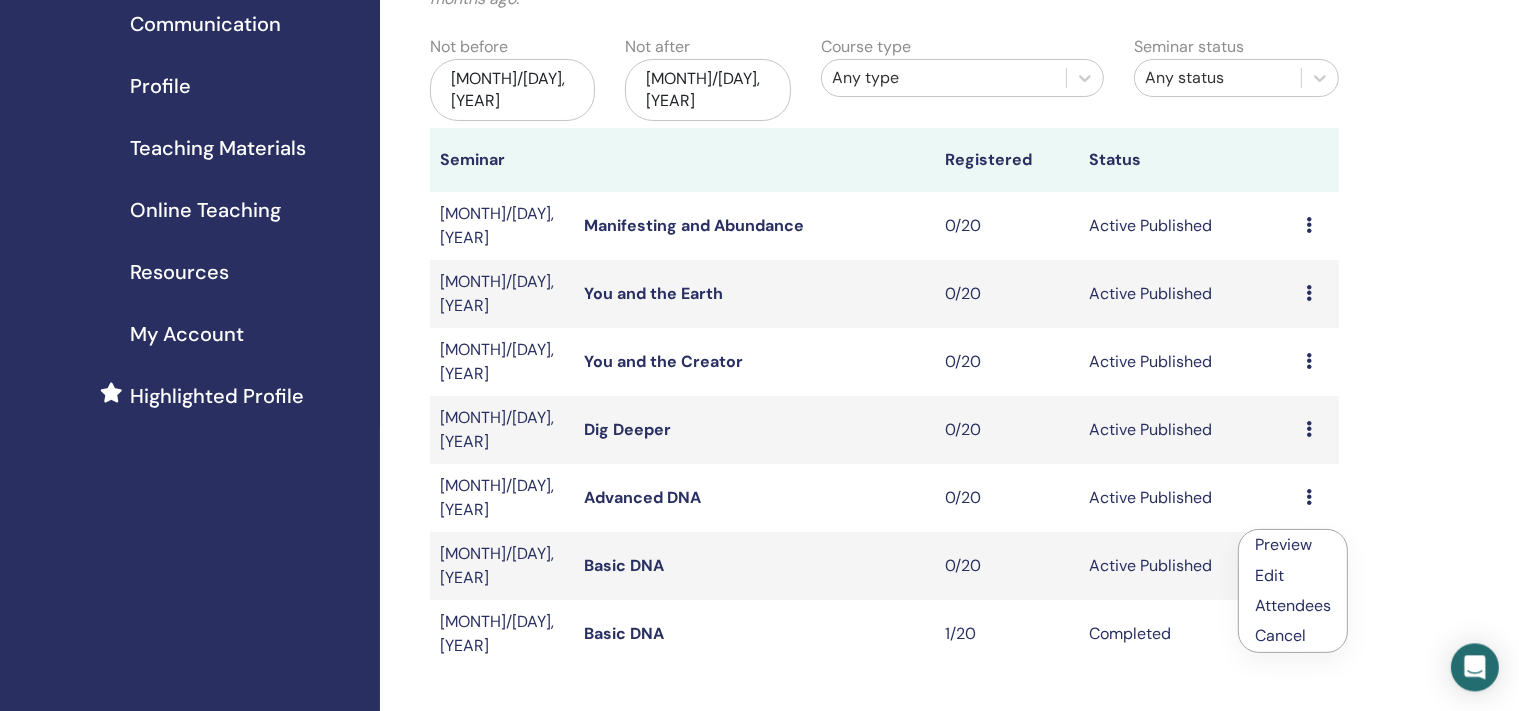 click on "Basic DNA" at bounding box center (624, 565) 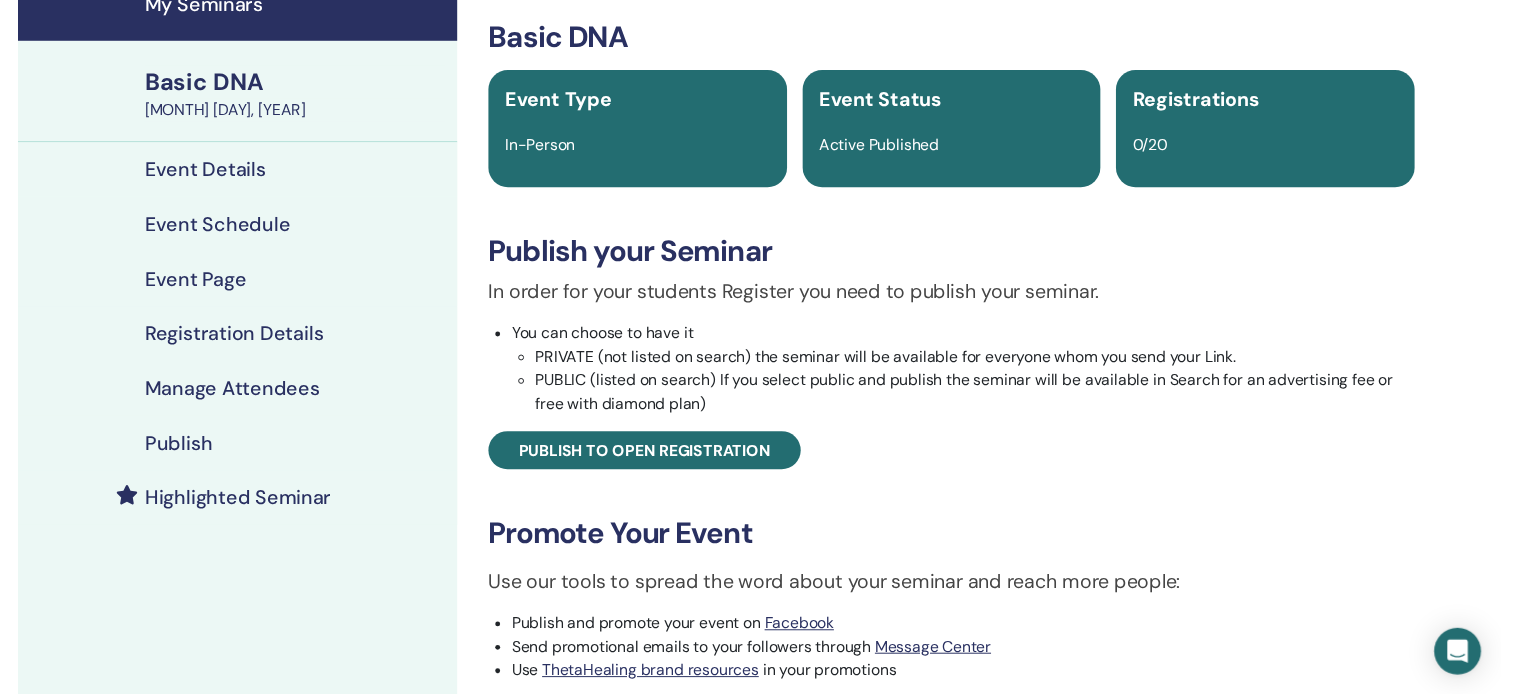 scroll, scrollTop: 150, scrollLeft: 0, axis: vertical 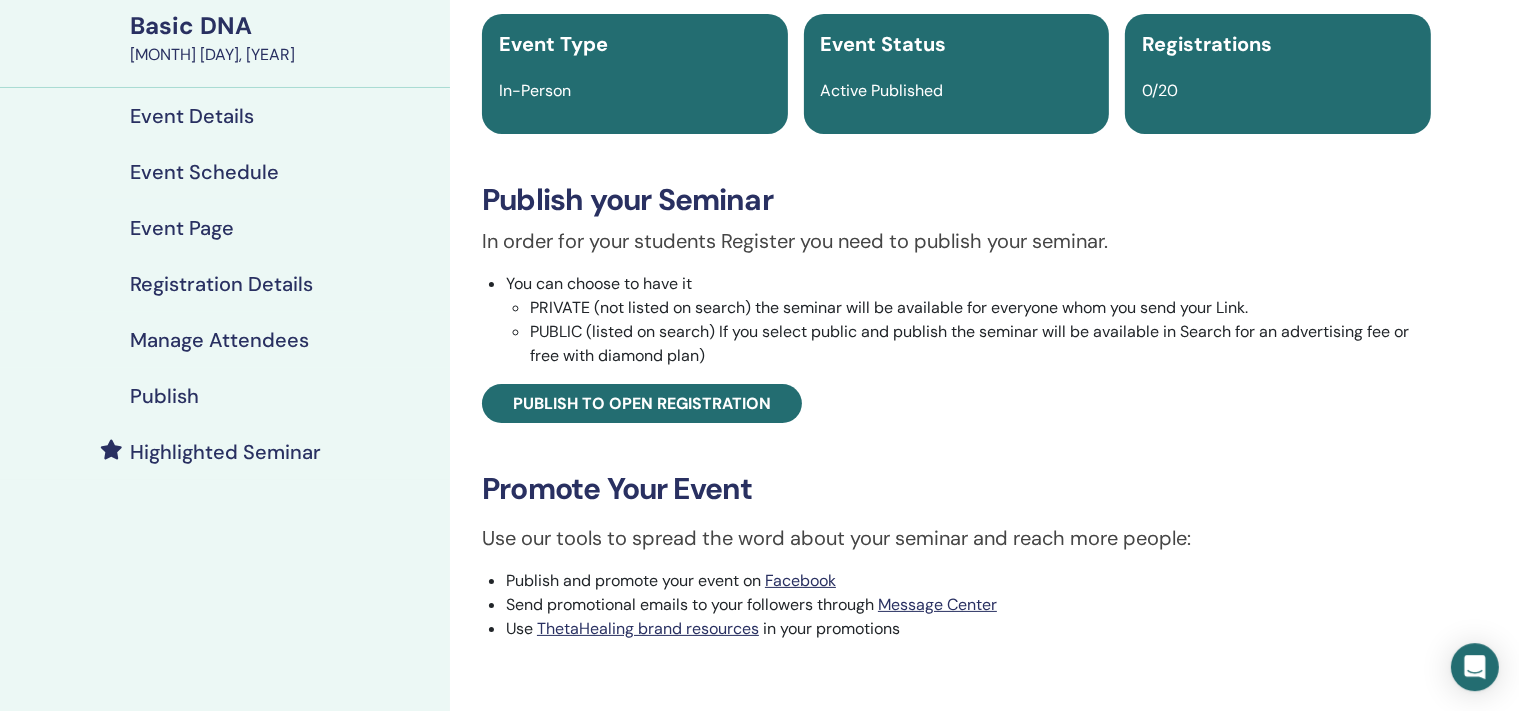 click on "Highlighted Seminar" at bounding box center (225, 452) 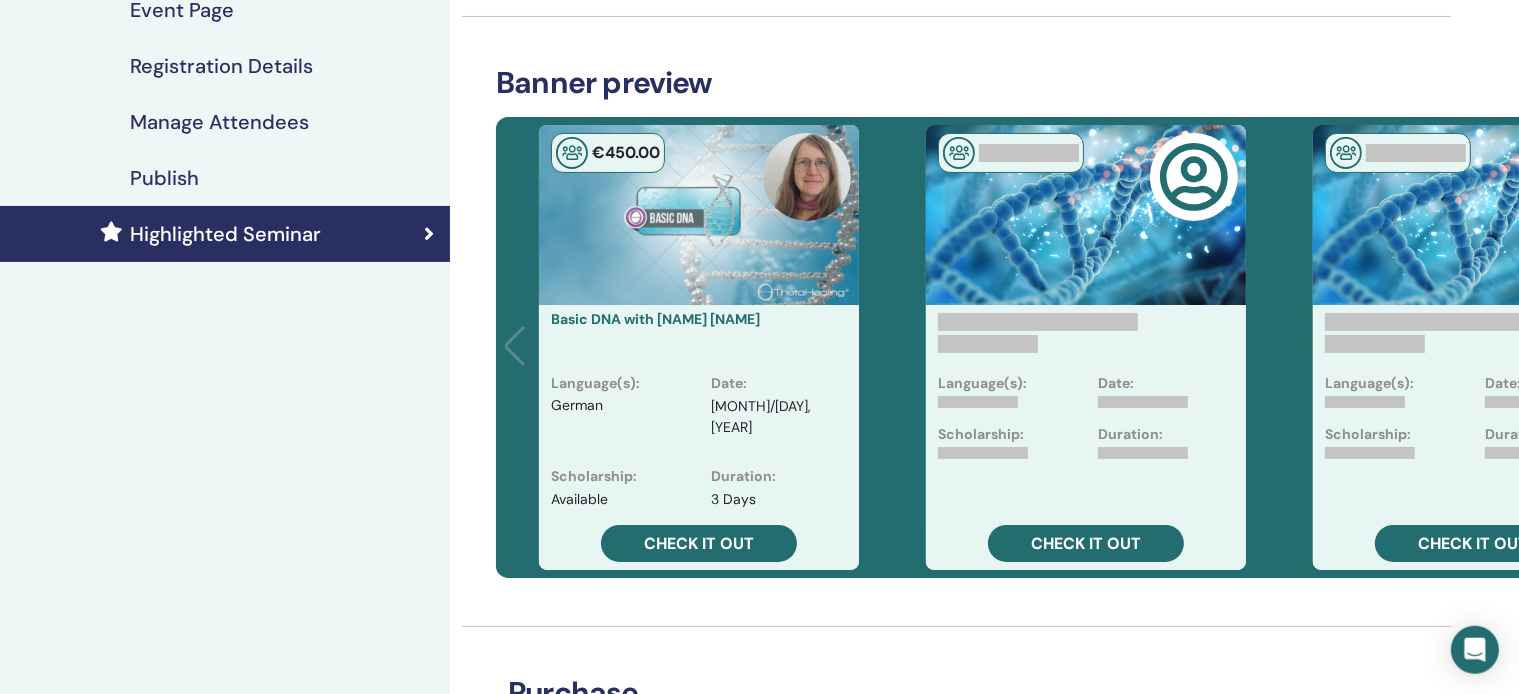 scroll, scrollTop: 0, scrollLeft: 0, axis: both 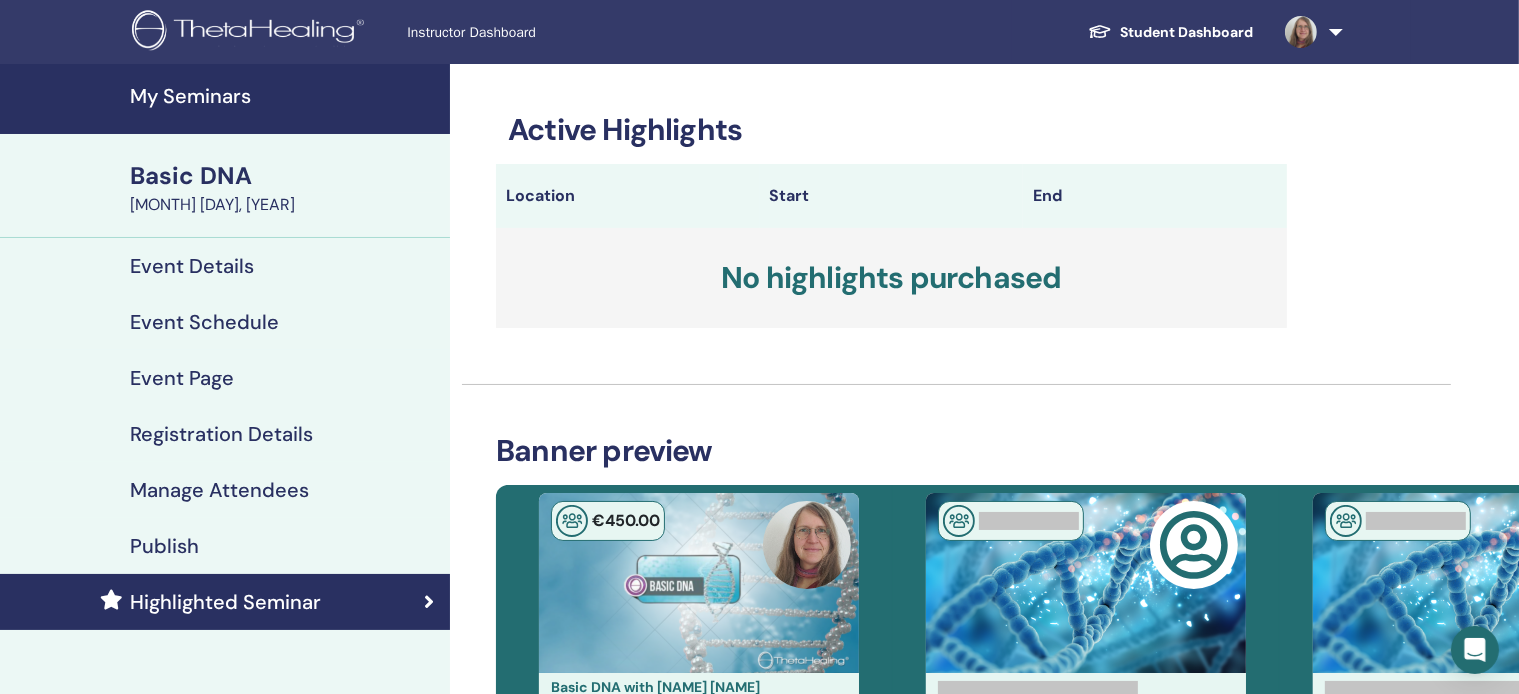 click at bounding box center (1310, 32) 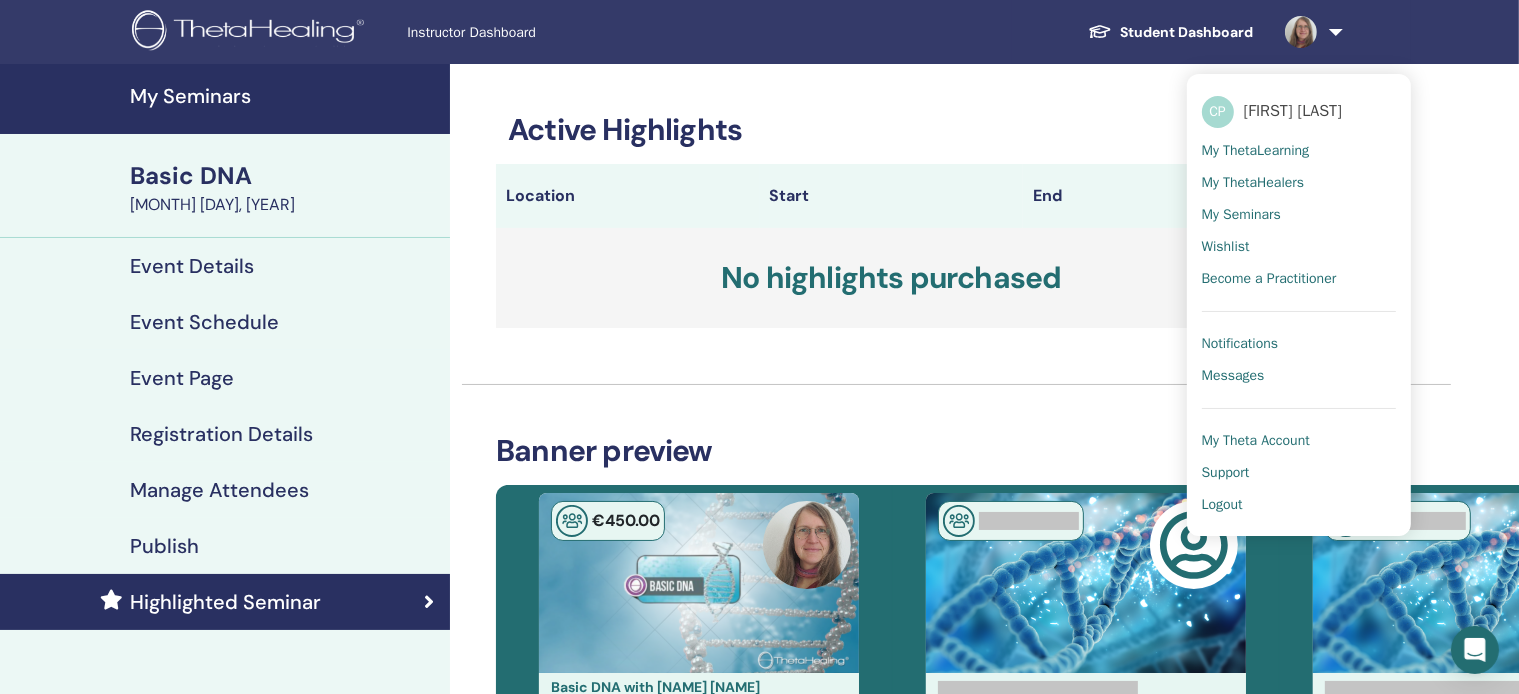 click on "My Theta Account" at bounding box center [1256, 441] 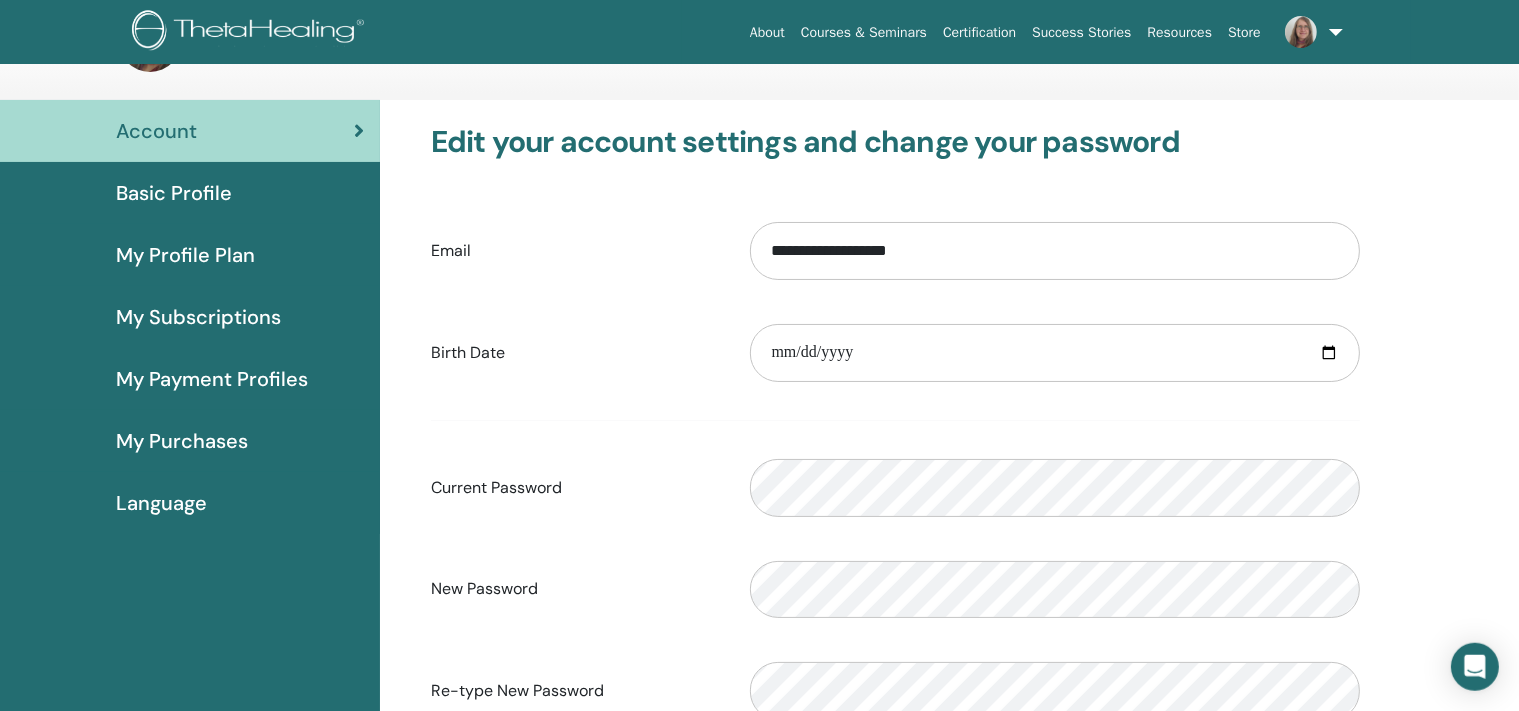scroll, scrollTop: 0, scrollLeft: 0, axis: both 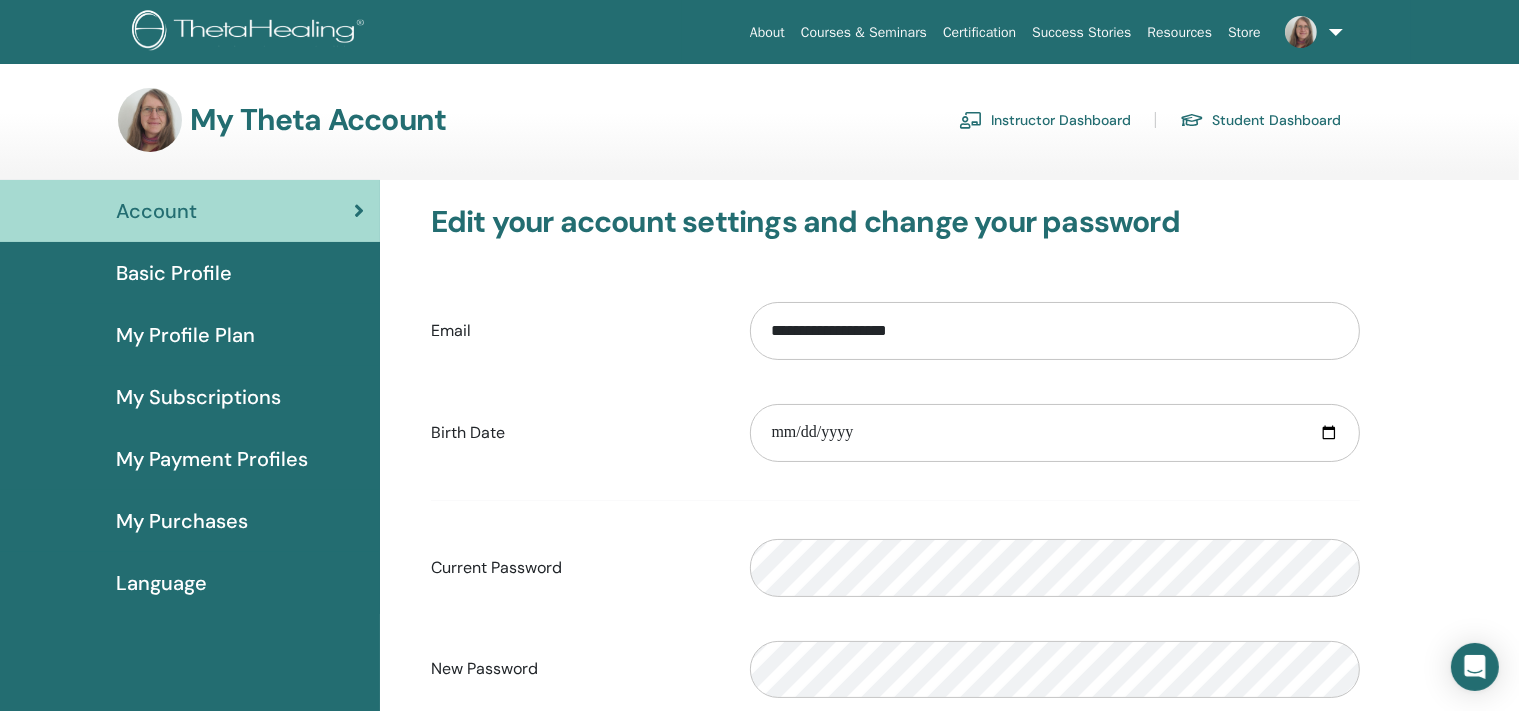 click on "Basic Profile" at bounding box center [174, 273] 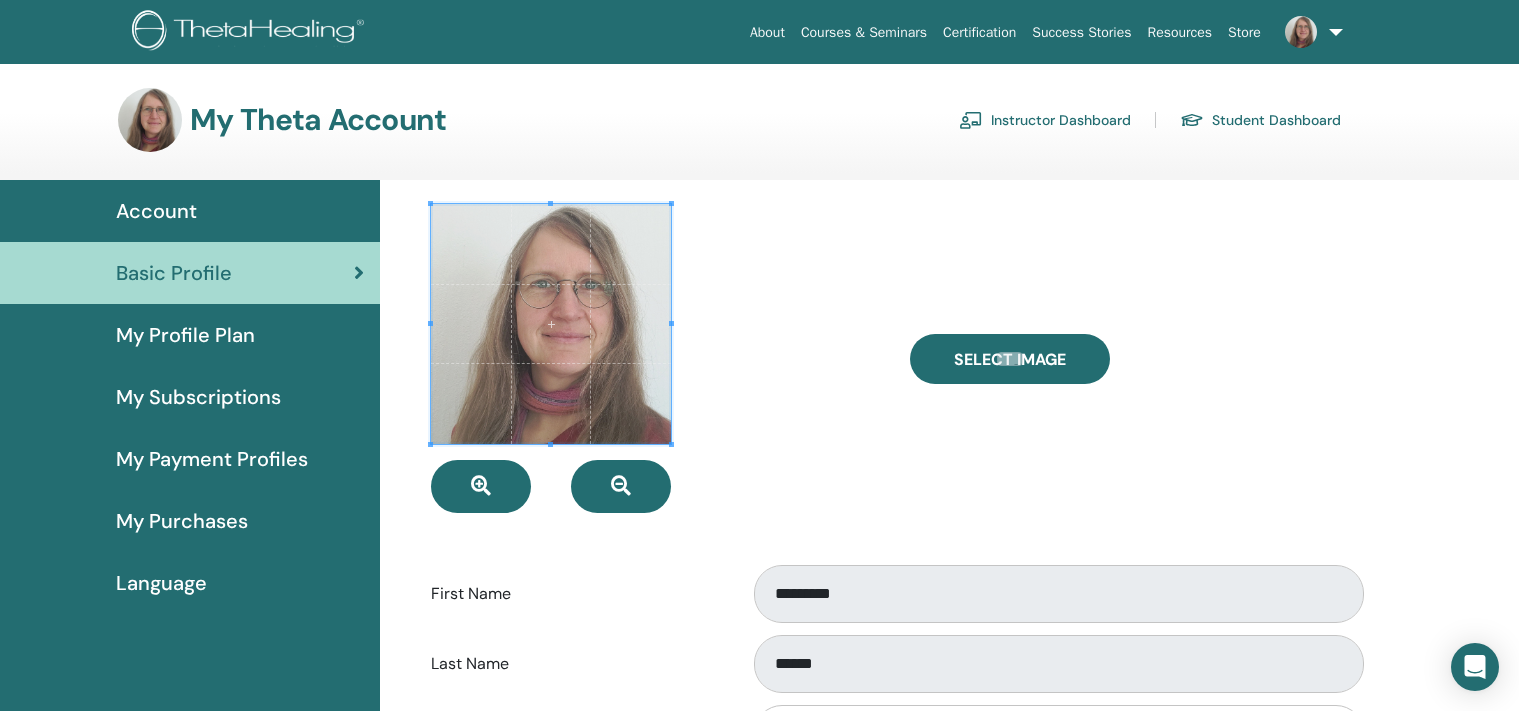 scroll, scrollTop: 0, scrollLeft: 0, axis: both 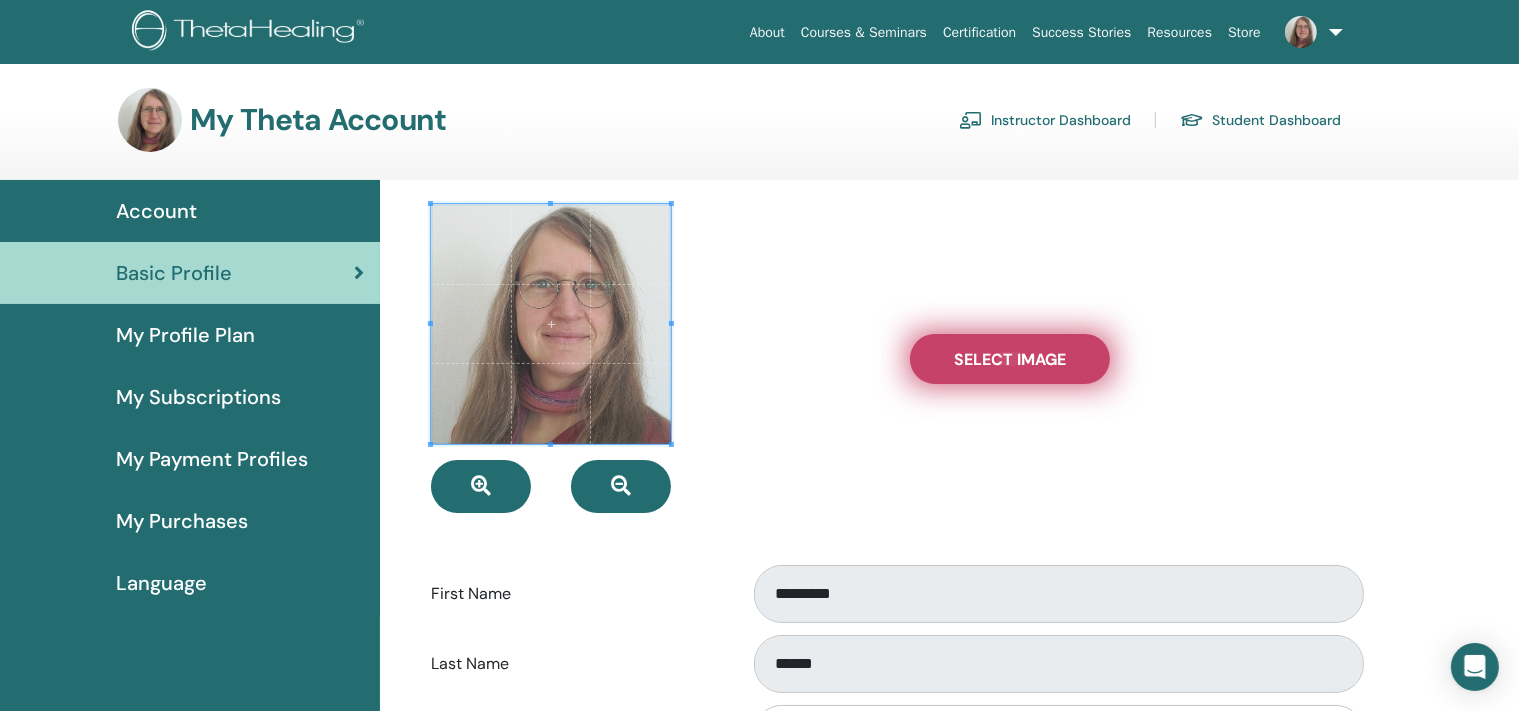click on "Select Image" at bounding box center (1010, 359) 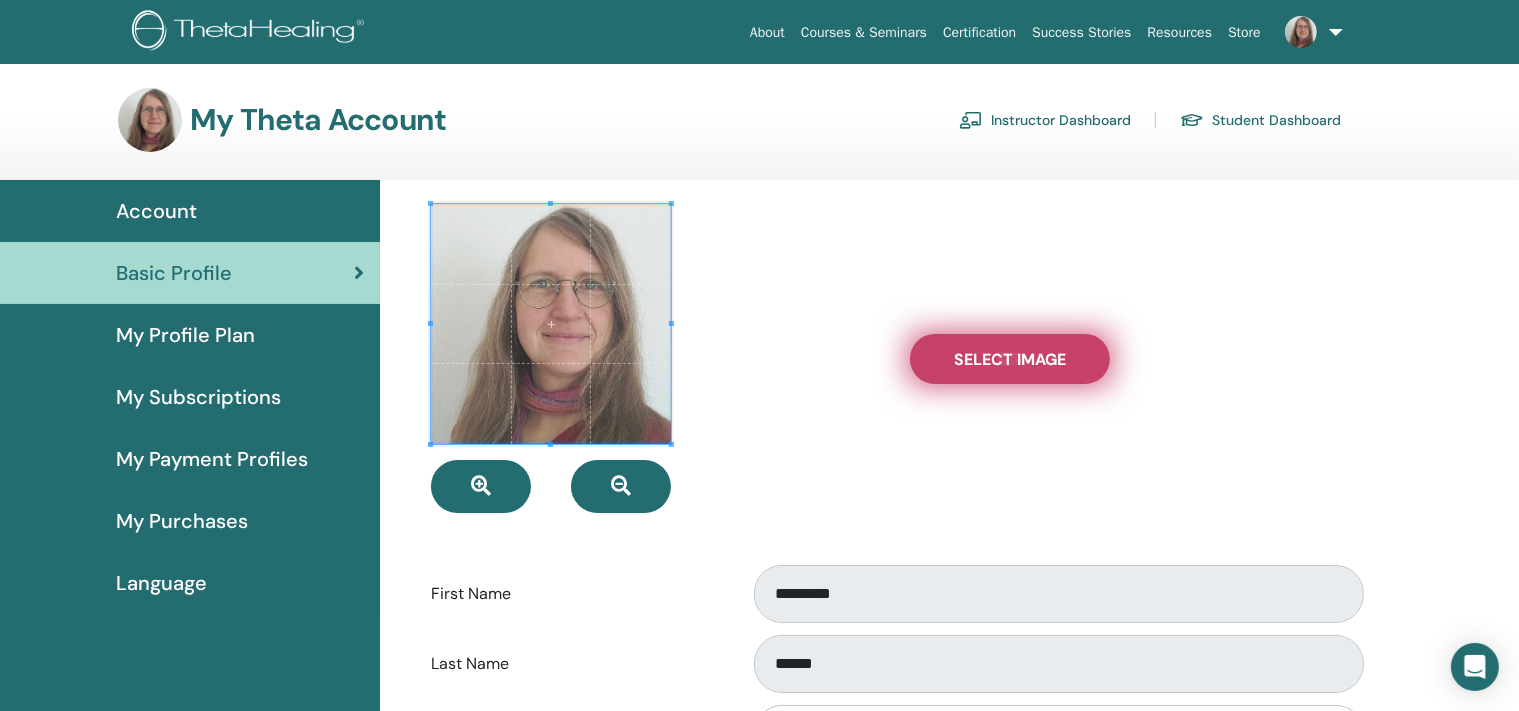 click on "Select Image" at bounding box center [1010, 359] 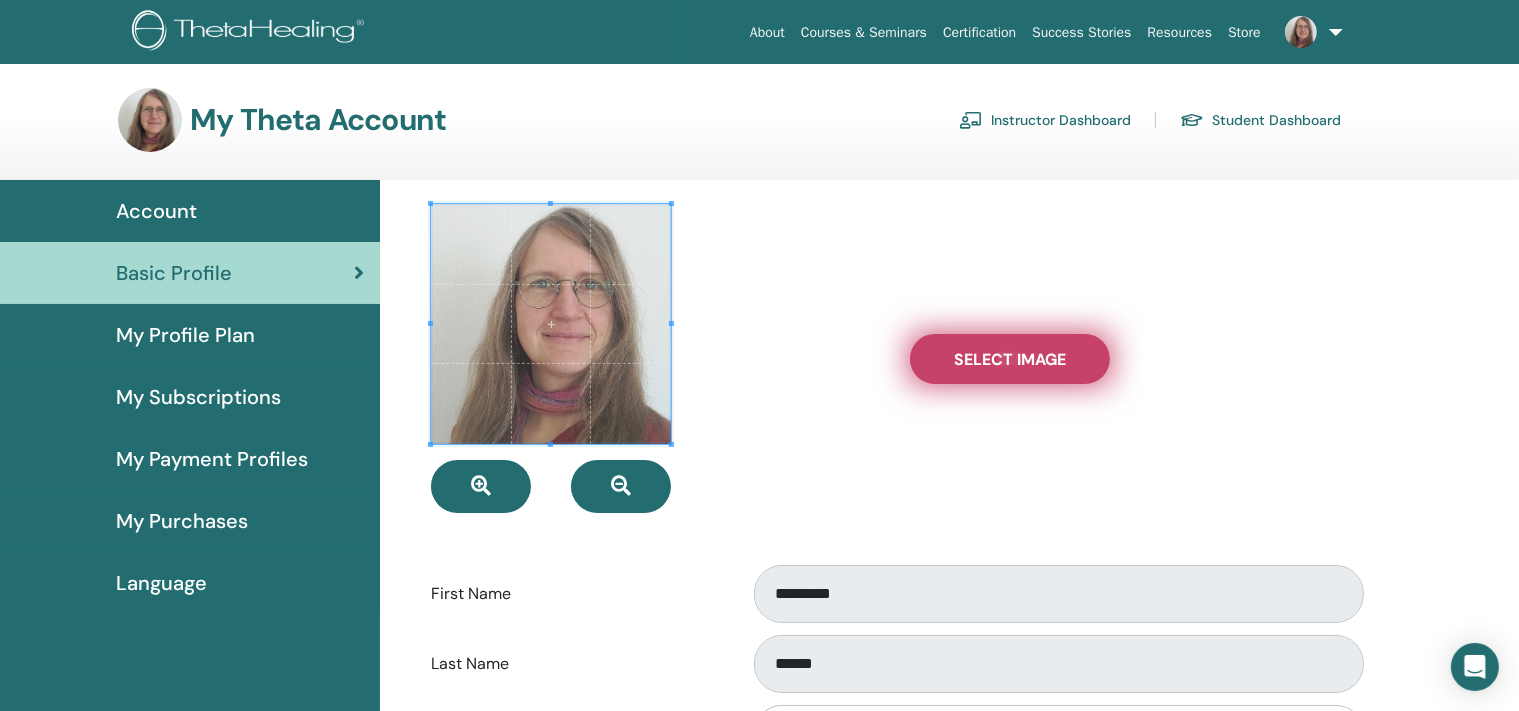 type on "**********" 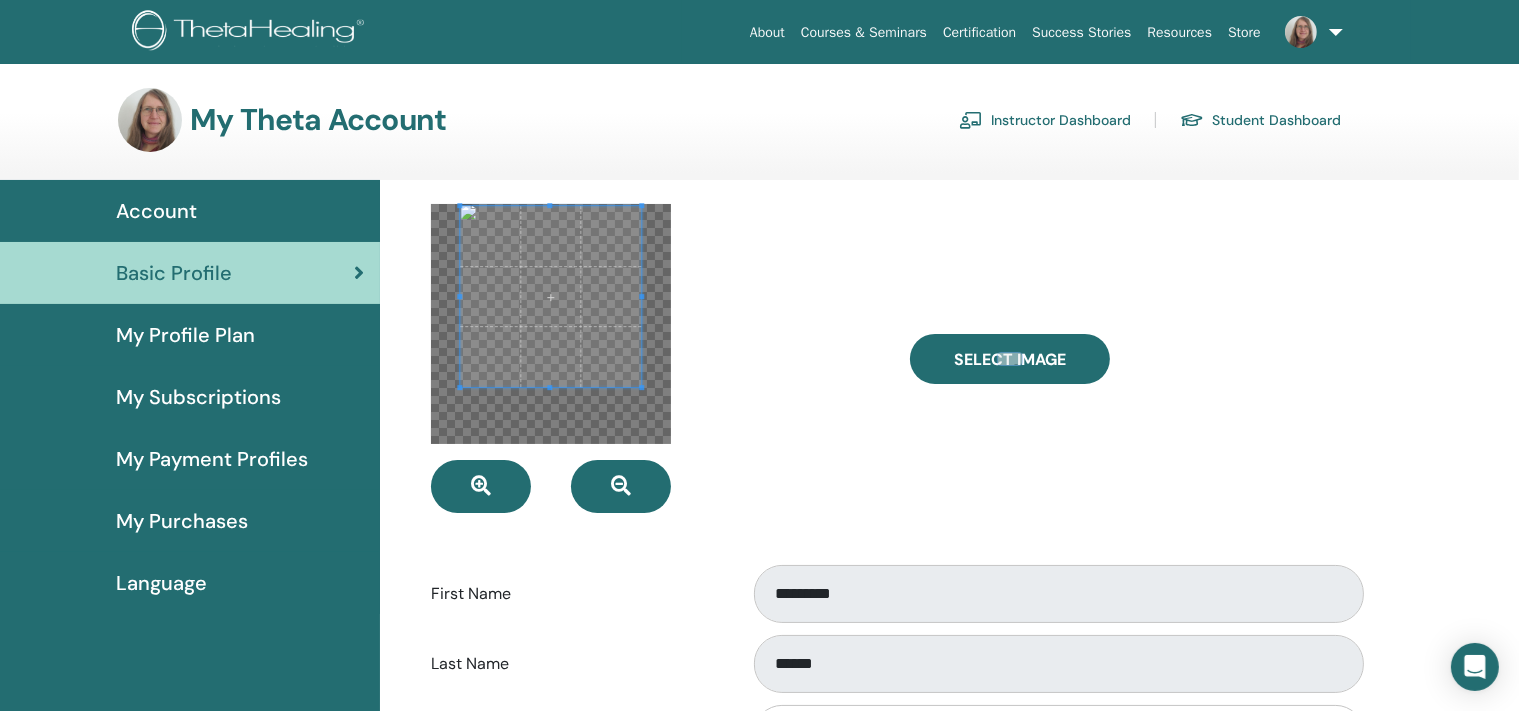 click at bounding box center [550, 296] 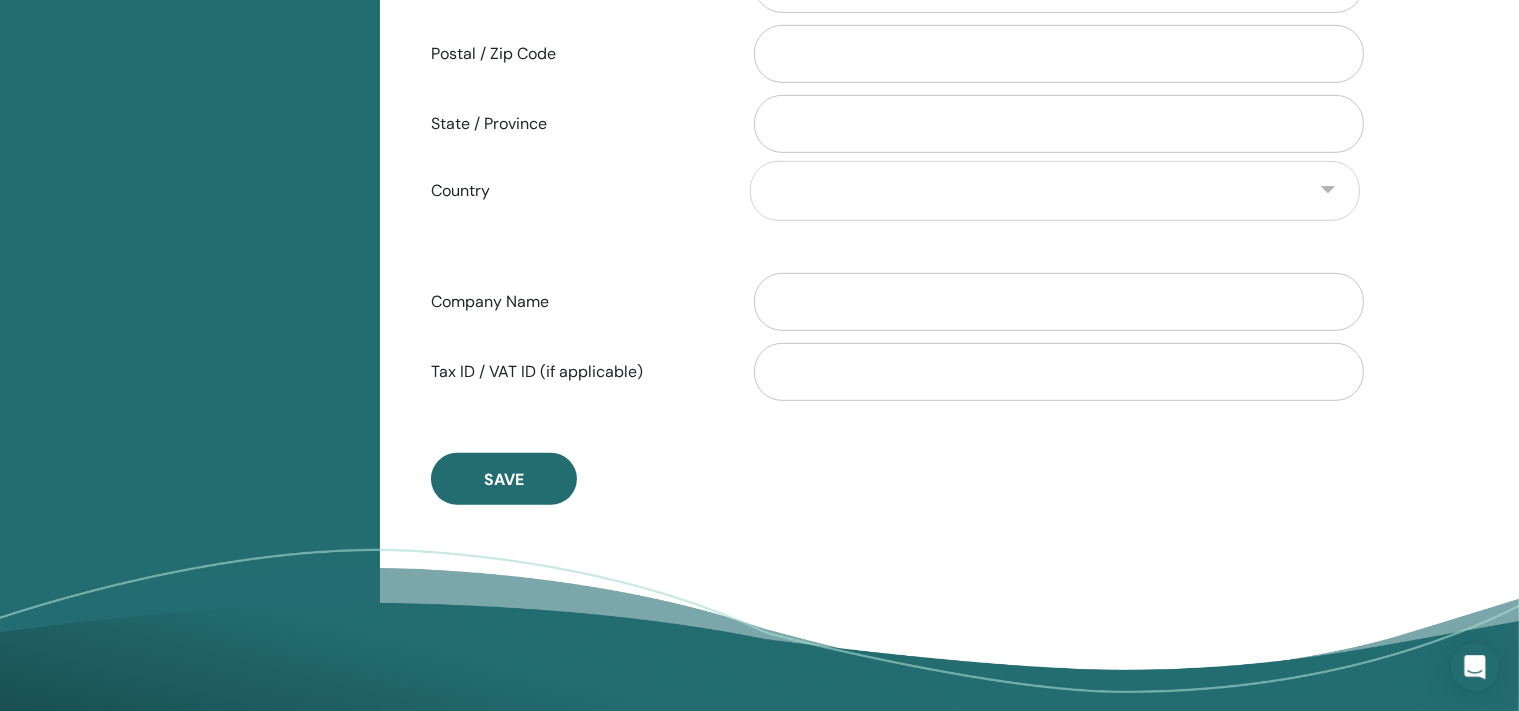 scroll, scrollTop: 929, scrollLeft: 0, axis: vertical 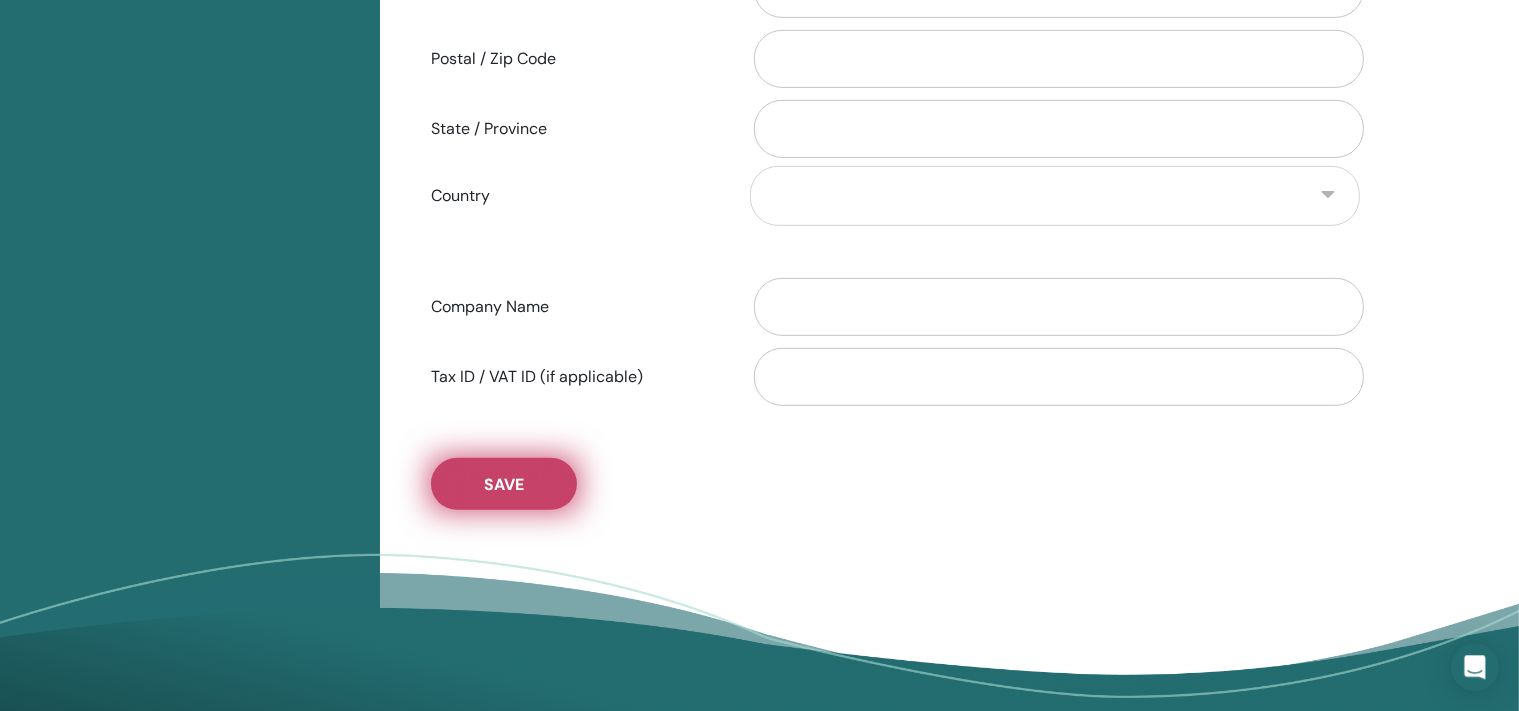 click on "Save" at bounding box center (504, 484) 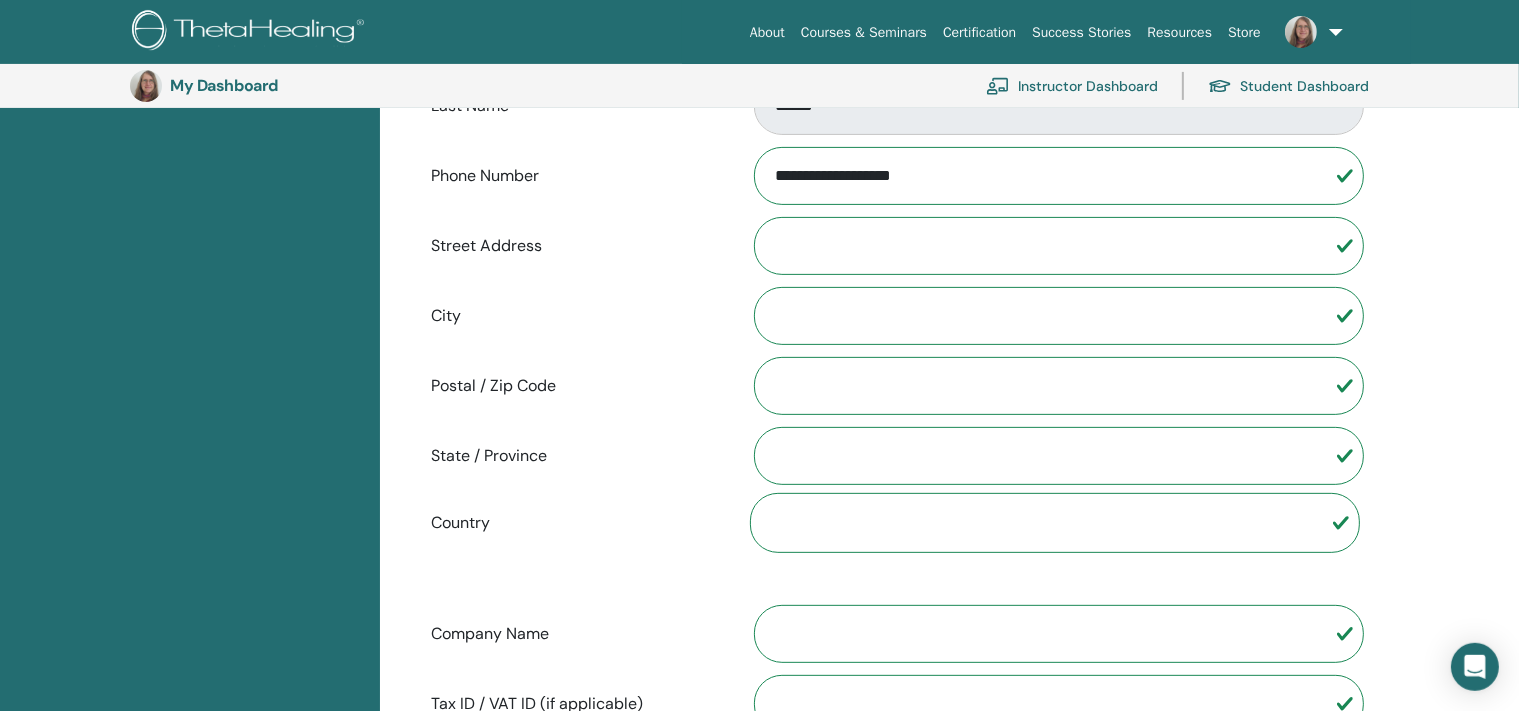 scroll, scrollTop: 603, scrollLeft: 0, axis: vertical 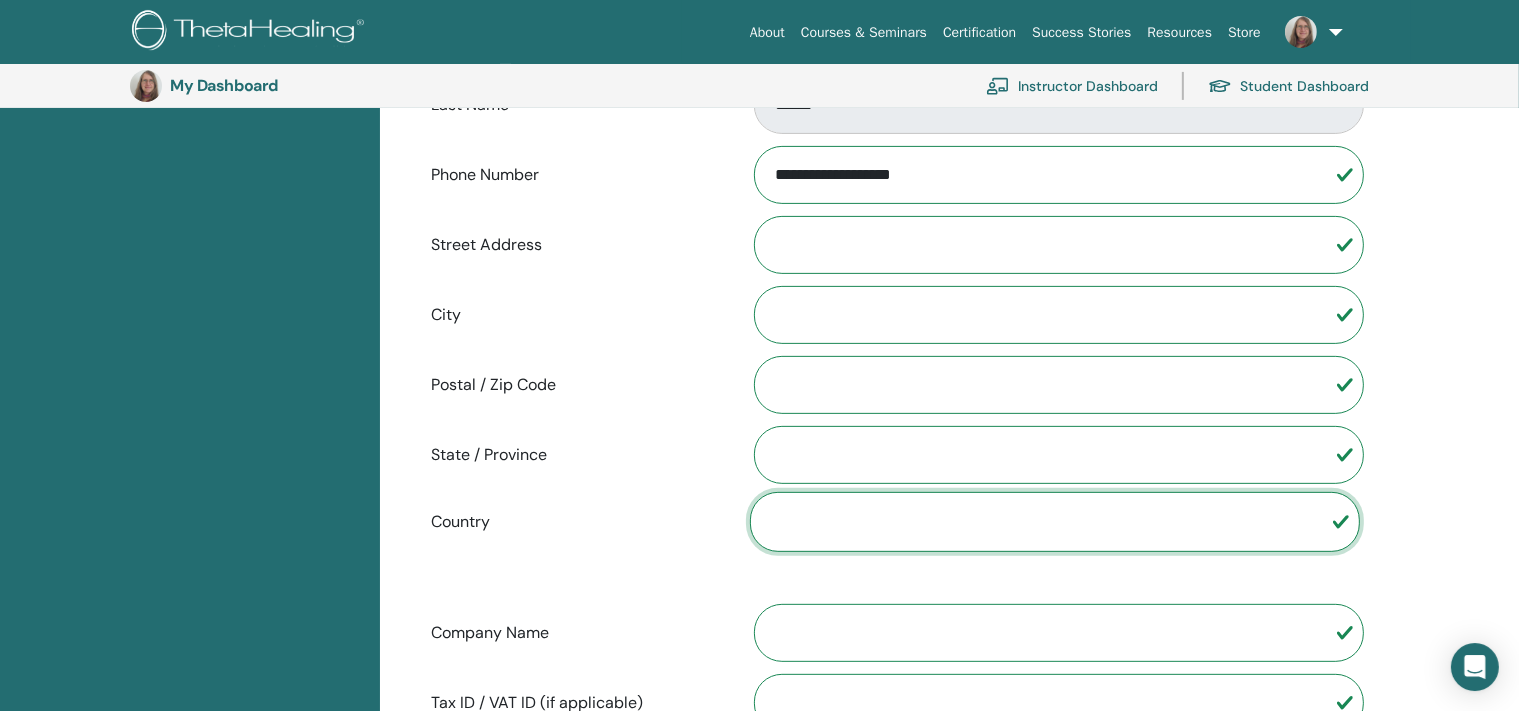 click on "**********" at bounding box center (1055, 522) 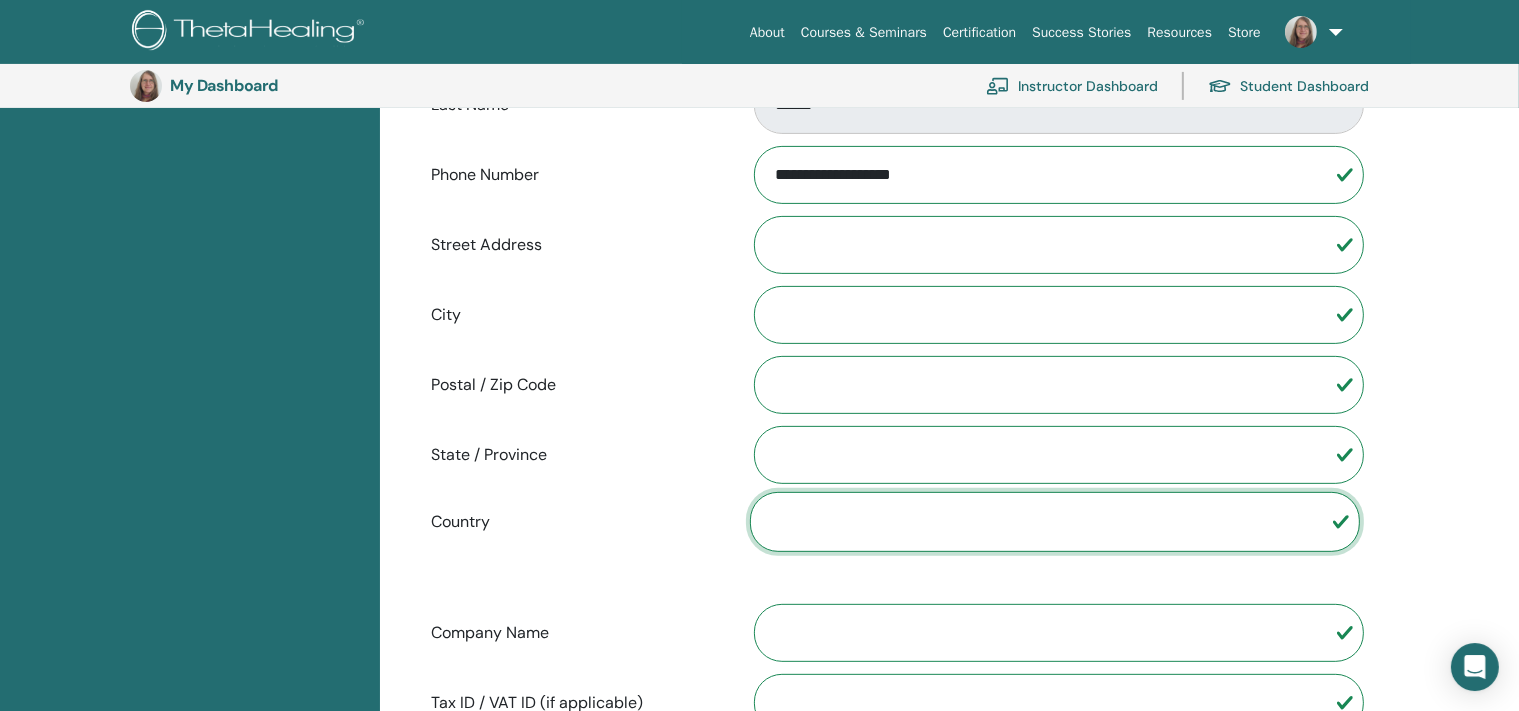 select on "**" 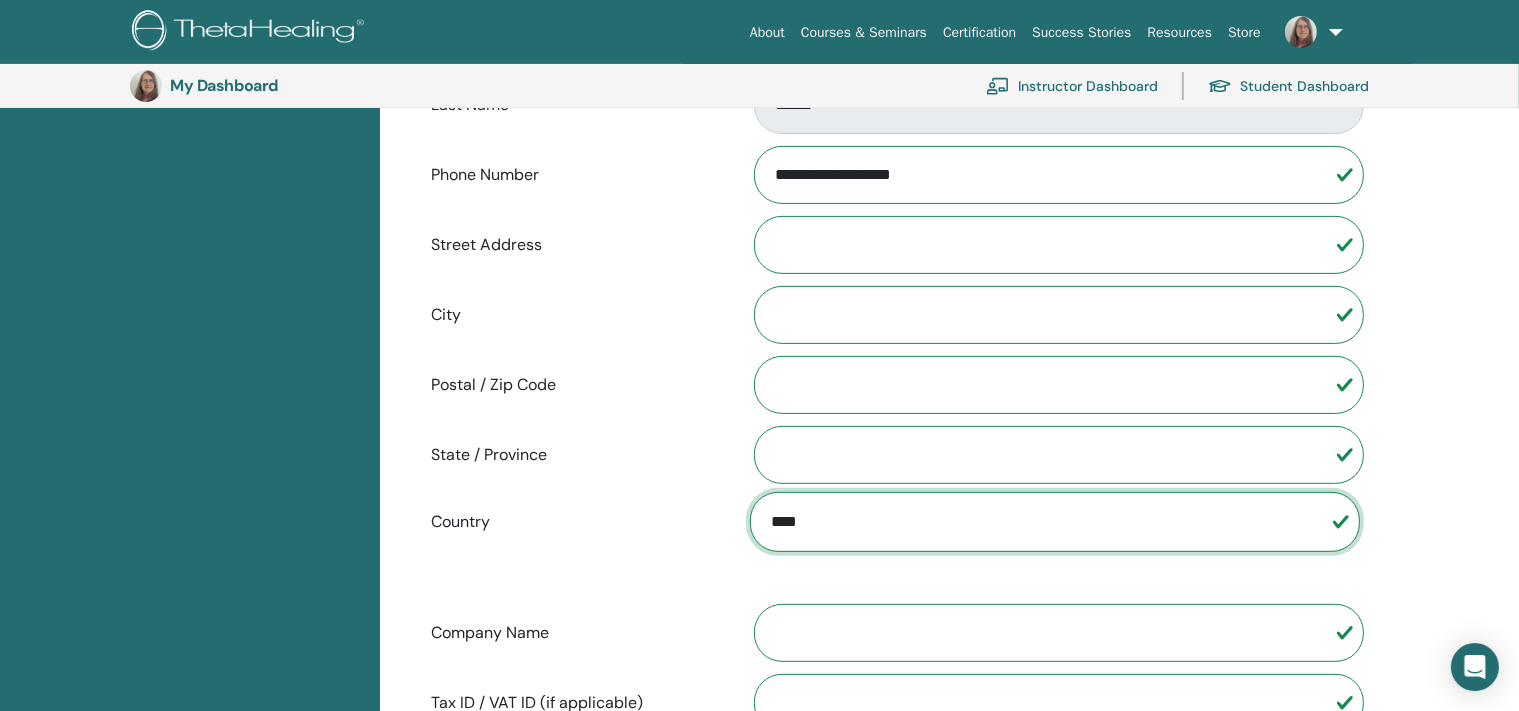 click on "*******" at bounding box center [0, 0] 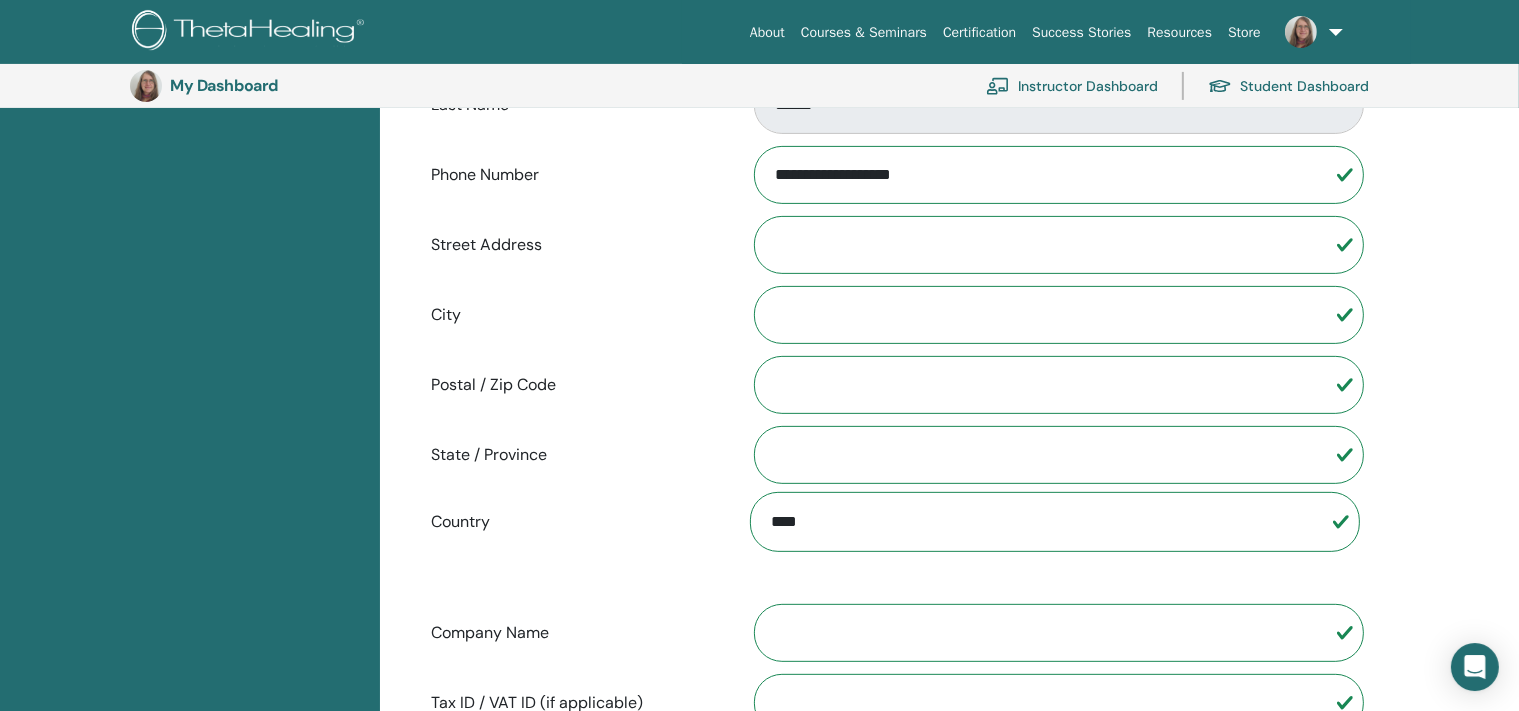 click on "City" at bounding box center [1059, 315] 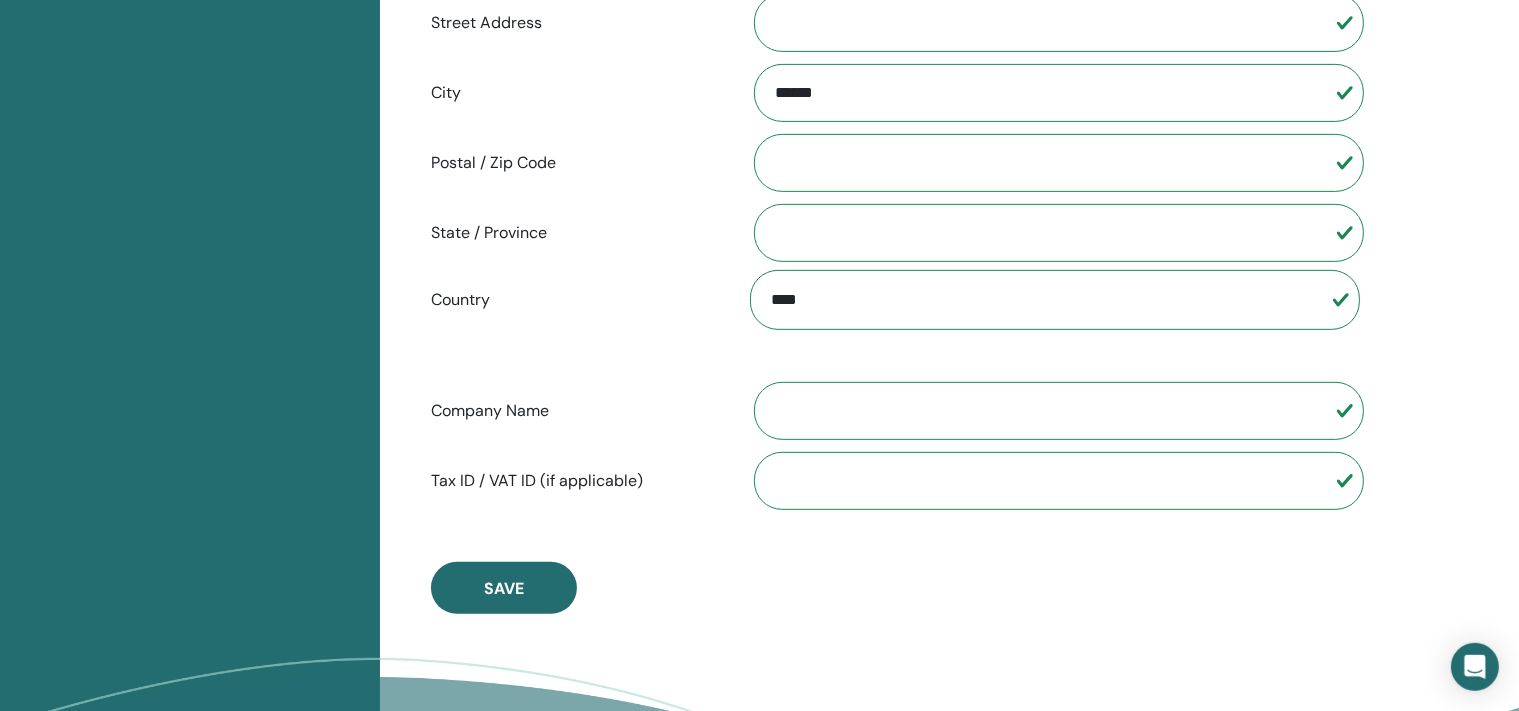 scroll, scrollTop: 907, scrollLeft: 0, axis: vertical 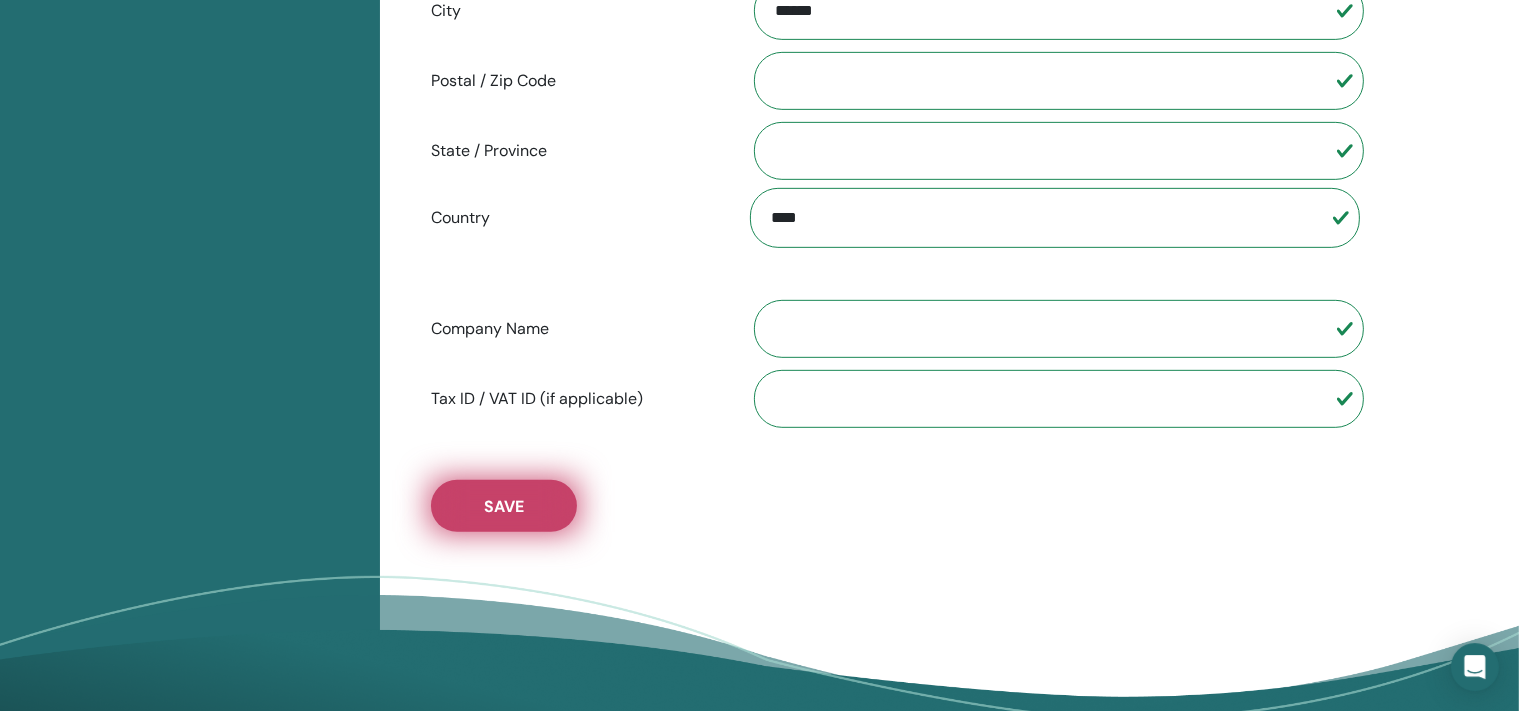 type on "******" 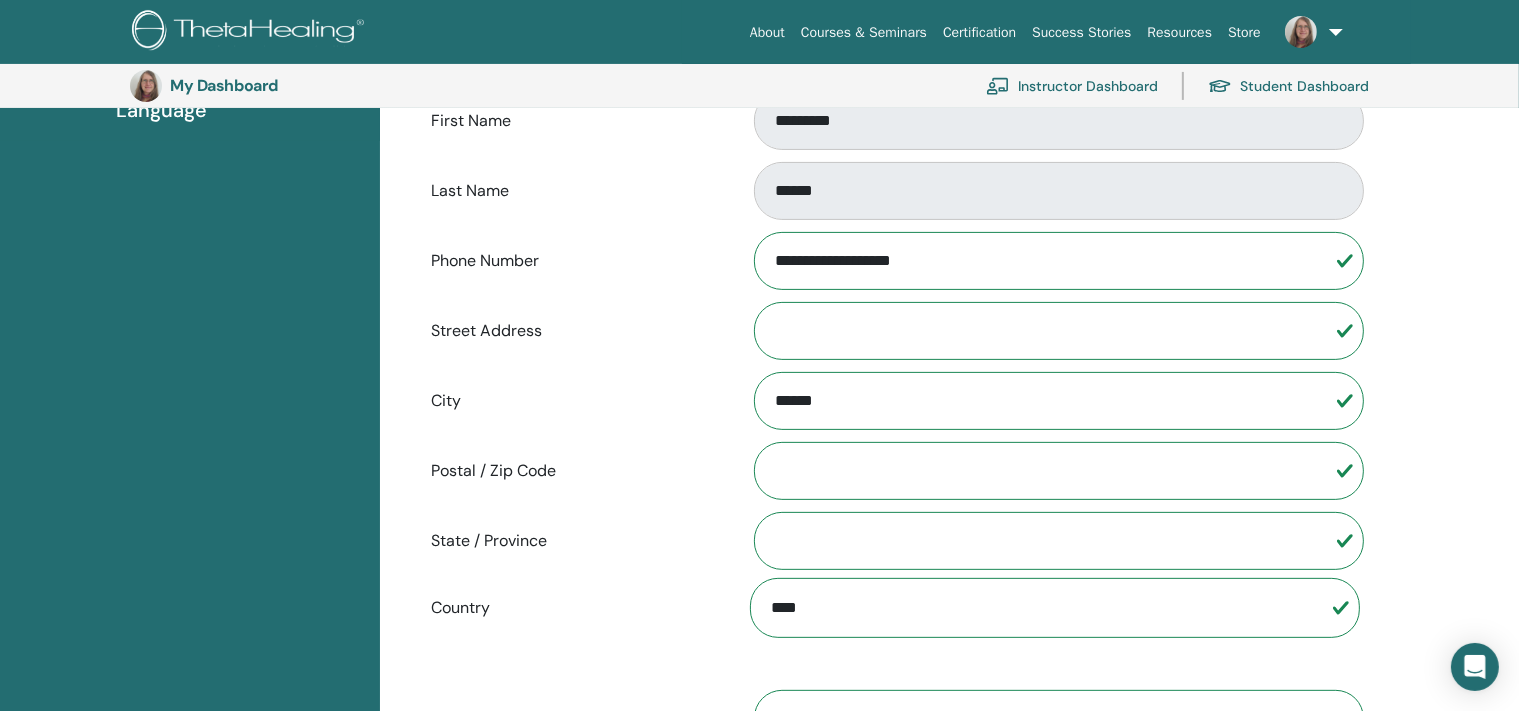 scroll, scrollTop: 236, scrollLeft: 0, axis: vertical 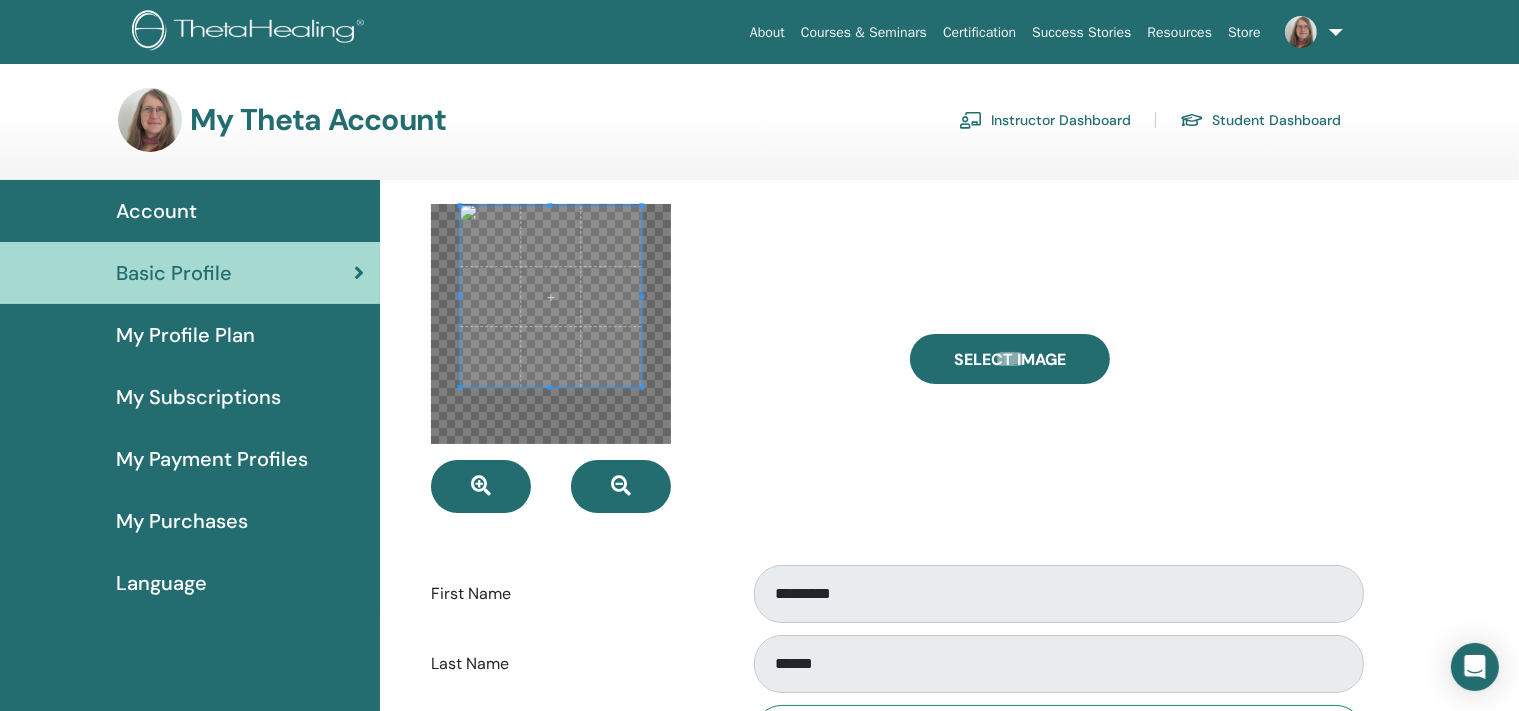 click on "My Profile Plan" at bounding box center [185, 335] 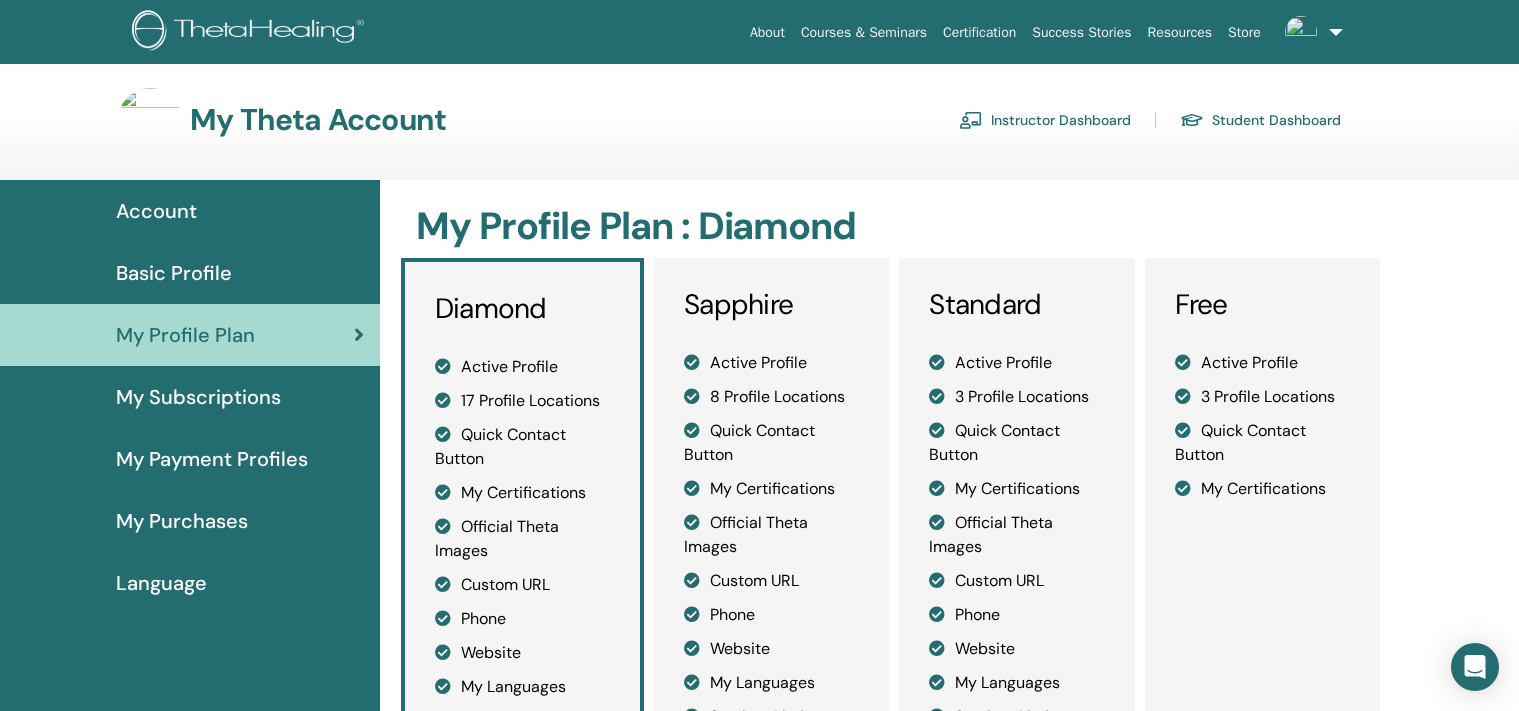 scroll, scrollTop: 0, scrollLeft: 0, axis: both 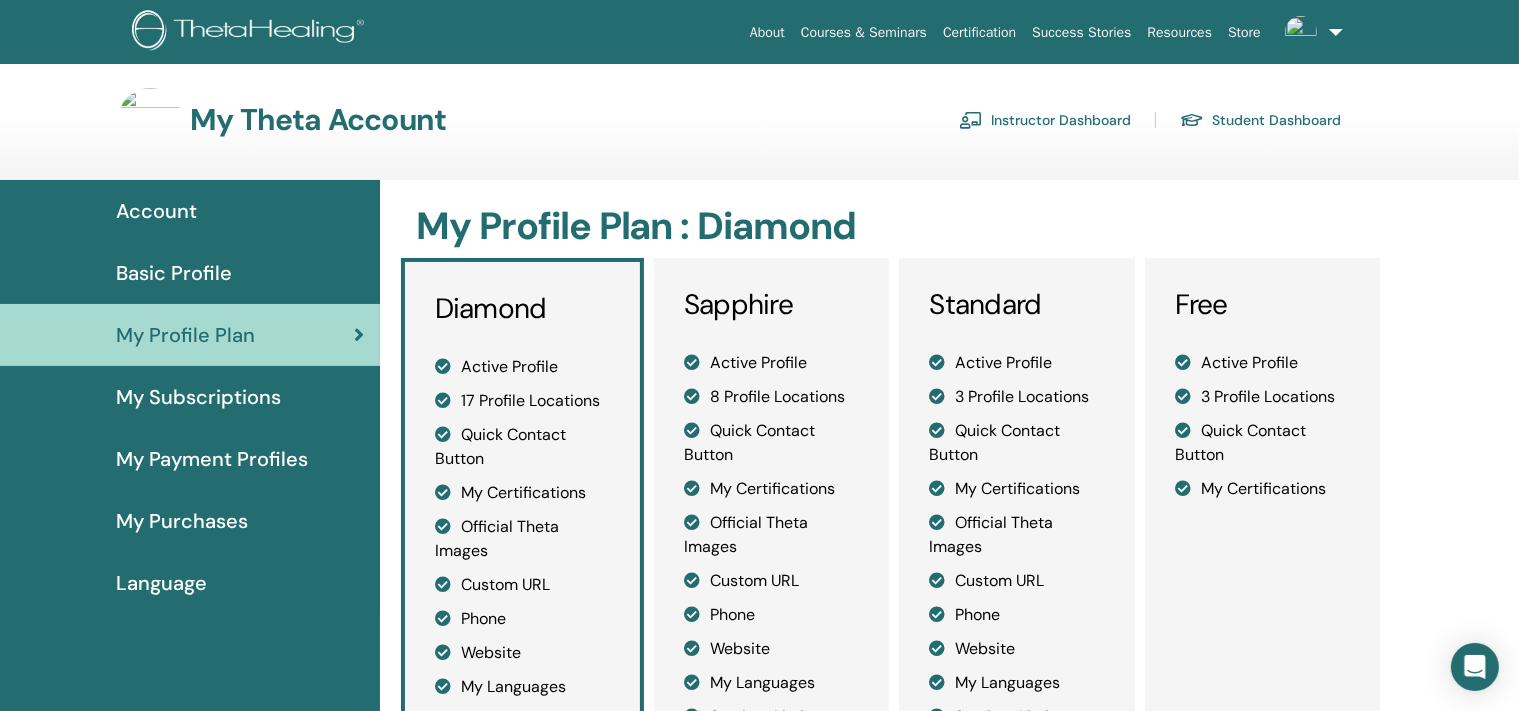 click on "Account" at bounding box center (156, 211) 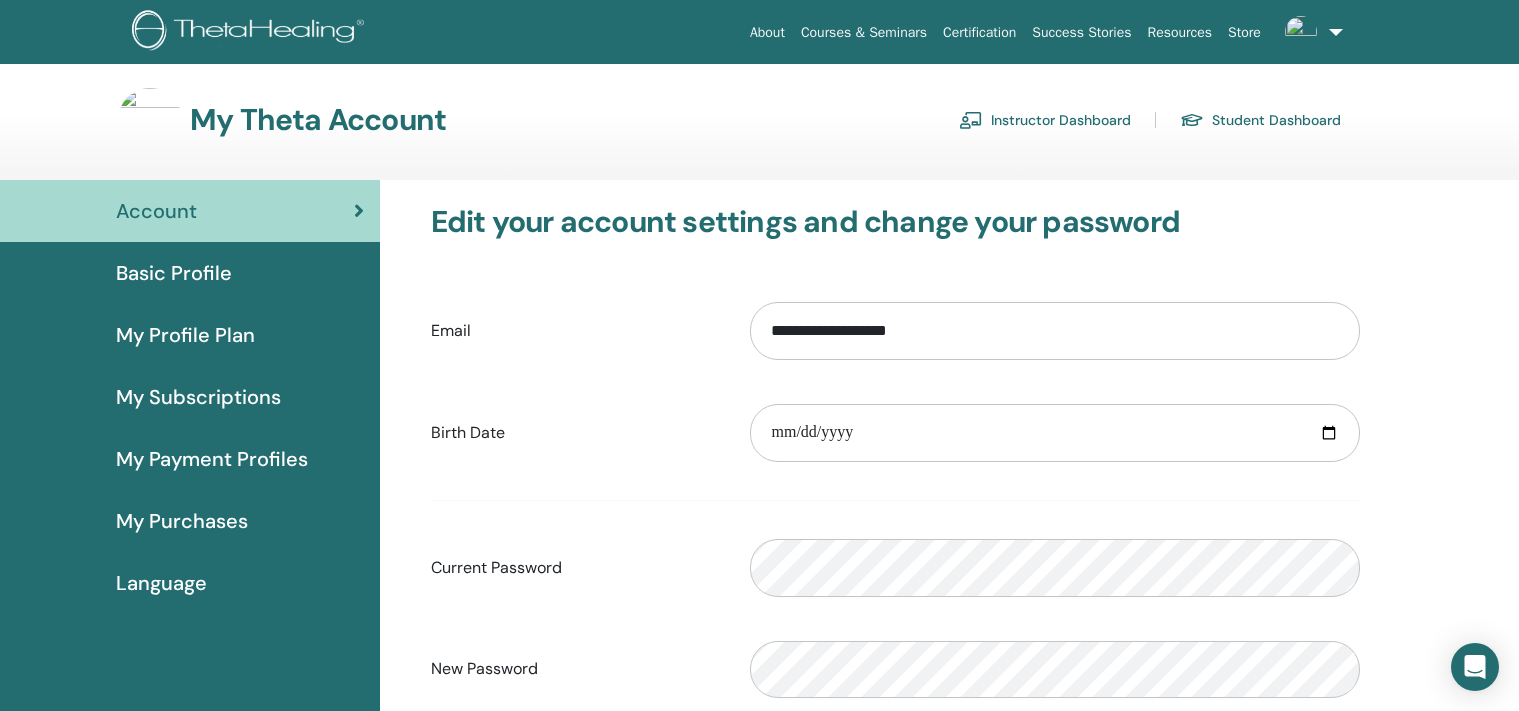 scroll, scrollTop: 0, scrollLeft: 0, axis: both 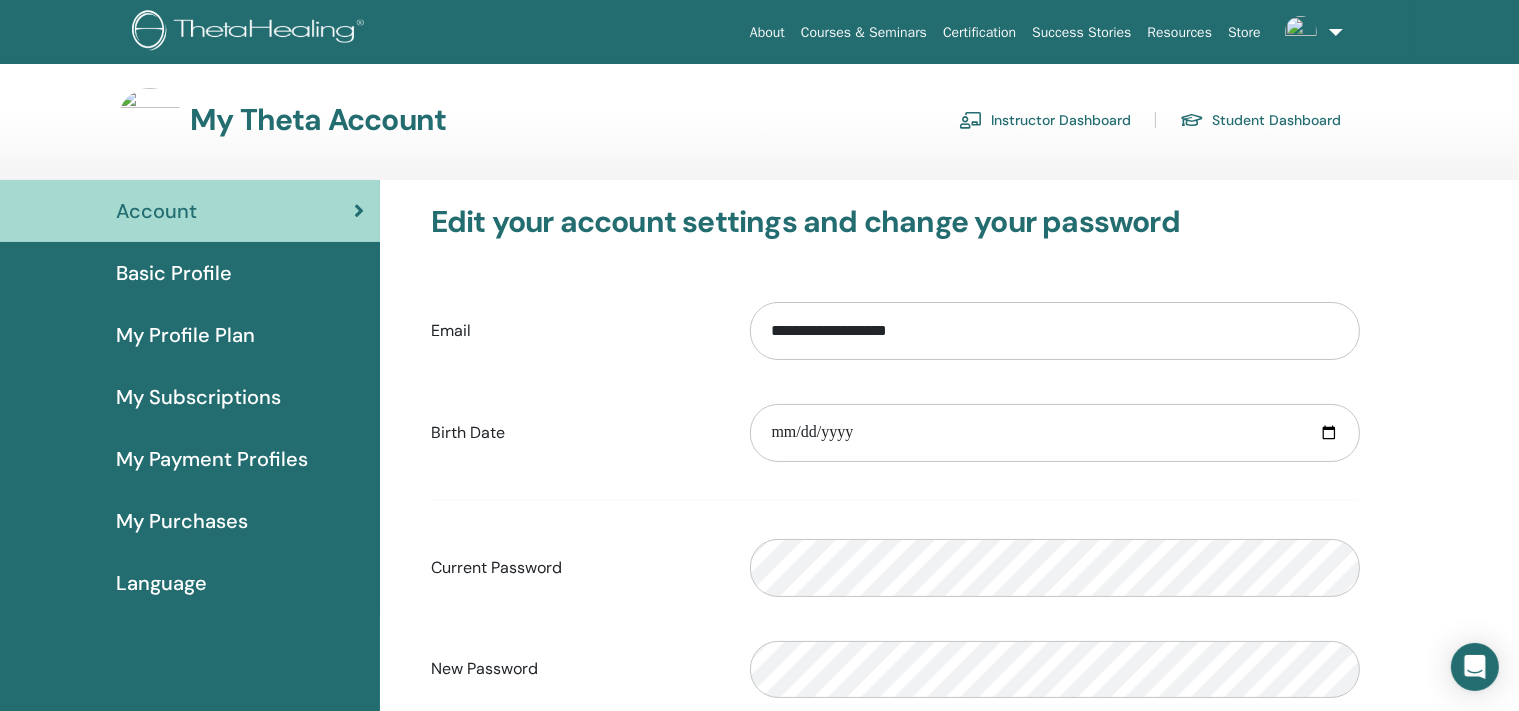 click on "My Purchases" at bounding box center [182, 521] 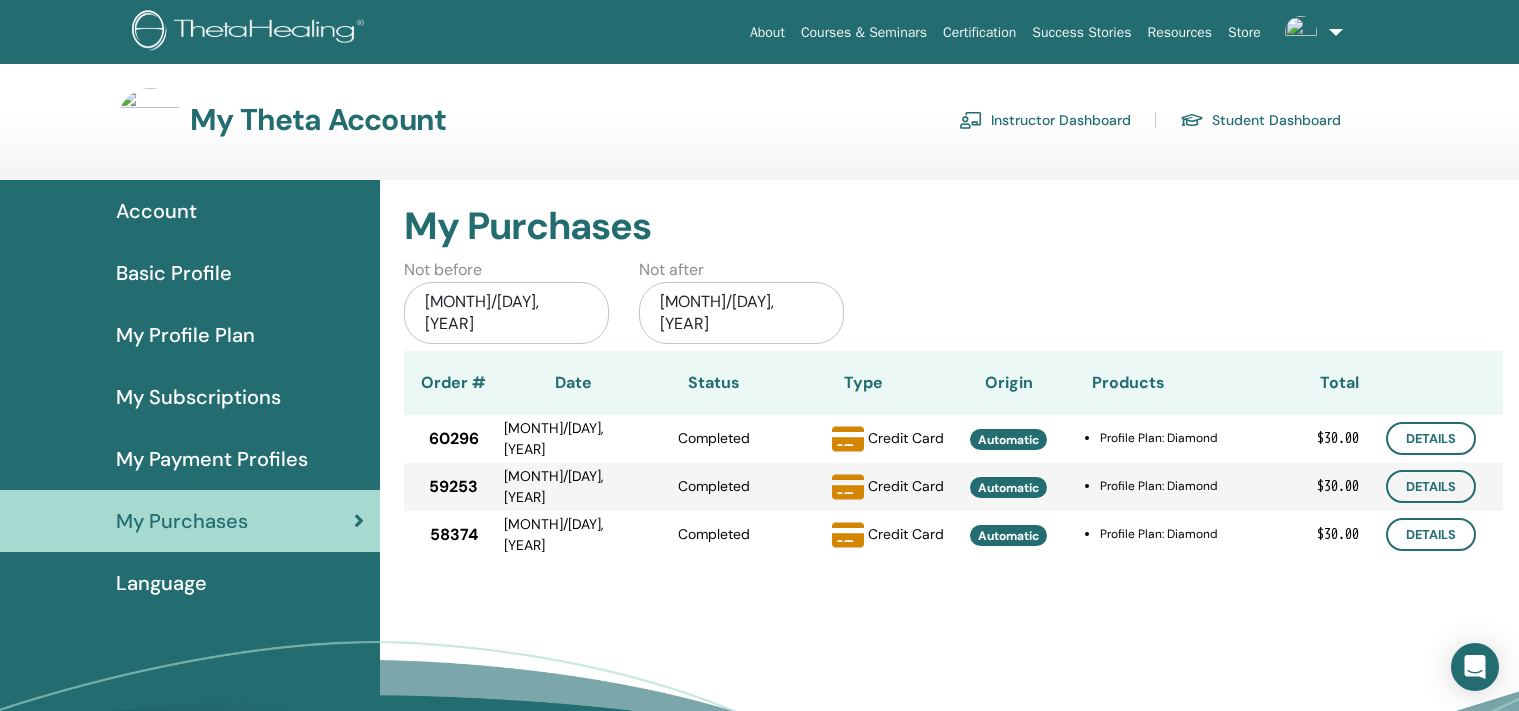 scroll, scrollTop: 0, scrollLeft: 0, axis: both 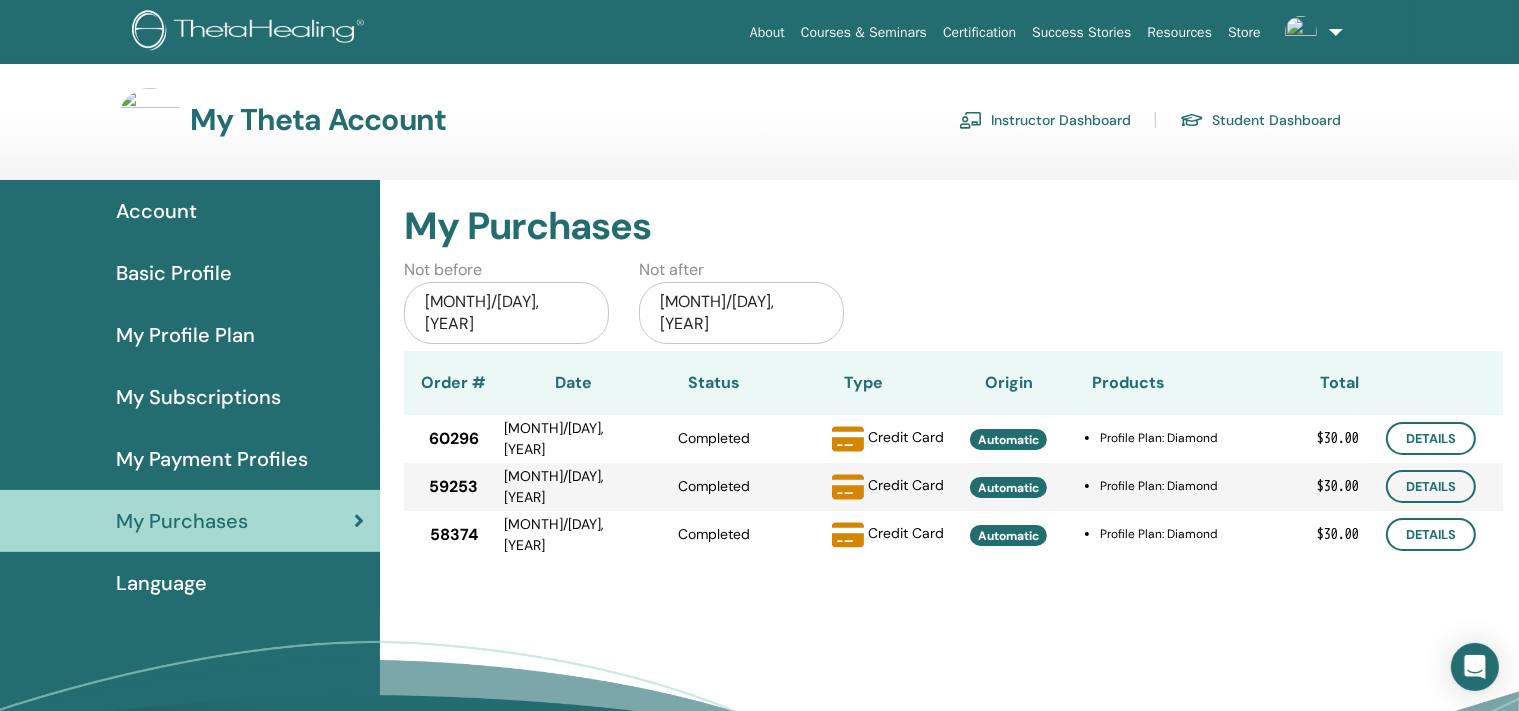 click on "Basic Profile" at bounding box center (174, 273) 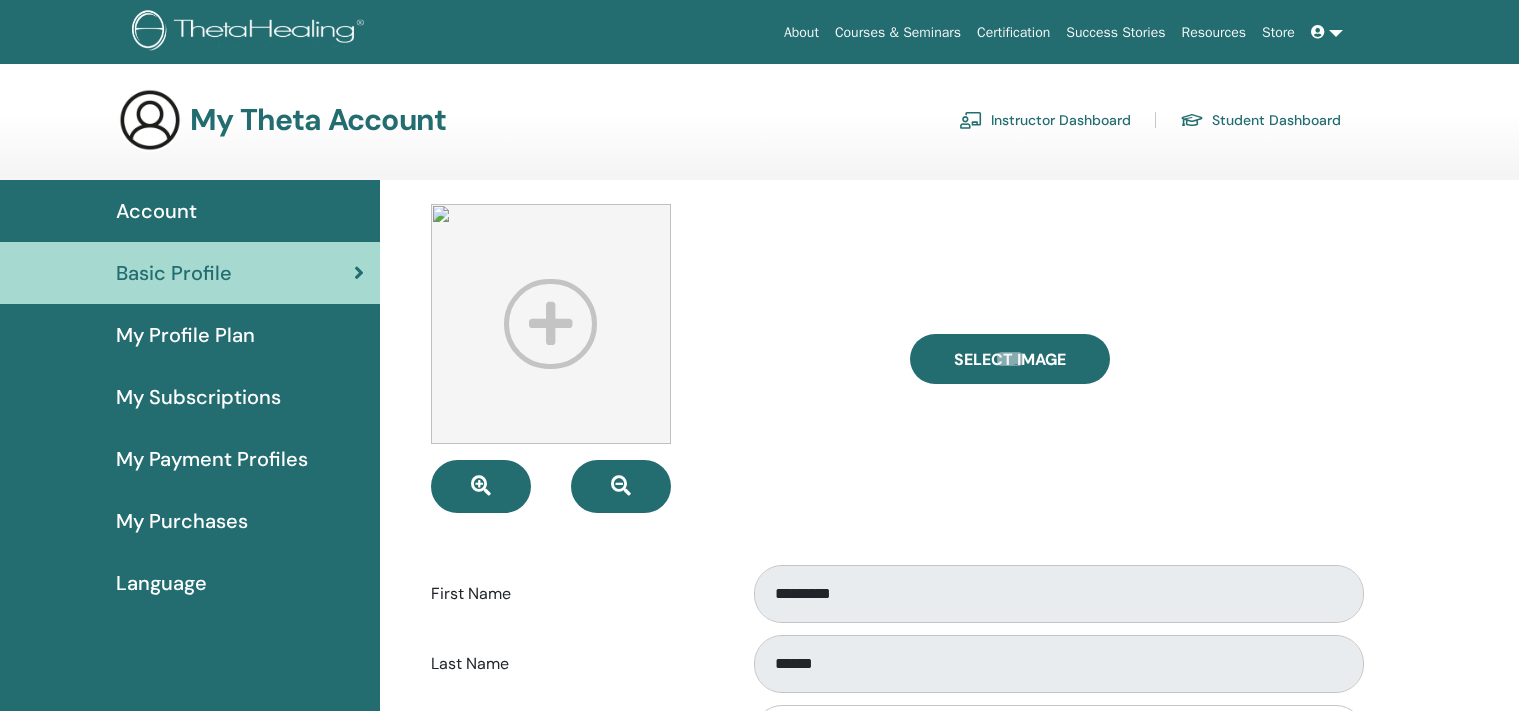 scroll, scrollTop: 0, scrollLeft: 0, axis: both 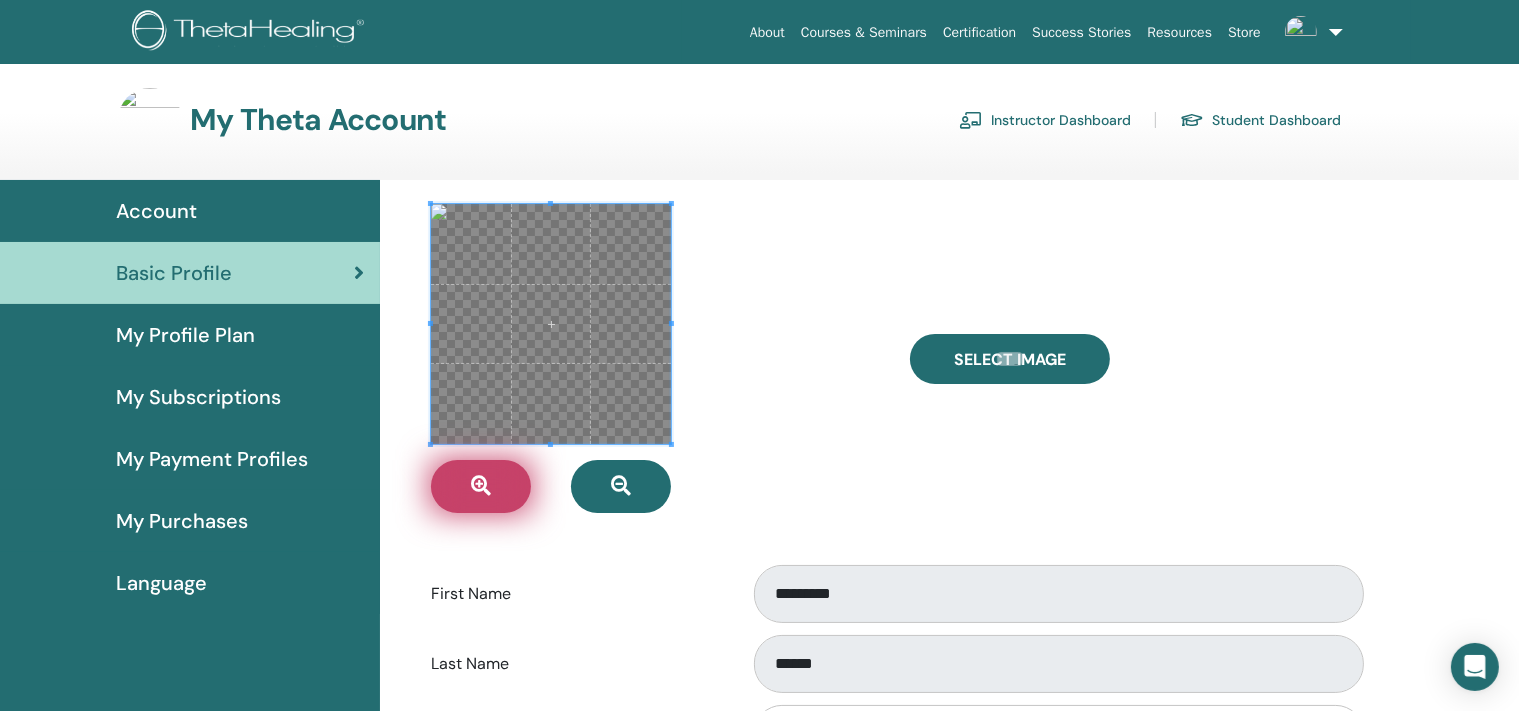 click at bounding box center (481, 486) 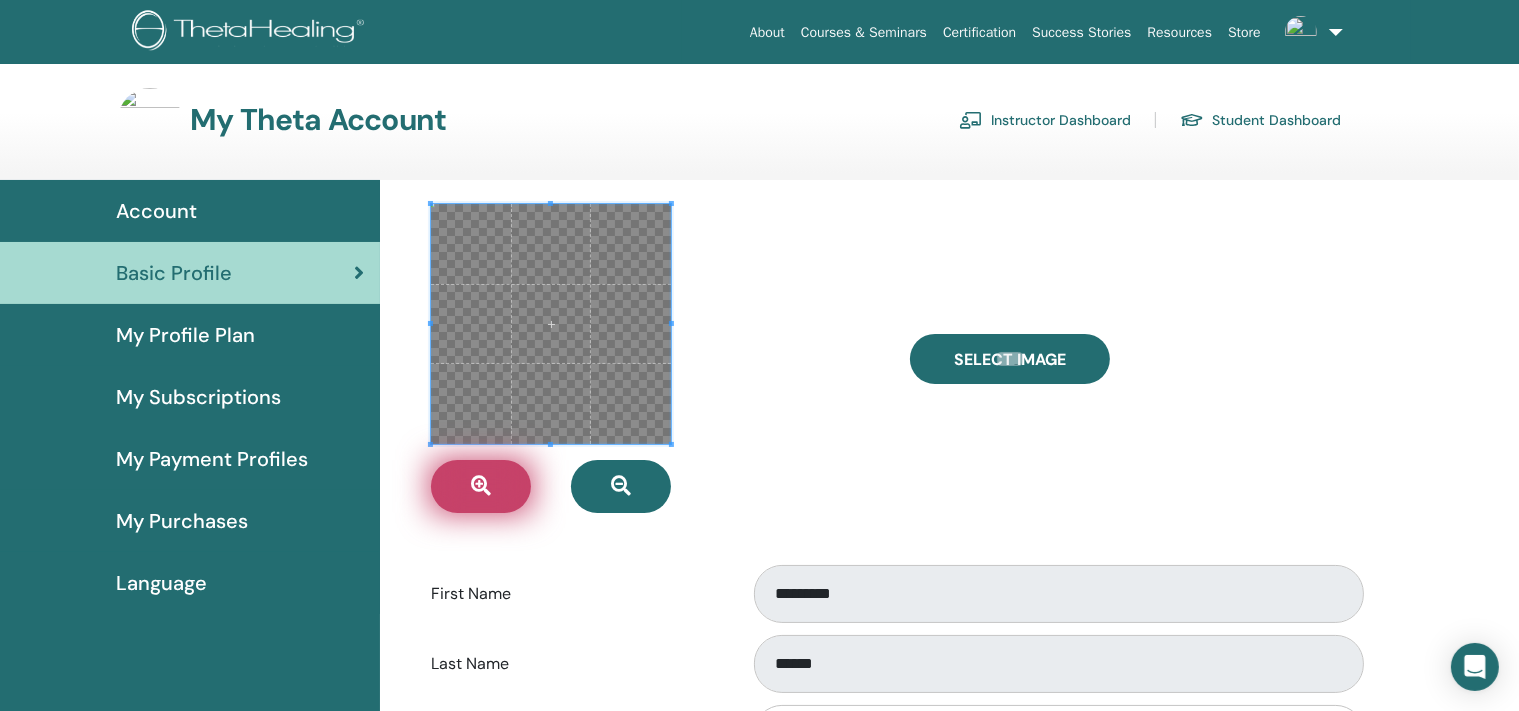 click at bounding box center (481, 486) 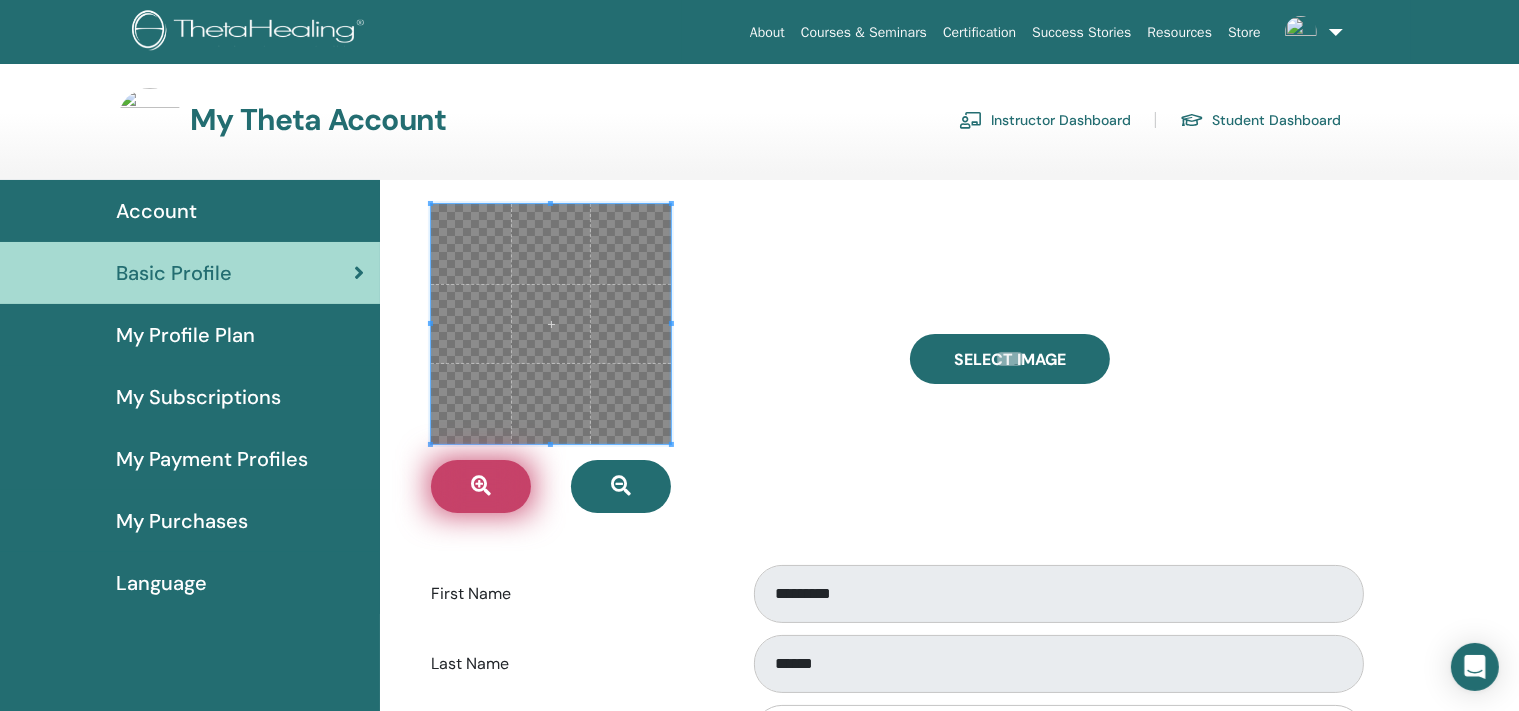 click at bounding box center (481, 486) 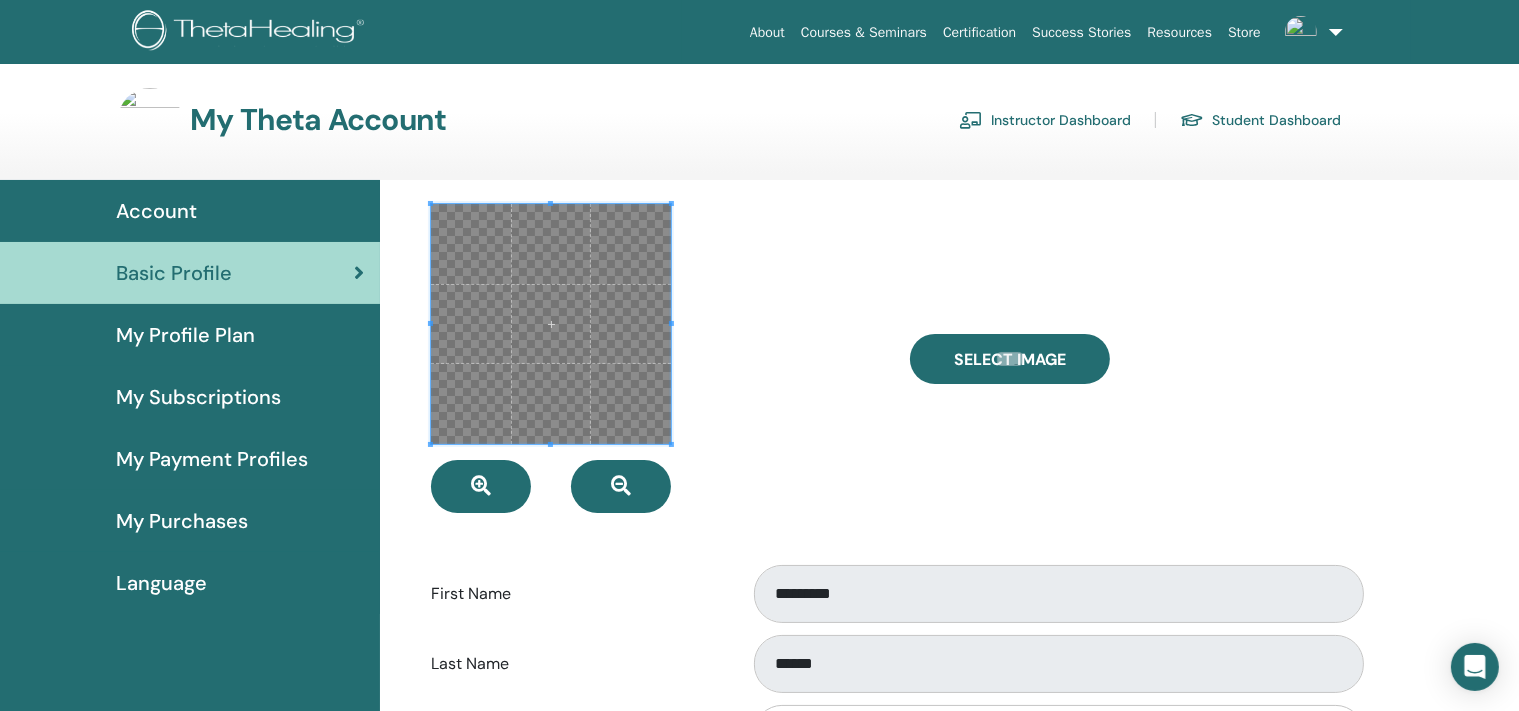 click at bounding box center (551, 324) 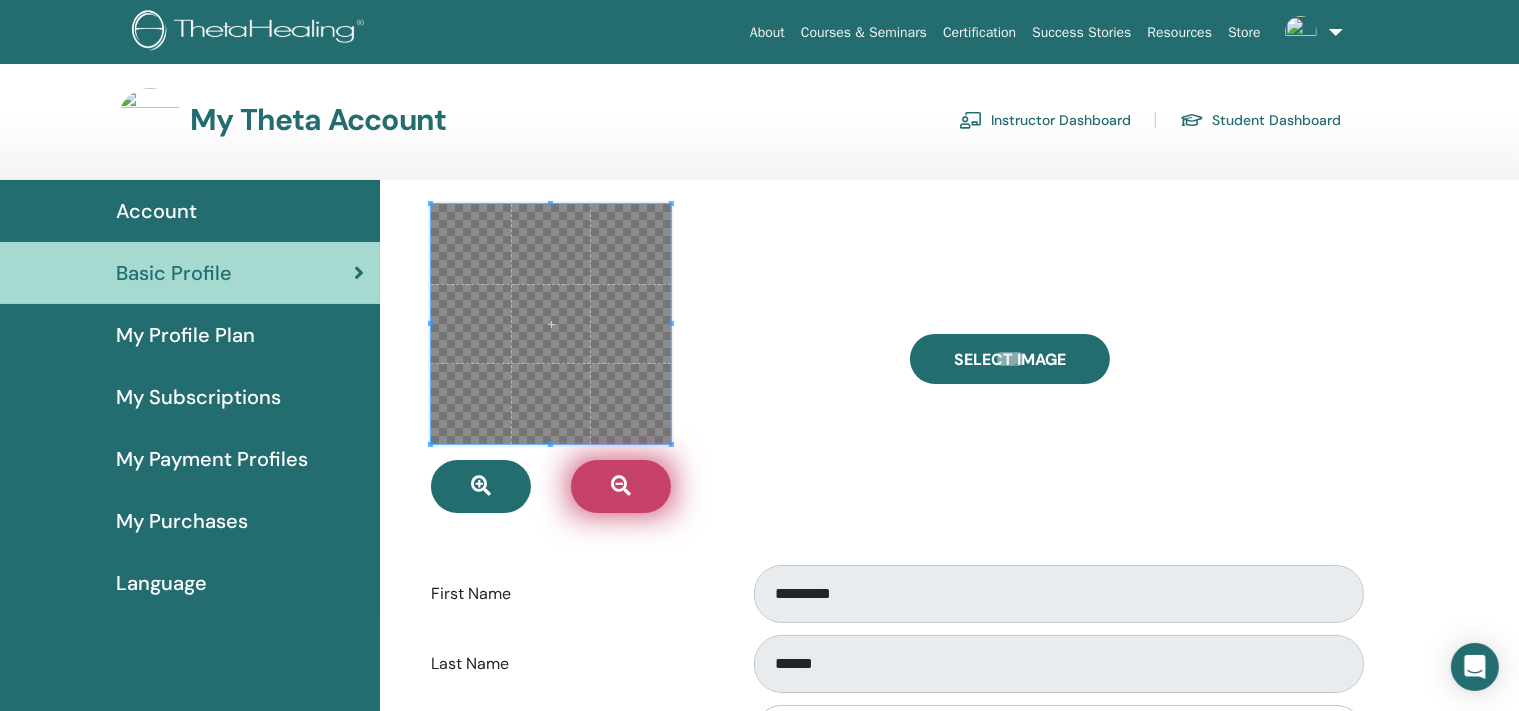 click at bounding box center [621, 486] 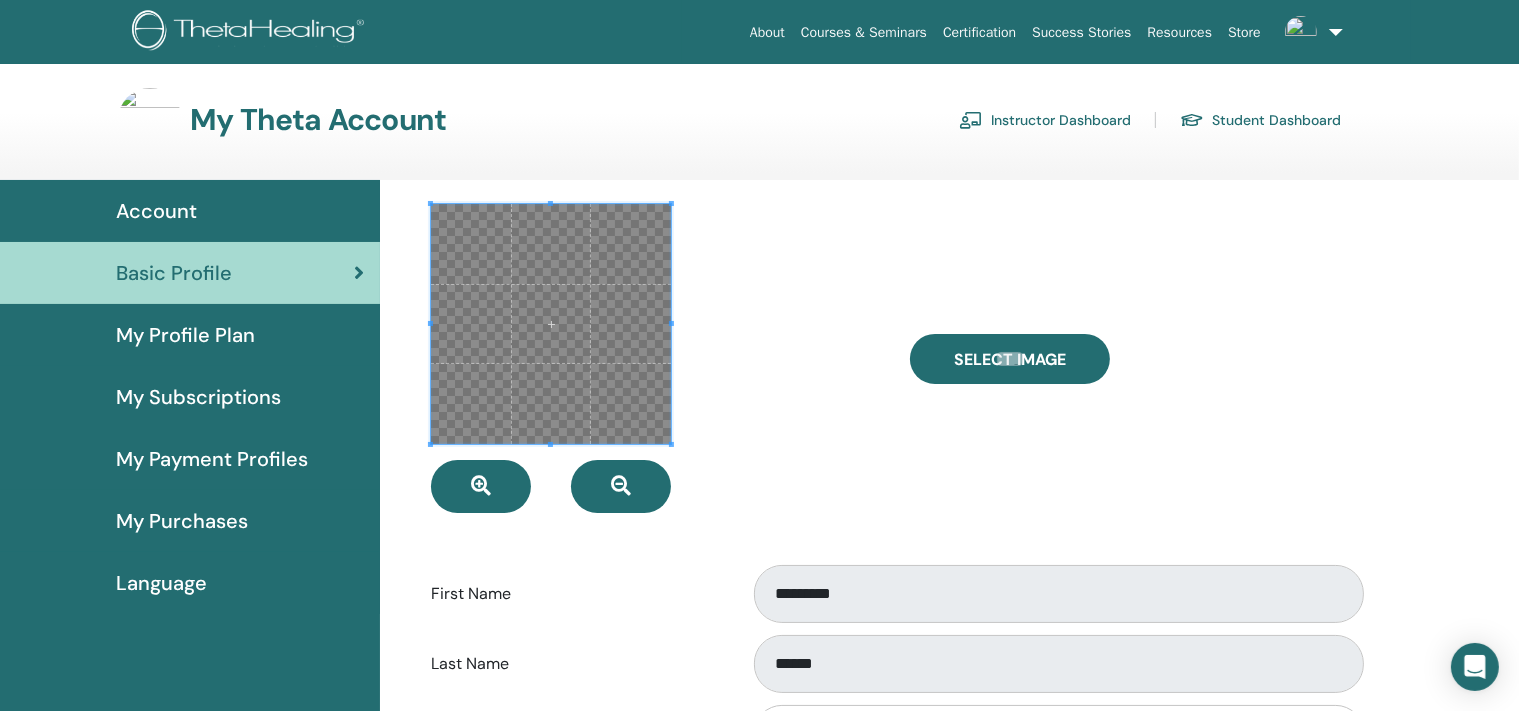 click at bounding box center (551, 324) 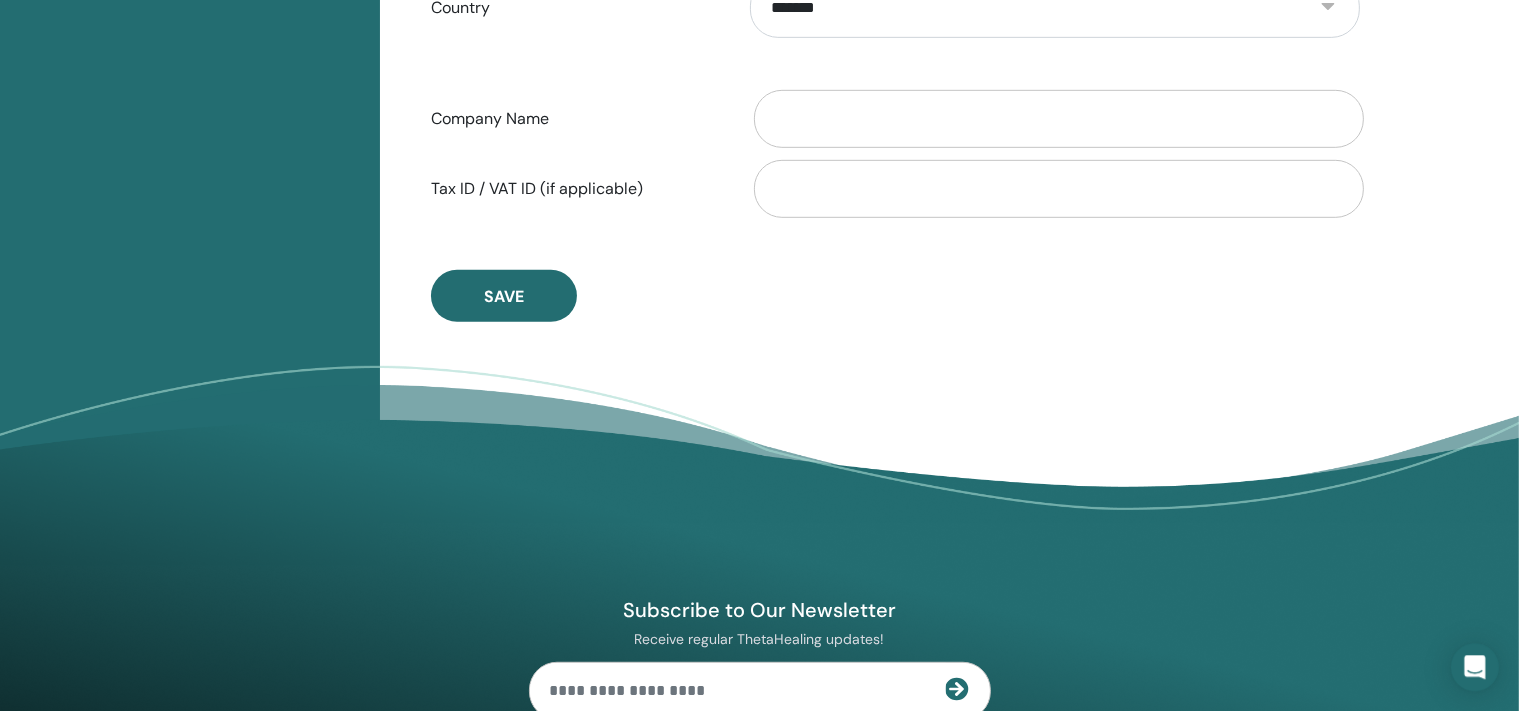 scroll, scrollTop: 1175, scrollLeft: 0, axis: vertical 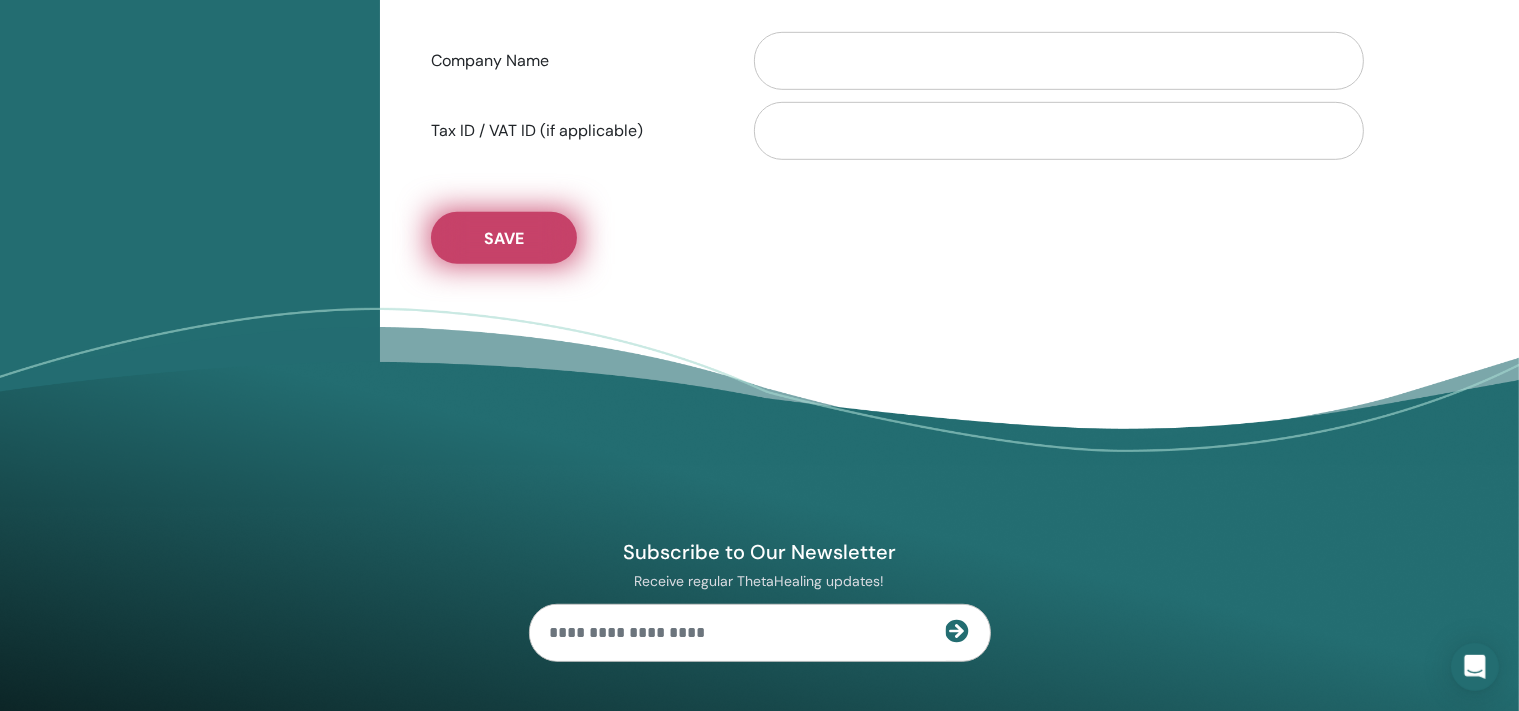 click on "Save" at bounding box center (504, 238) 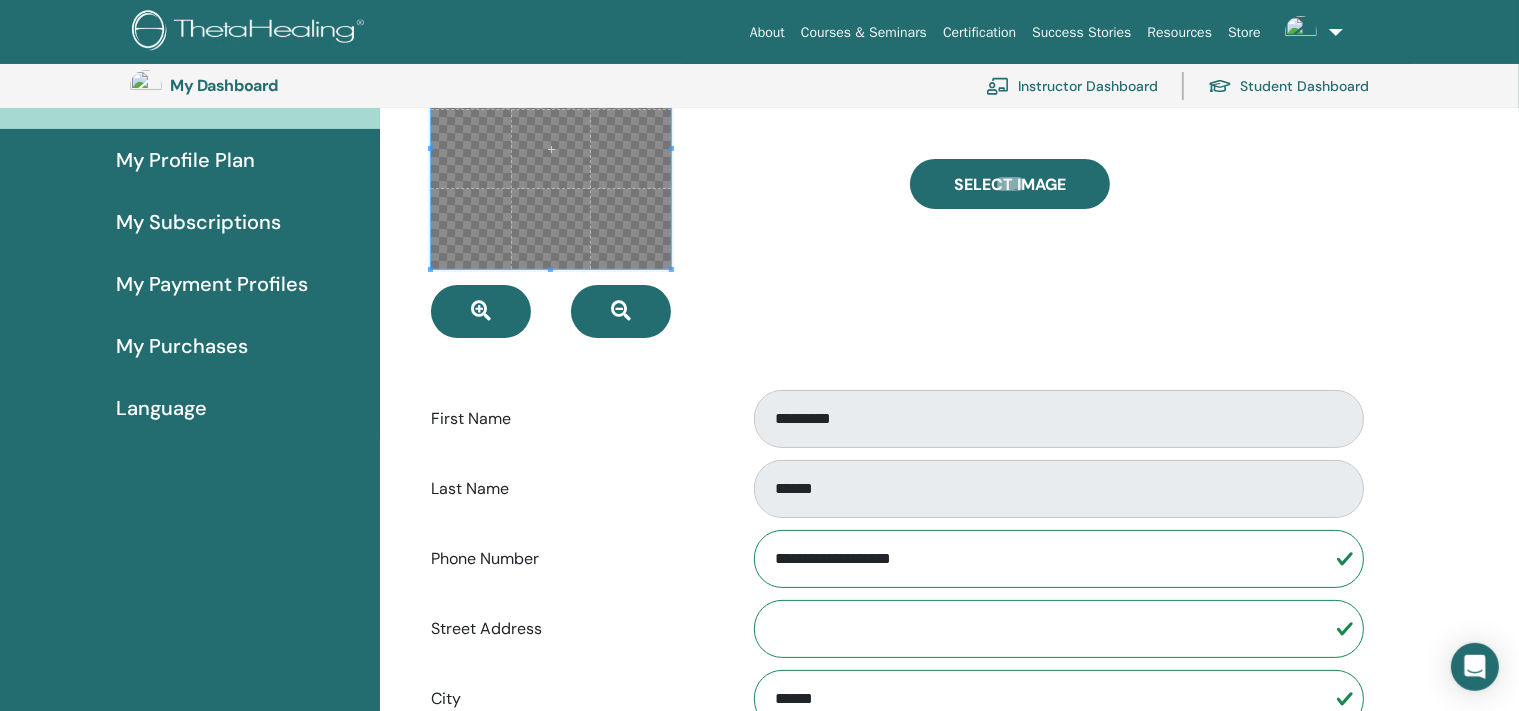 scroll, scrollTop: 20, scrollLeft: 0, axis: vertical 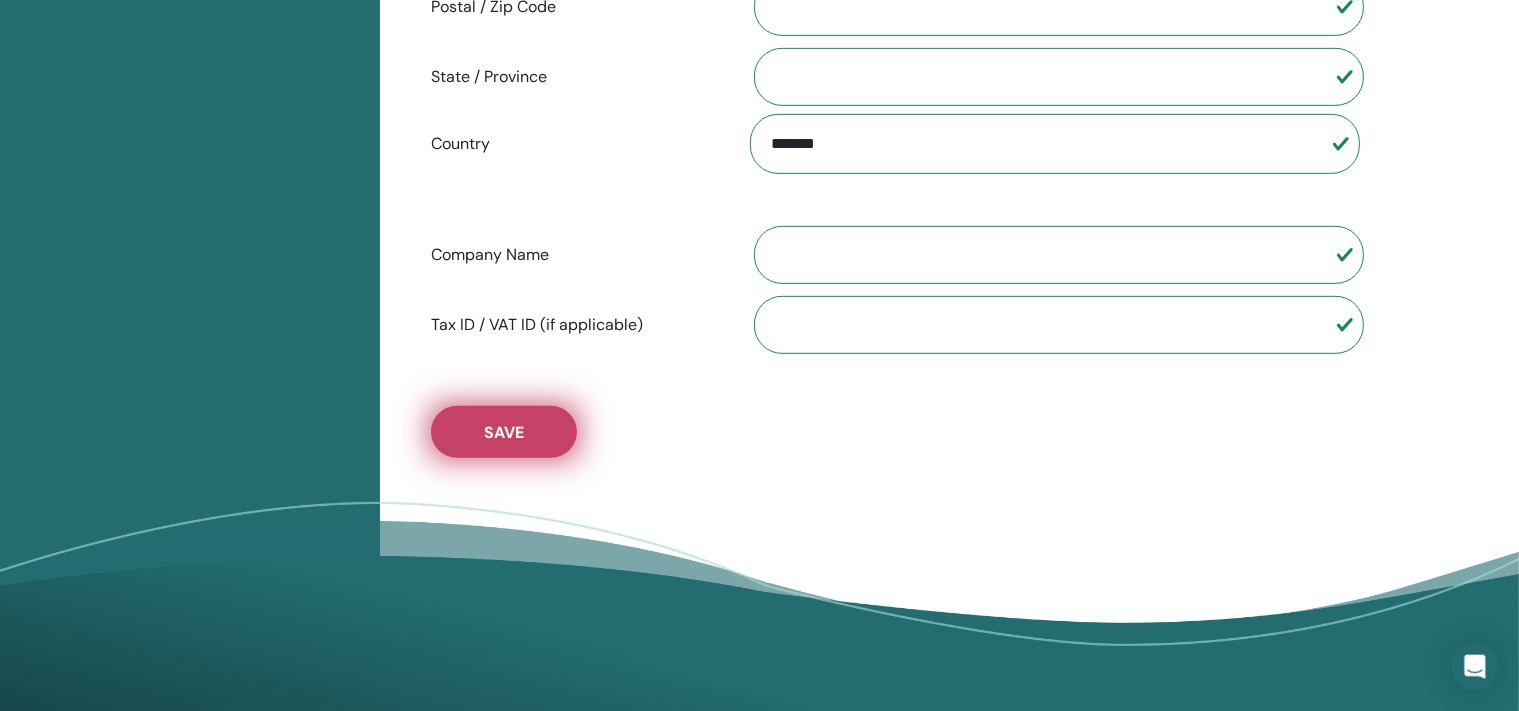 click on "Save" at bounding box center (504, 432) 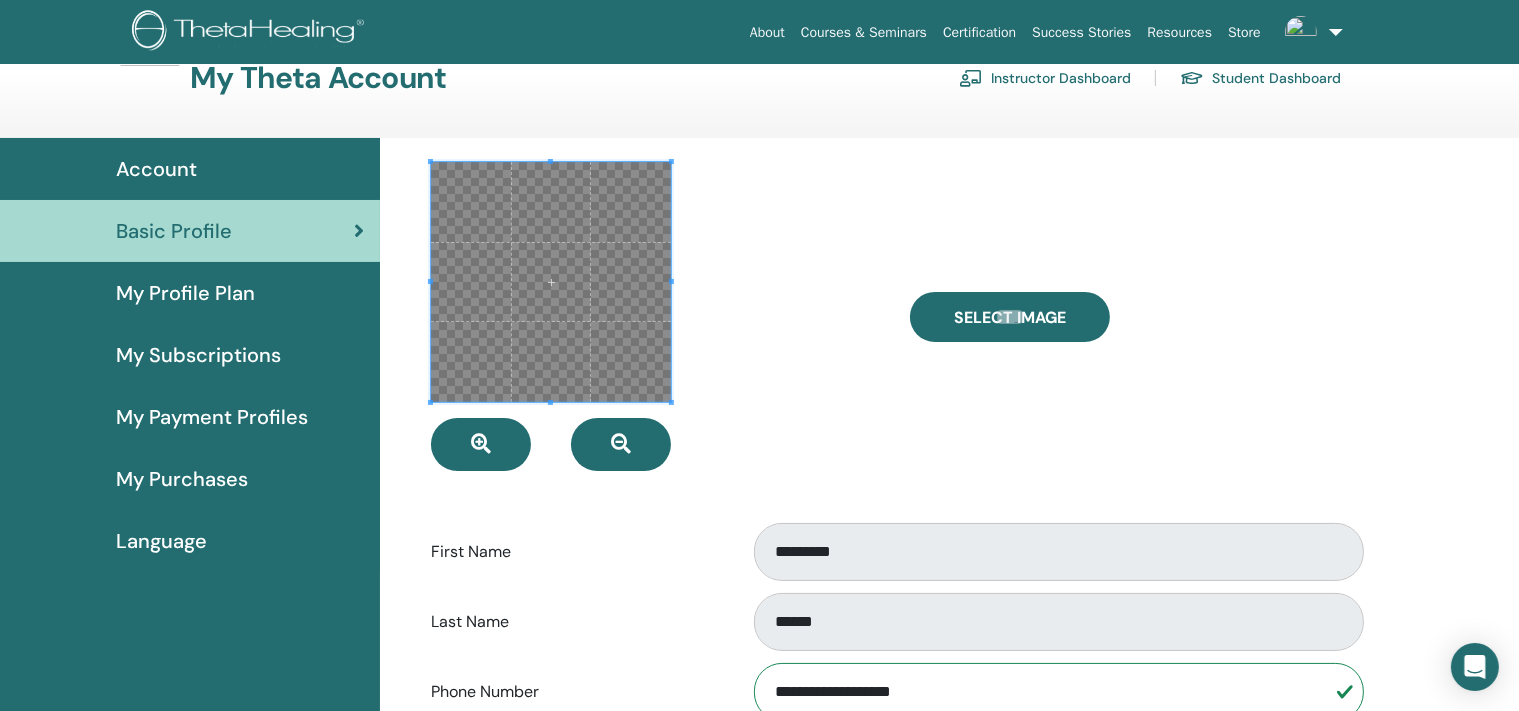 scroll, scrollTop: 35, scrollLeft: 0, axis: vertical 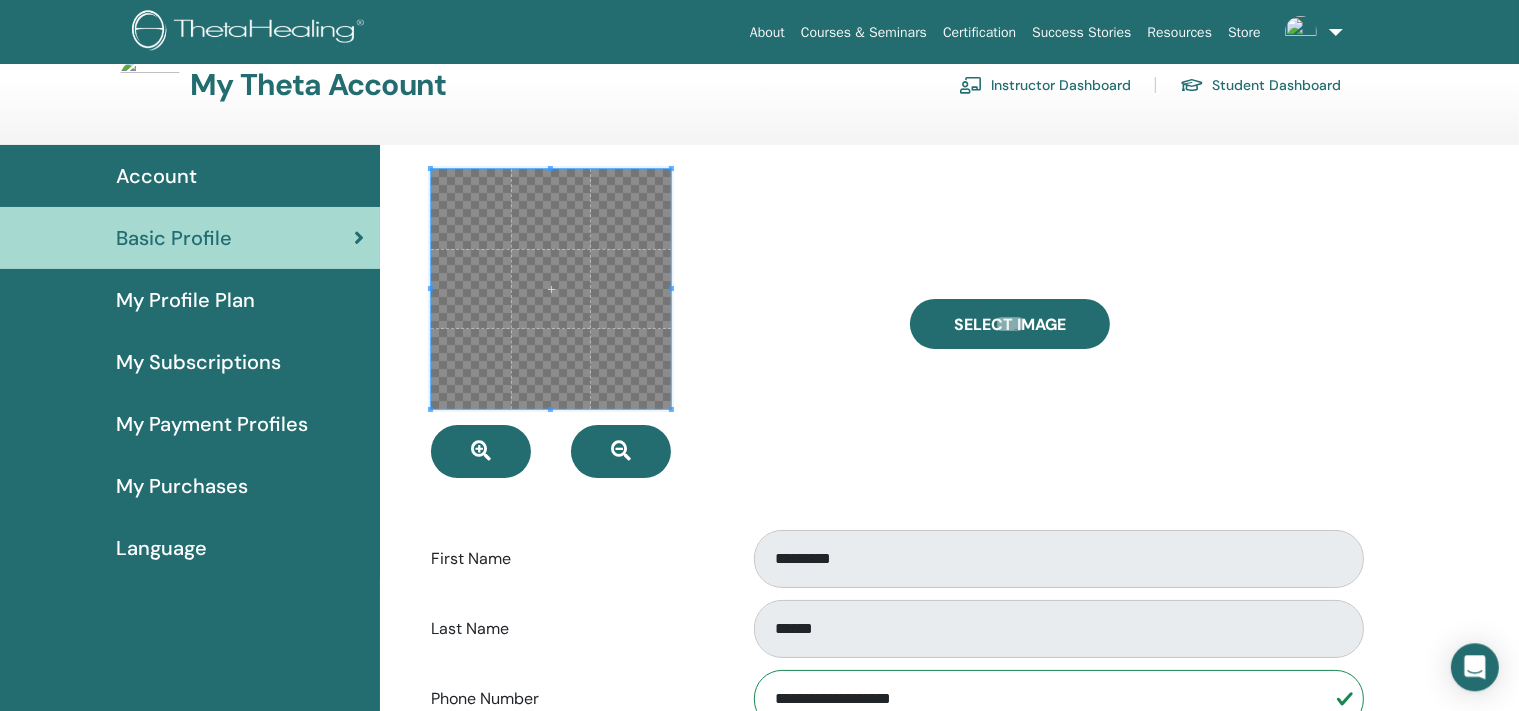 click on "Instructor Dashboard" at bounding box center (1045, 85) 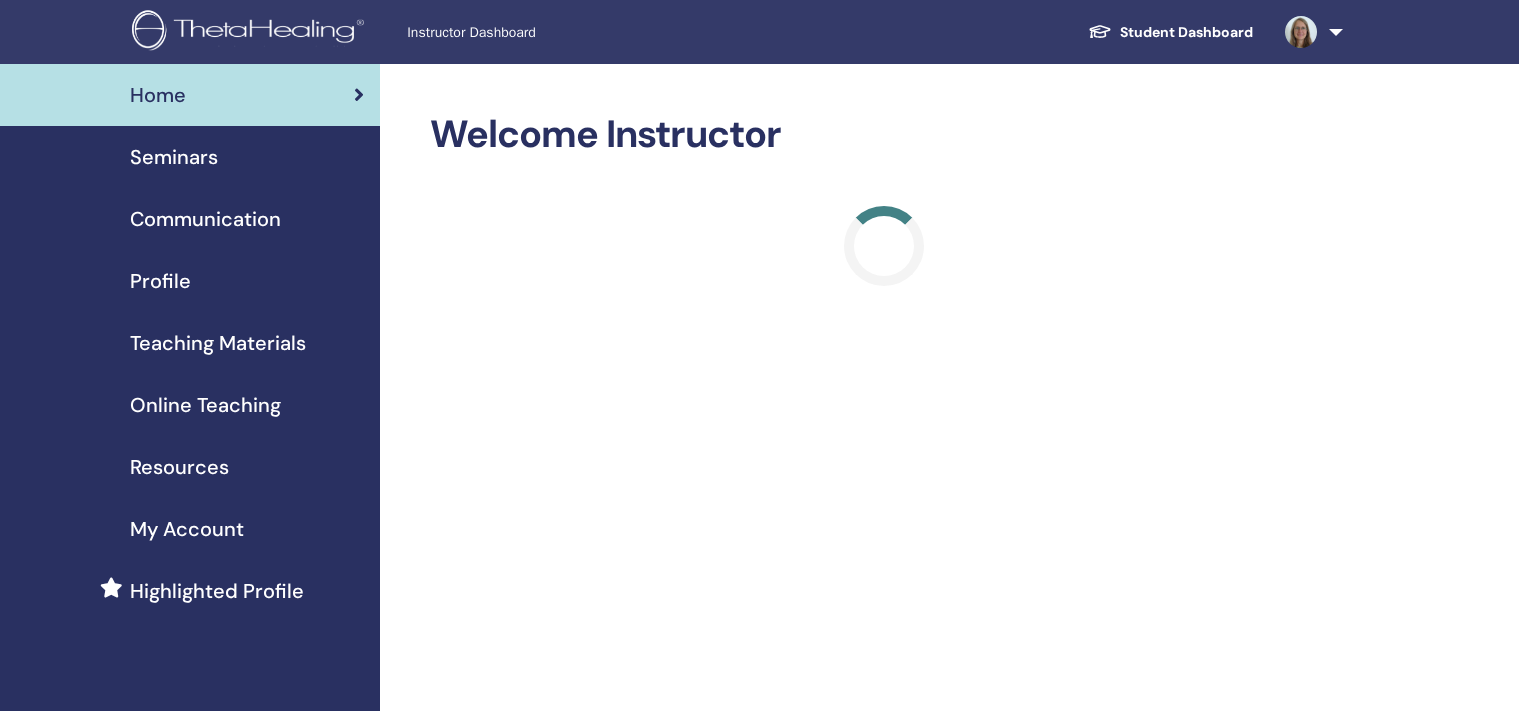 scroll, scrollTop: 0, scrollLeft: 0, axis: both 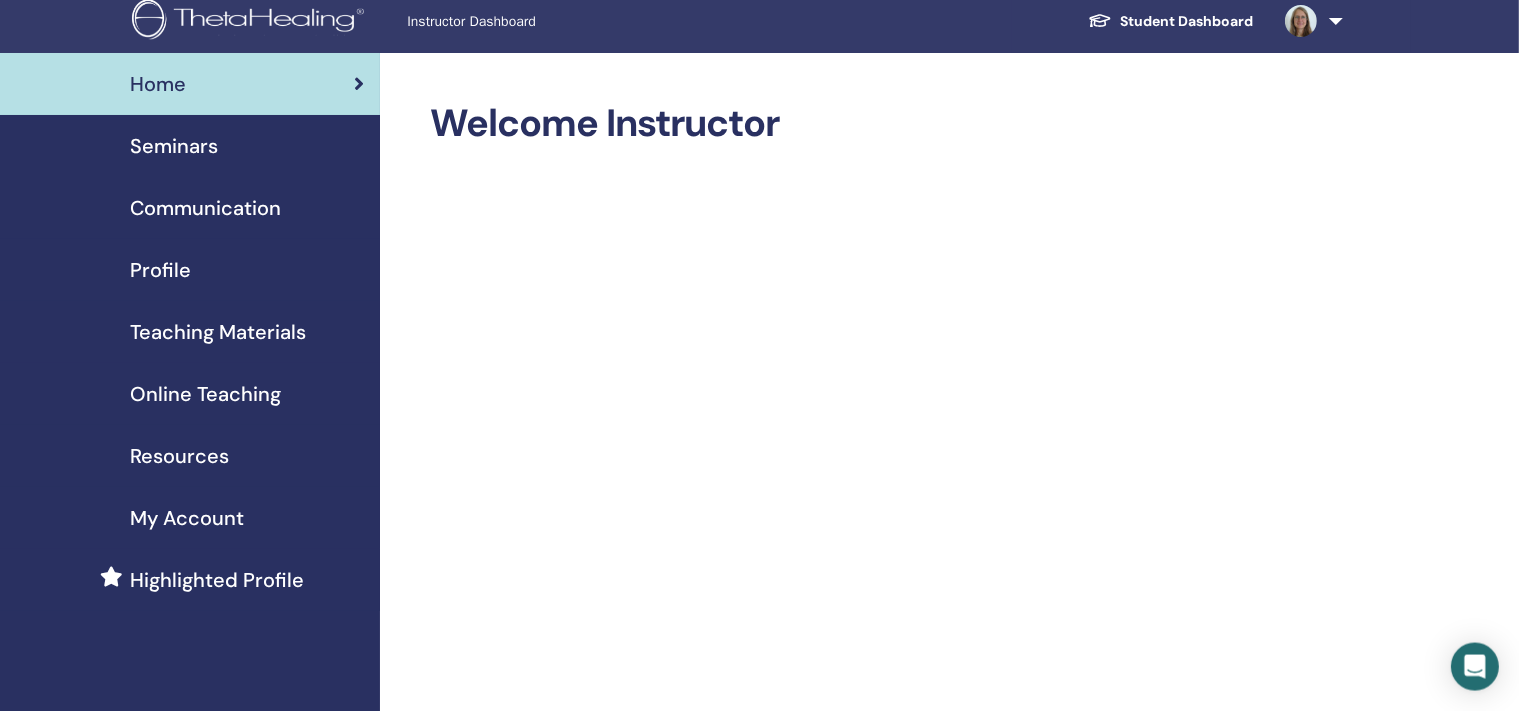click on "Seminars" at bounding box center (174, 146) 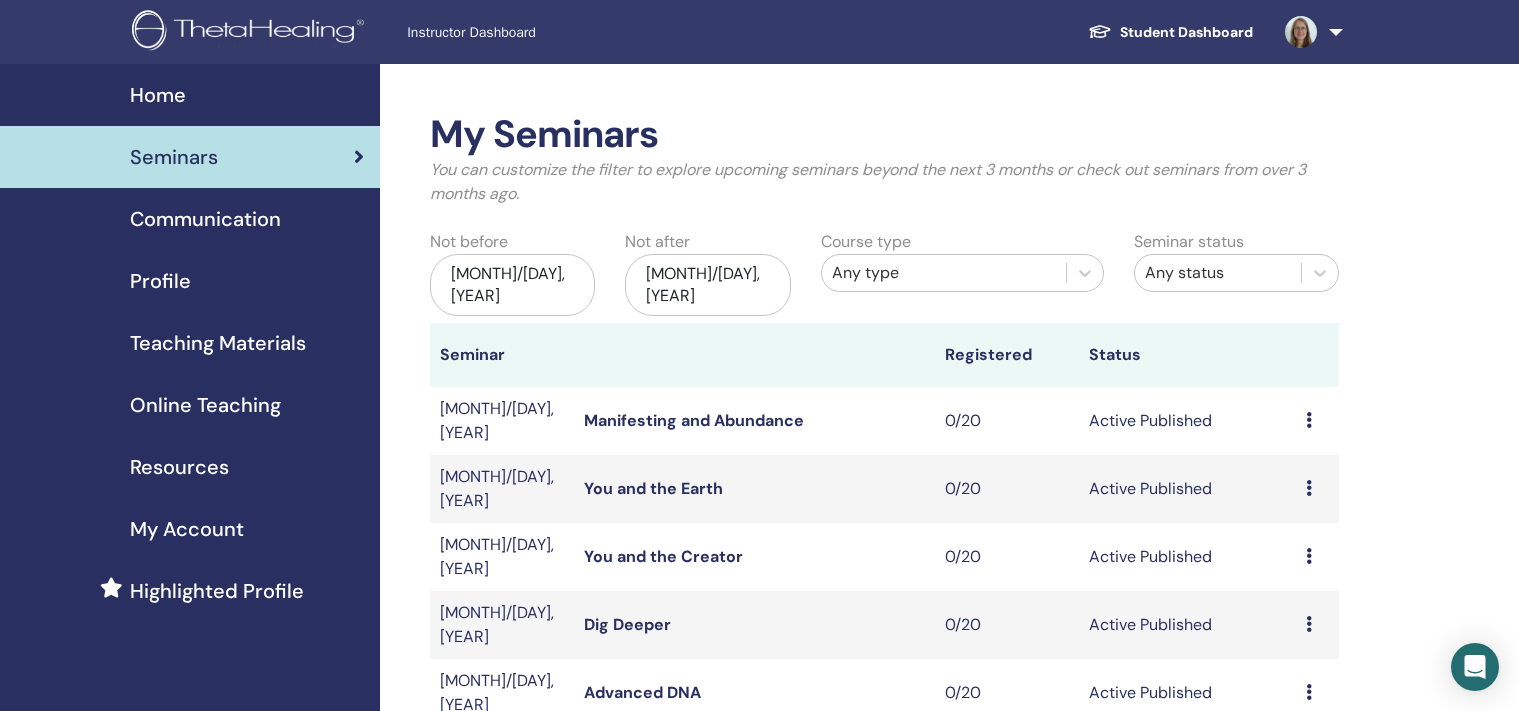 scroll, scrollTop: 0, scrollLeft: 0, axis: both 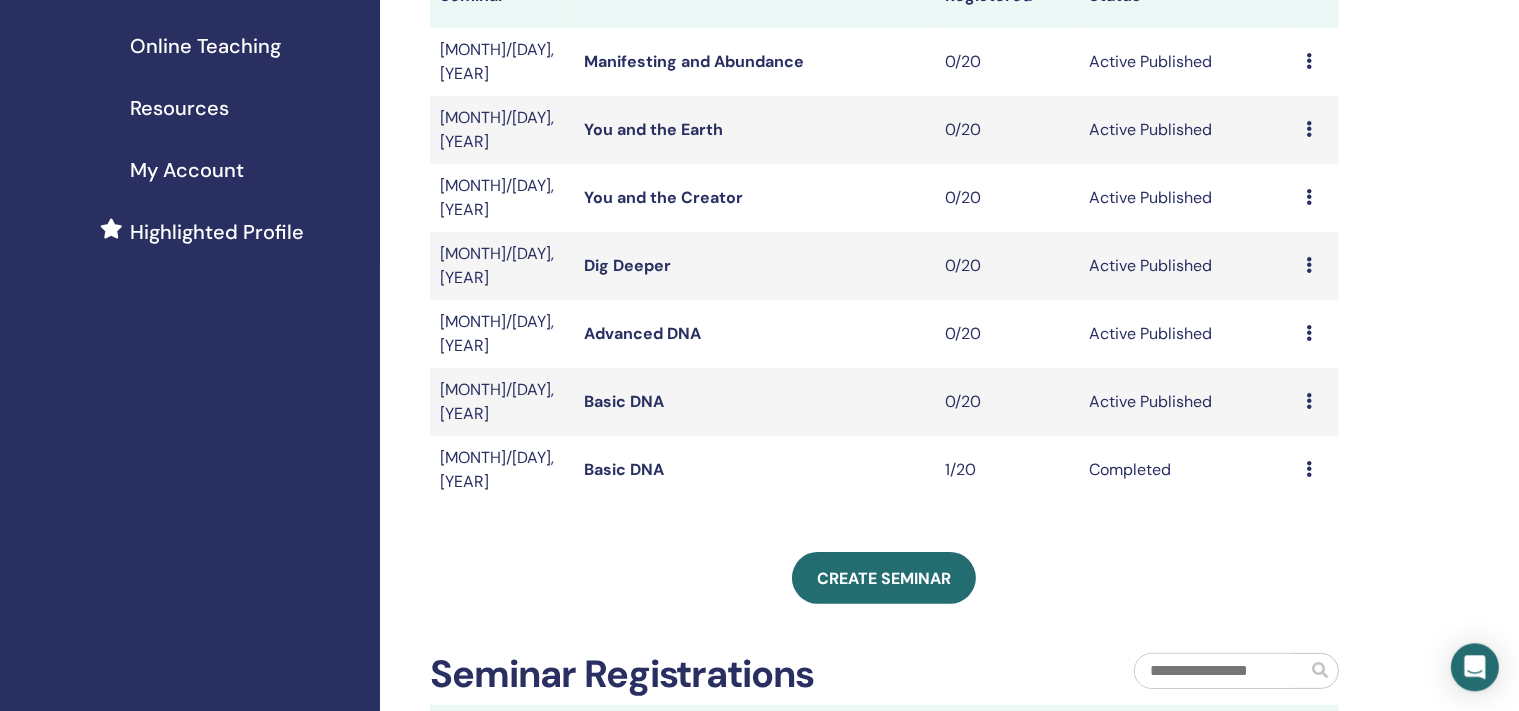 click on "Basic DNA" at bounding box center [624, 401] 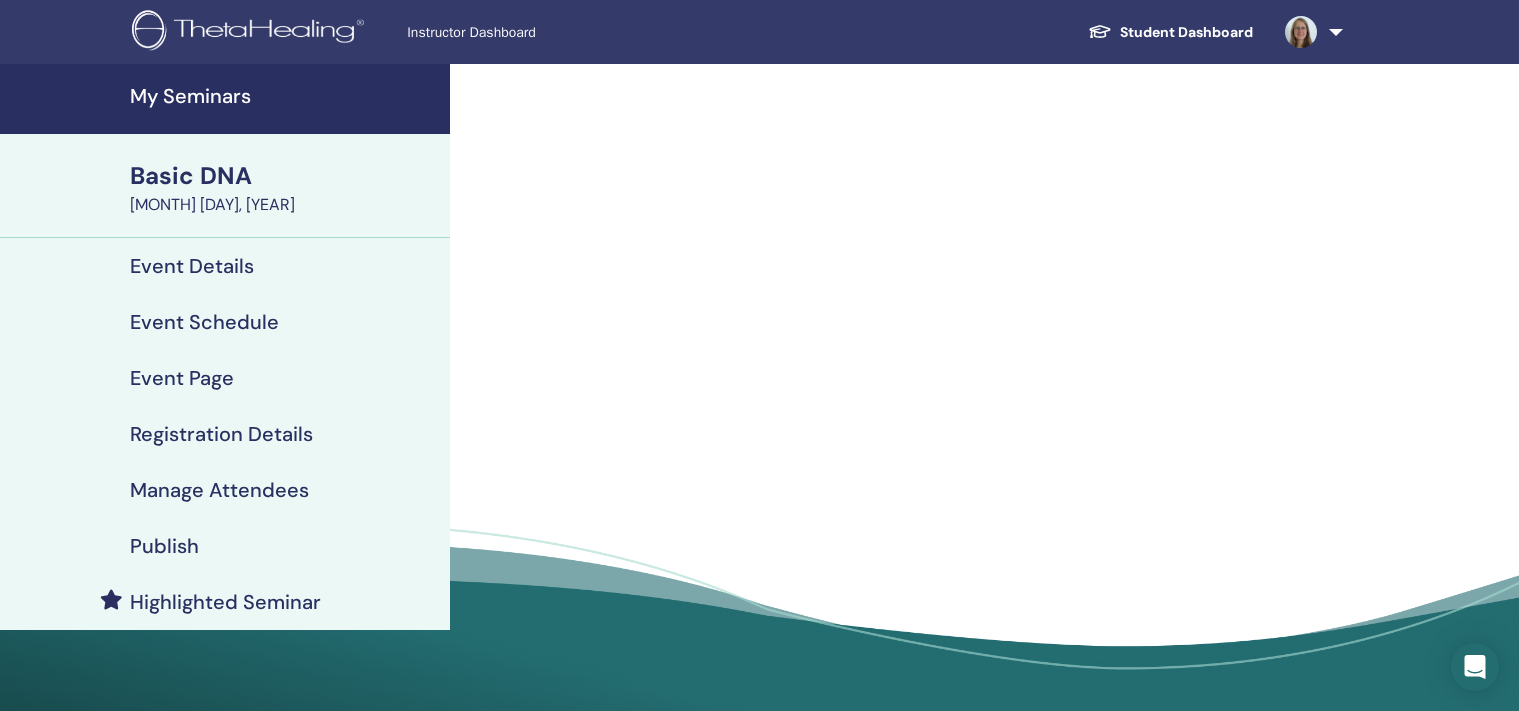 scroll, scrollTop: 0, scrollLeft: 0, axis: both 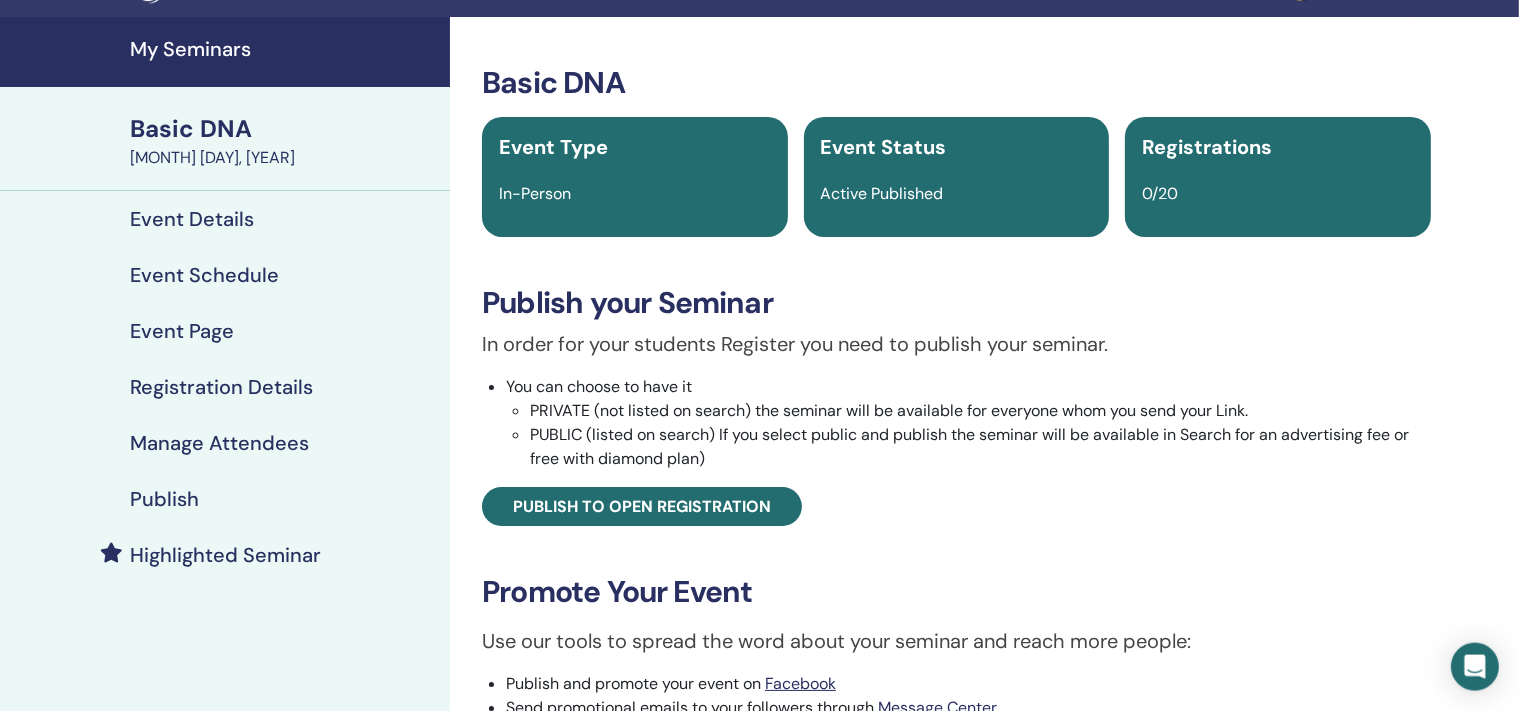 click on "Event Details" at bounding box center [192, 219] 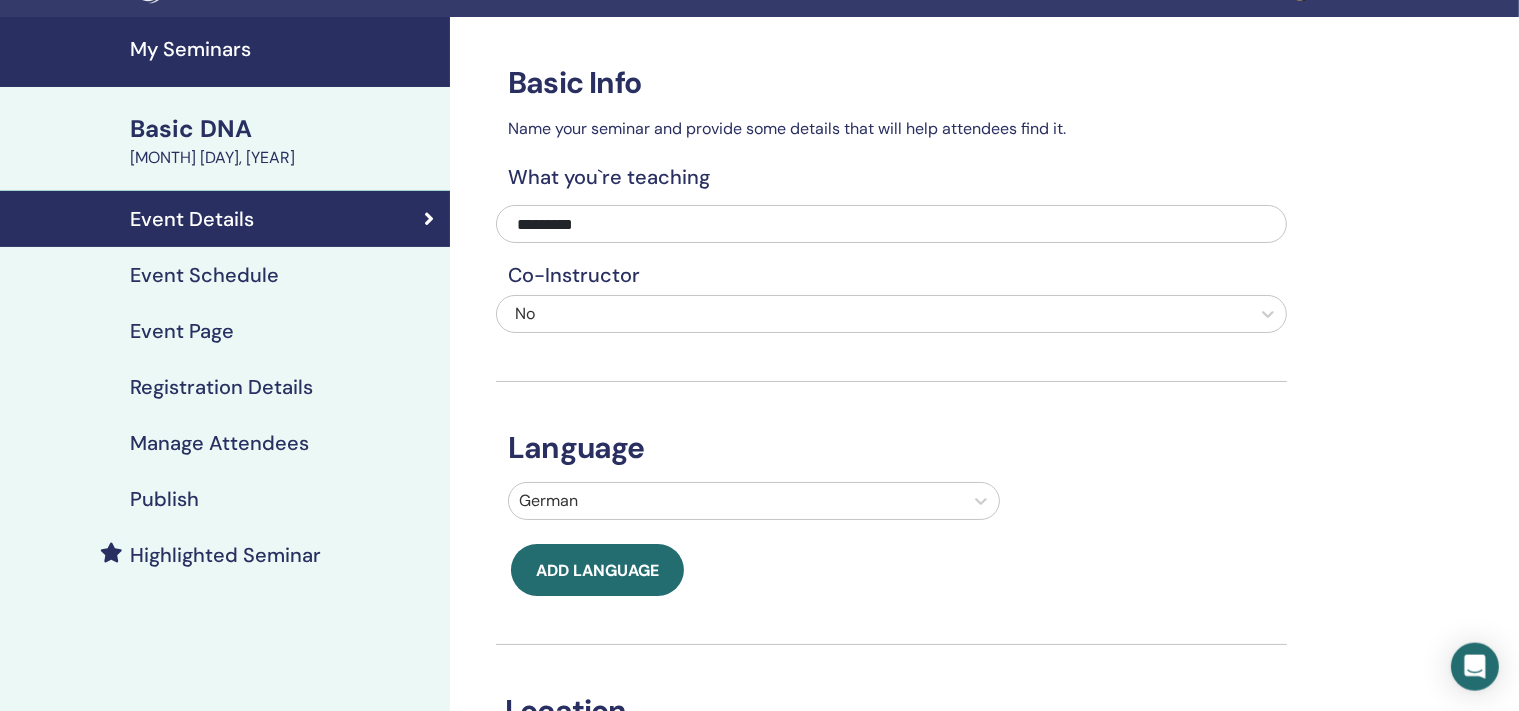 click on "Event Schedule" at bounding box center [204, 275] 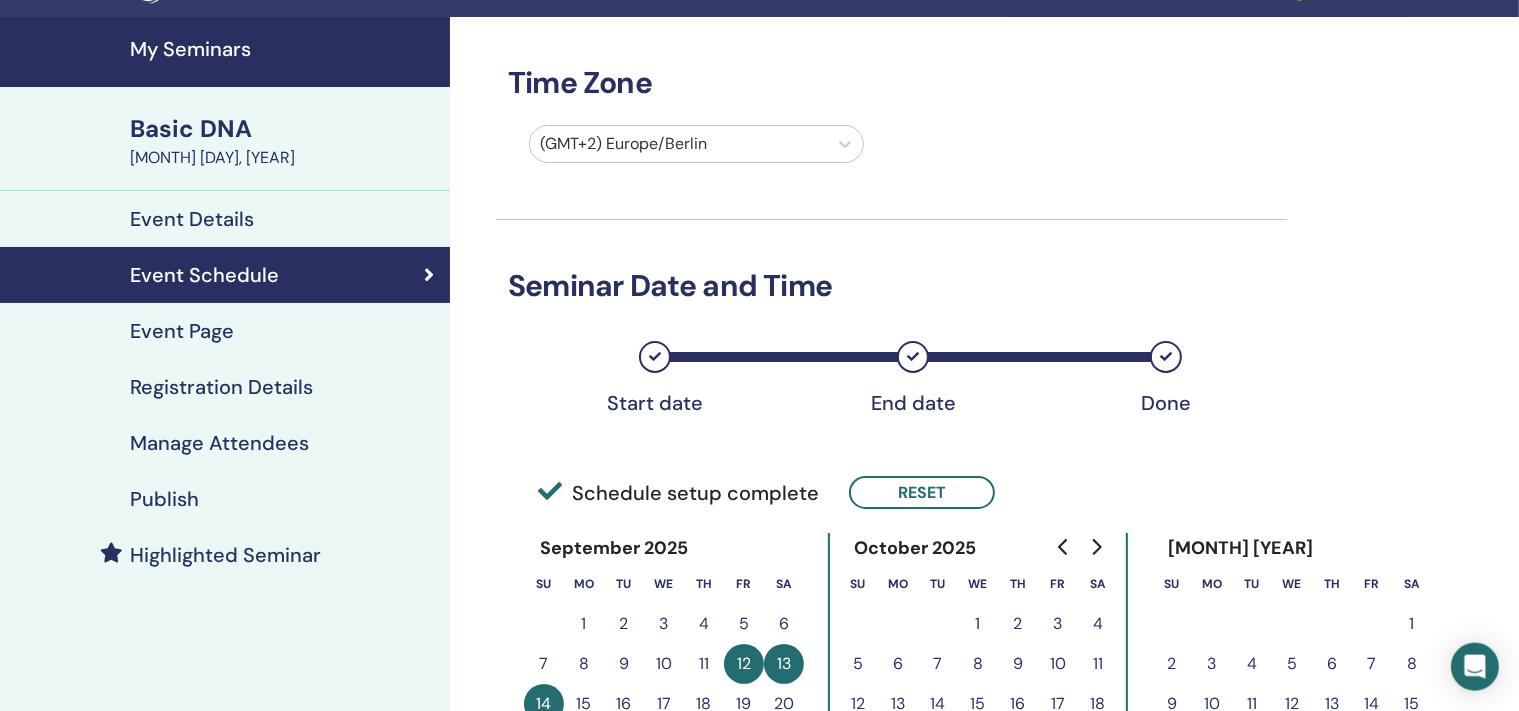 click on "Highlighted Seminar" at bounding box center (225, 555) 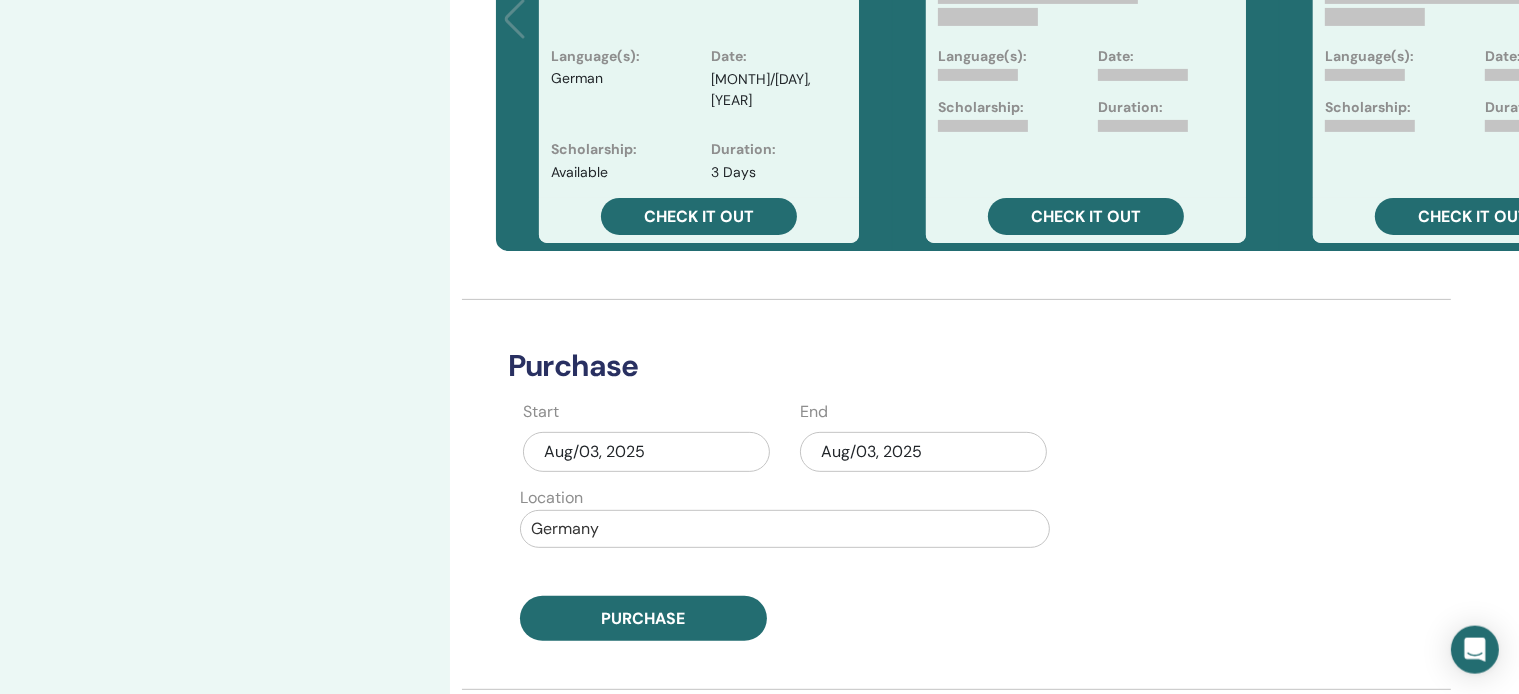scroll, scrollTop: 712, scrollLeft: 0, axis: vertical 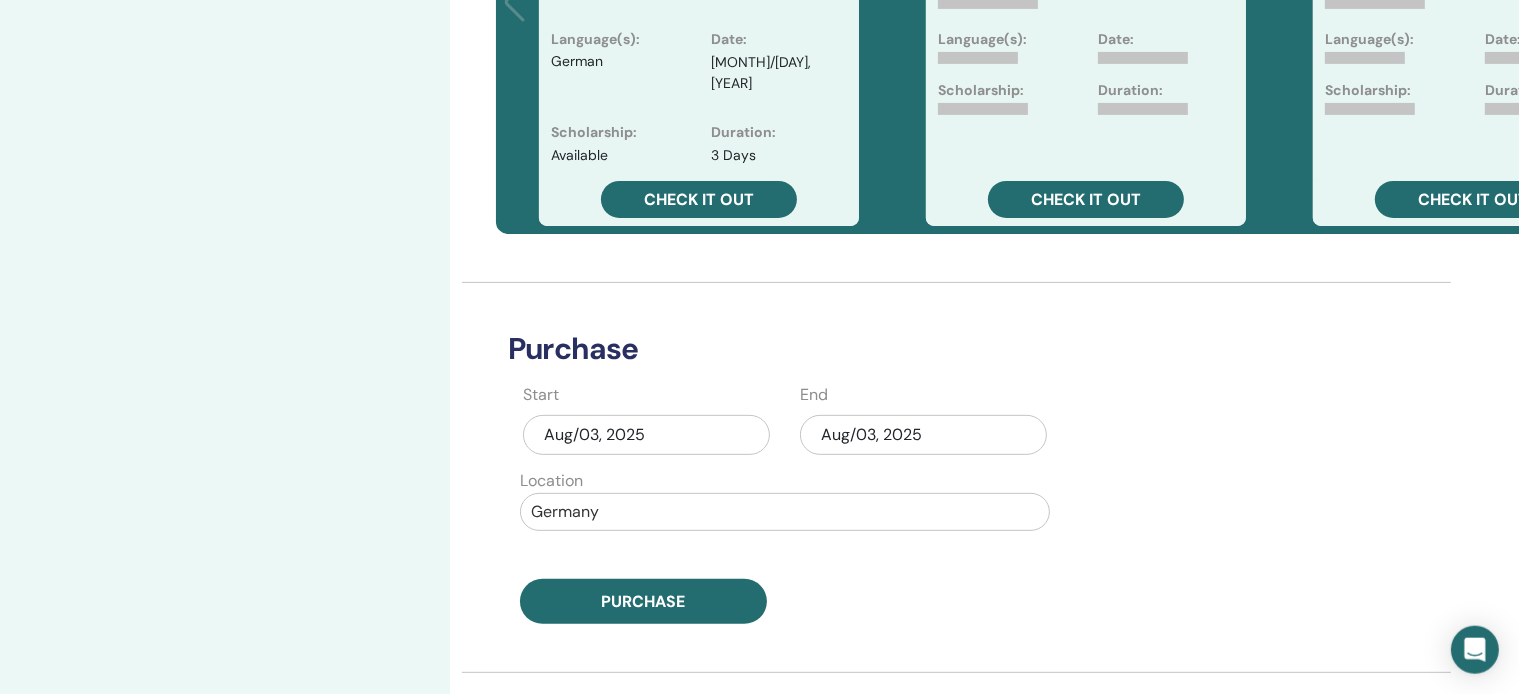 click on "Aug/03, 2025" at bounding box center [923, 435] 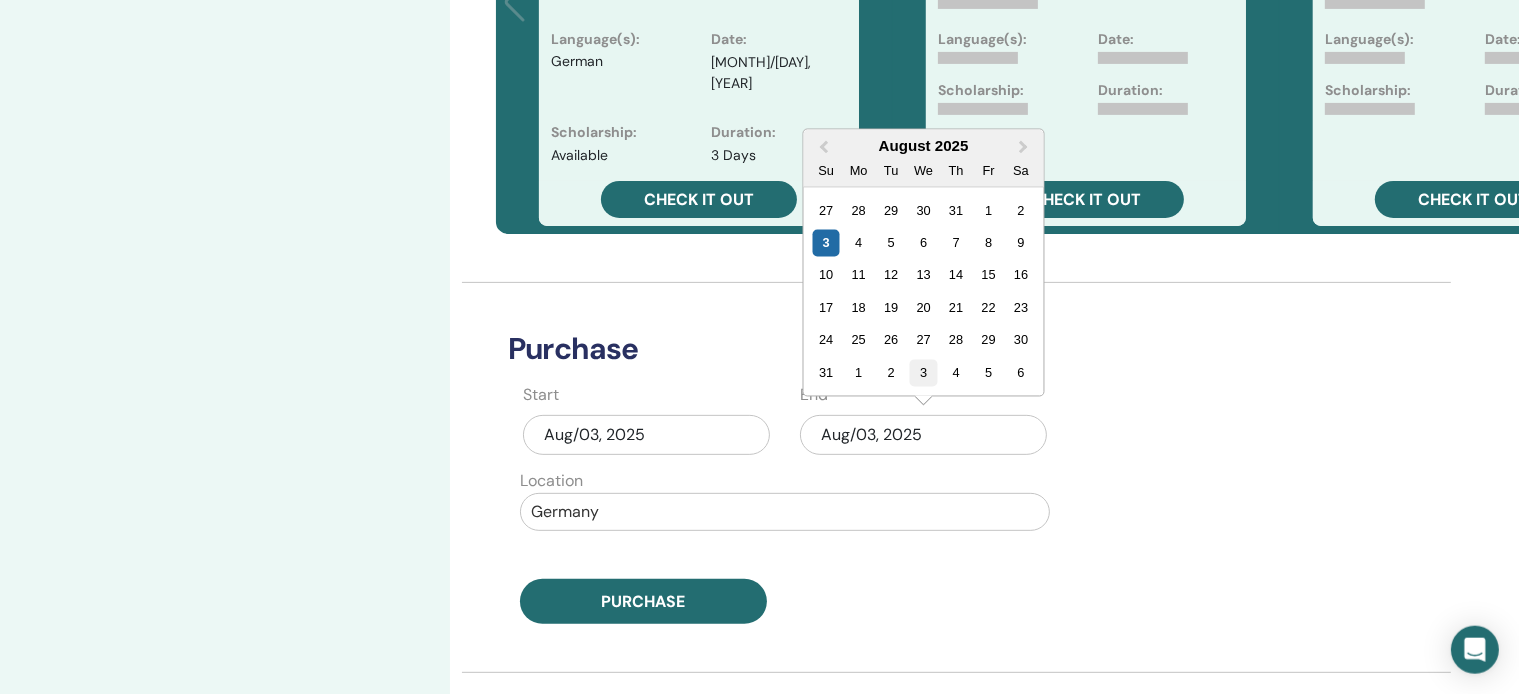 click on "3" at bounding box center [923, 373] 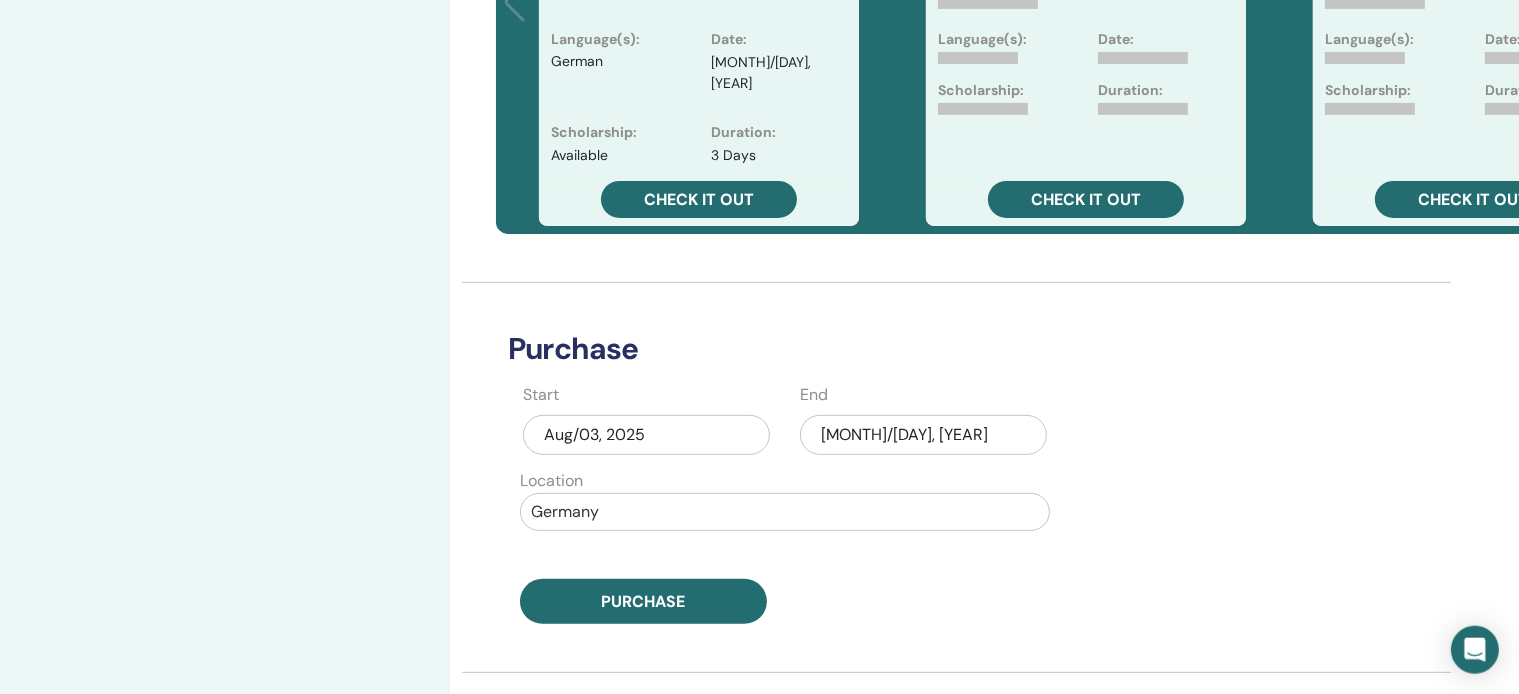click at bounding box center [785, 512] 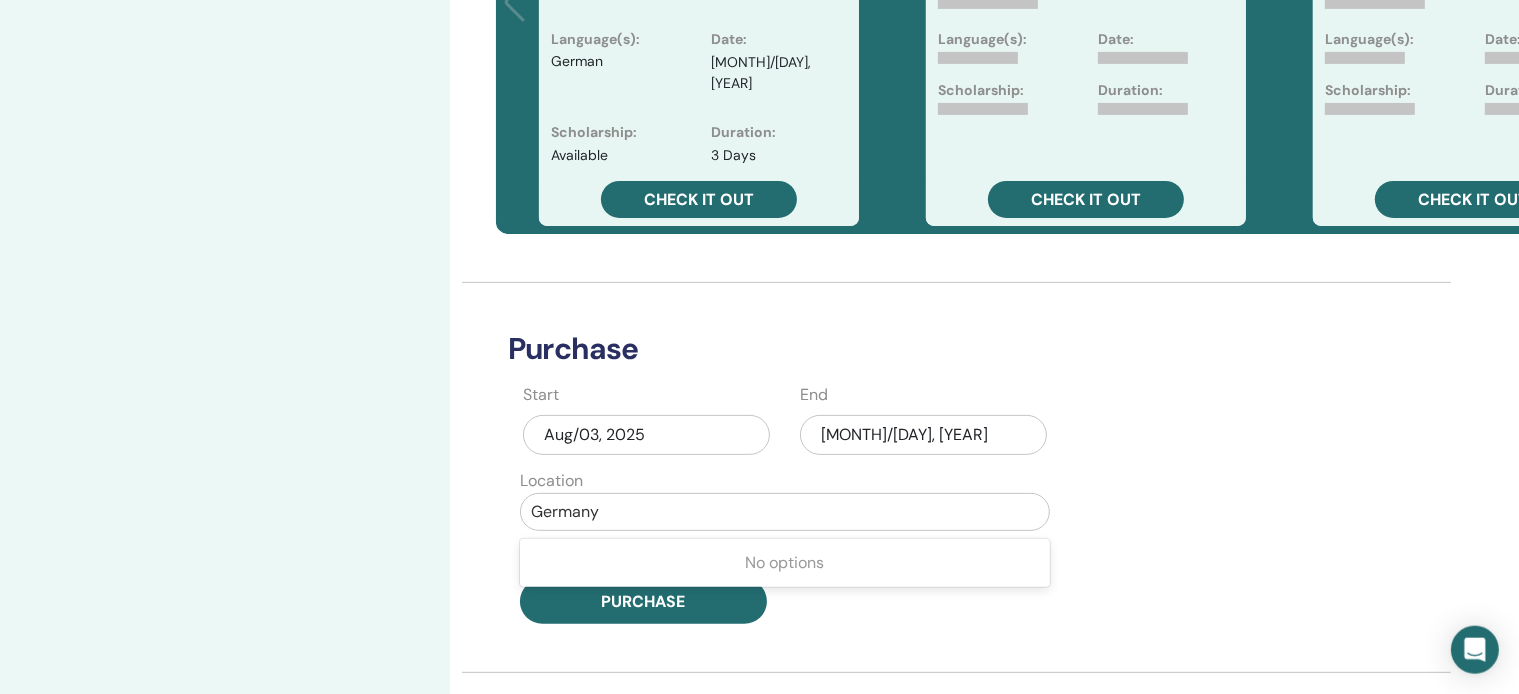 click at bounding box center (785, 512) 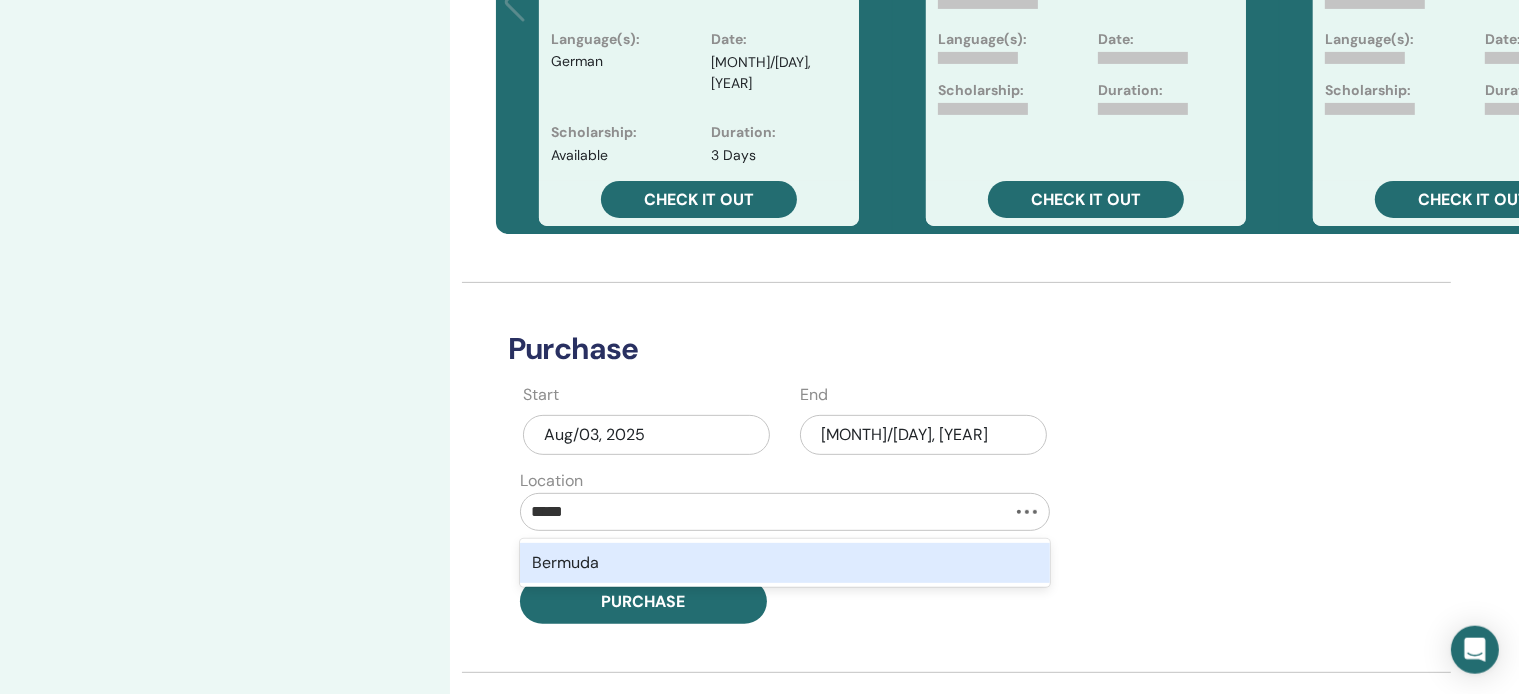 type on "******" 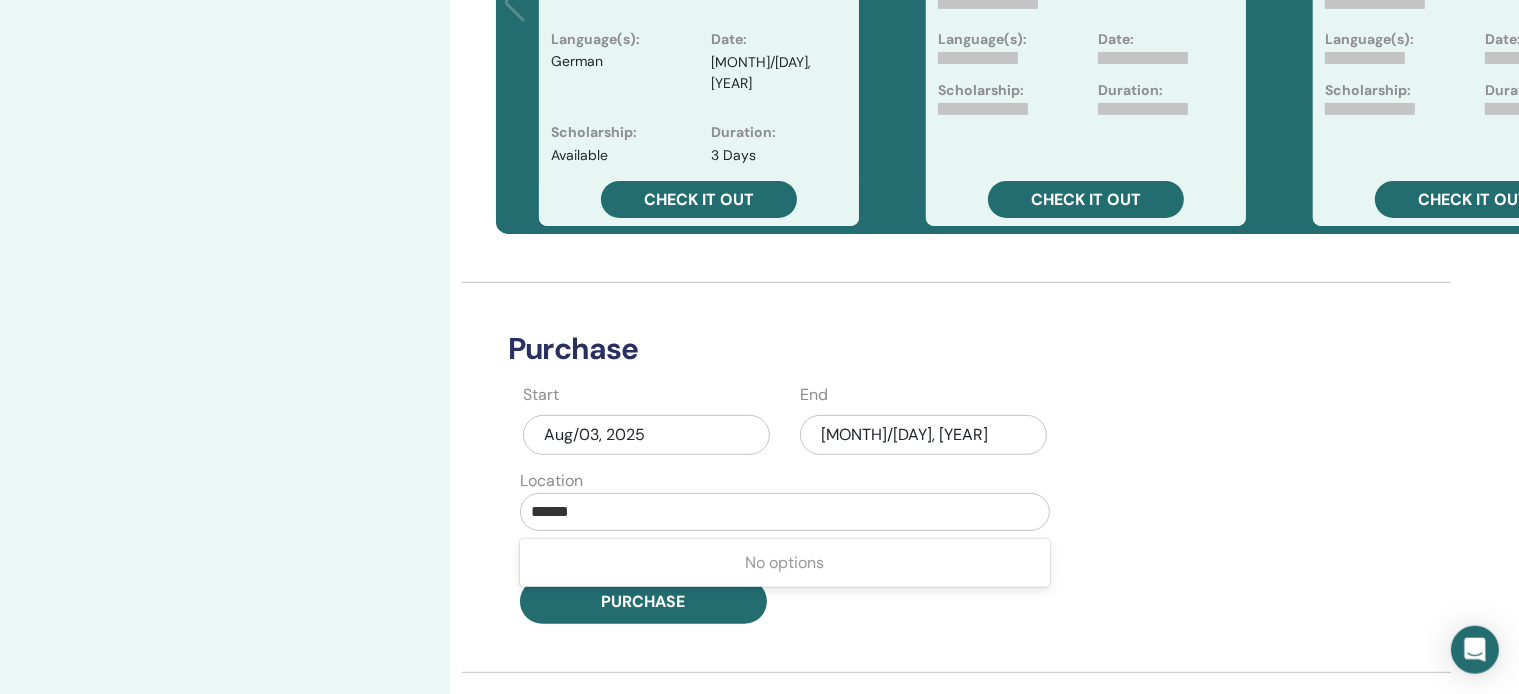 type 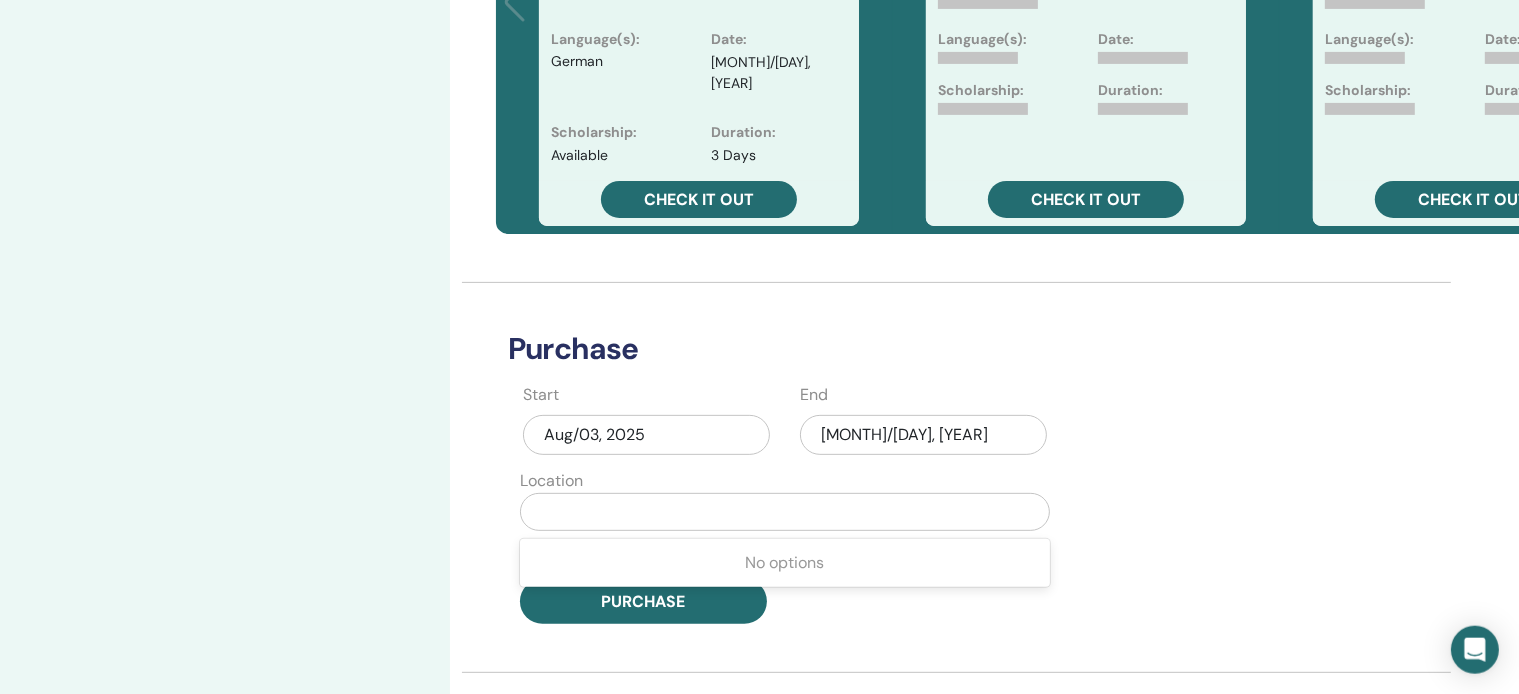click at bounding box center (785, 512) 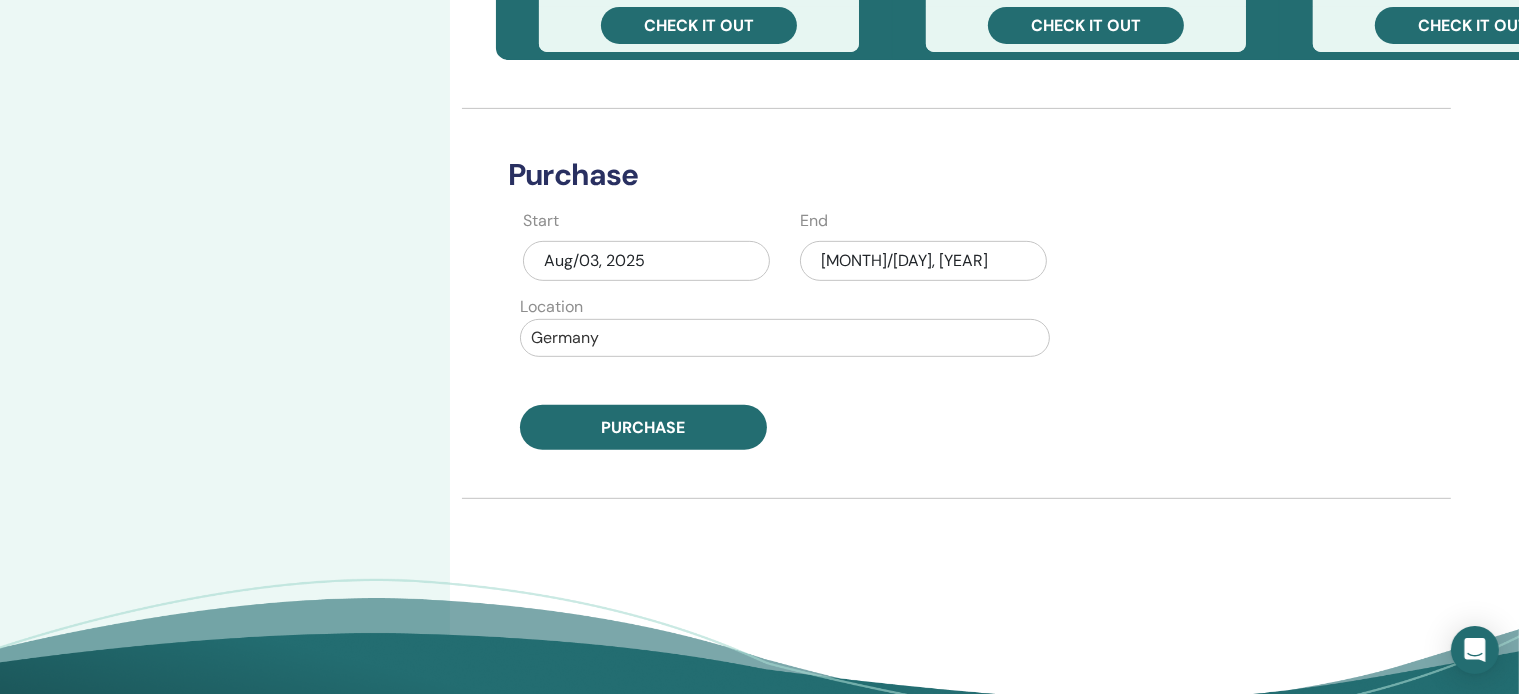 scroll, scrollTop: 715, scrollLeft: 0, axis: vertical 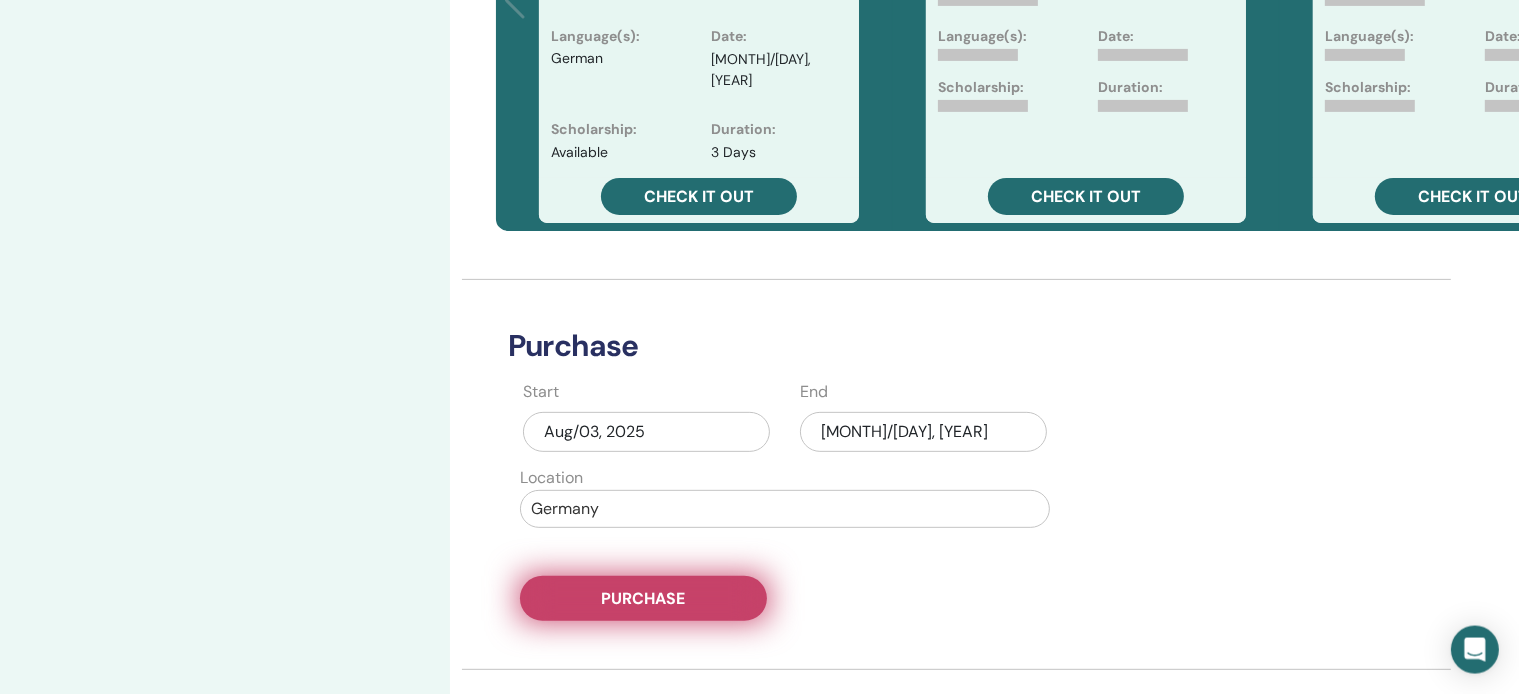 click on "Purchase" at bounding box center (643, 598) 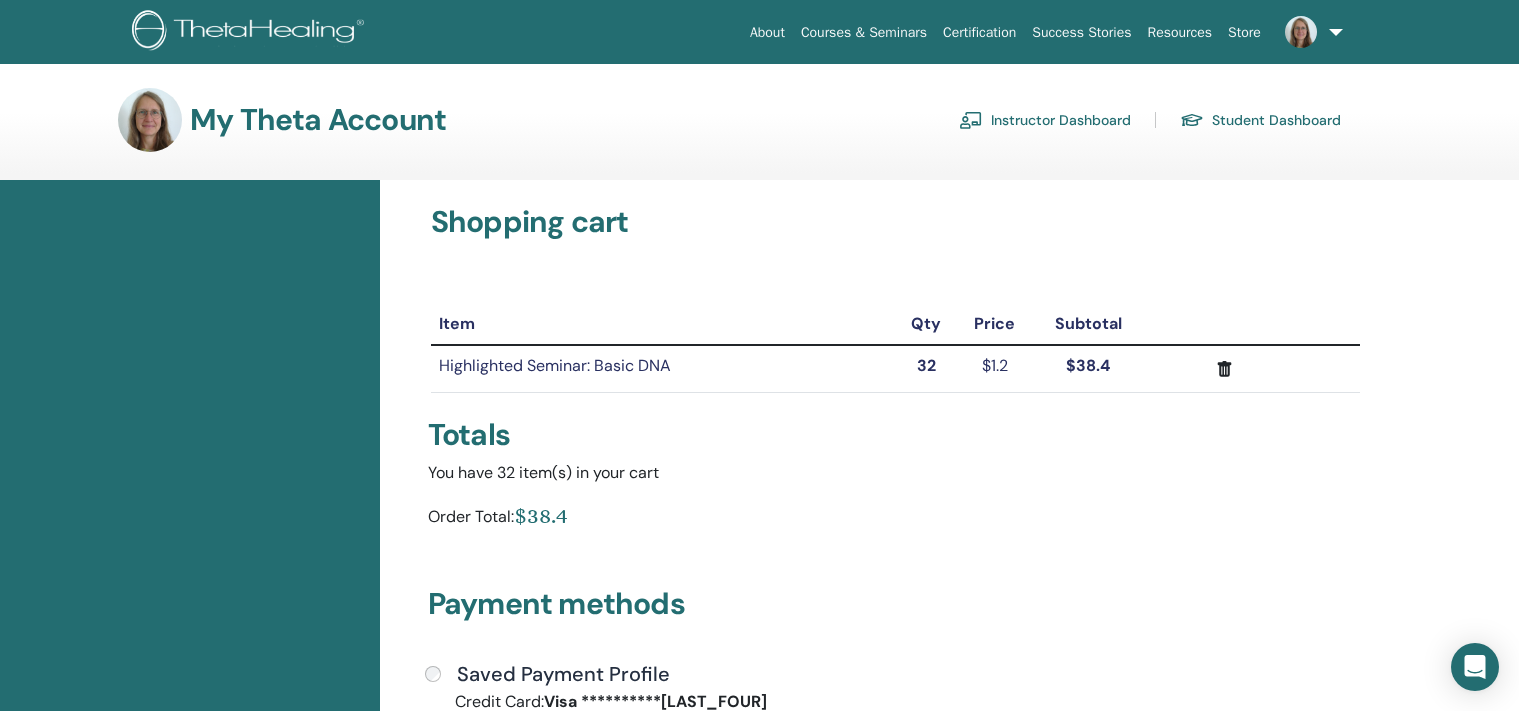 scroll, scrollTop: 0, scrollLeft: 0, axis: both 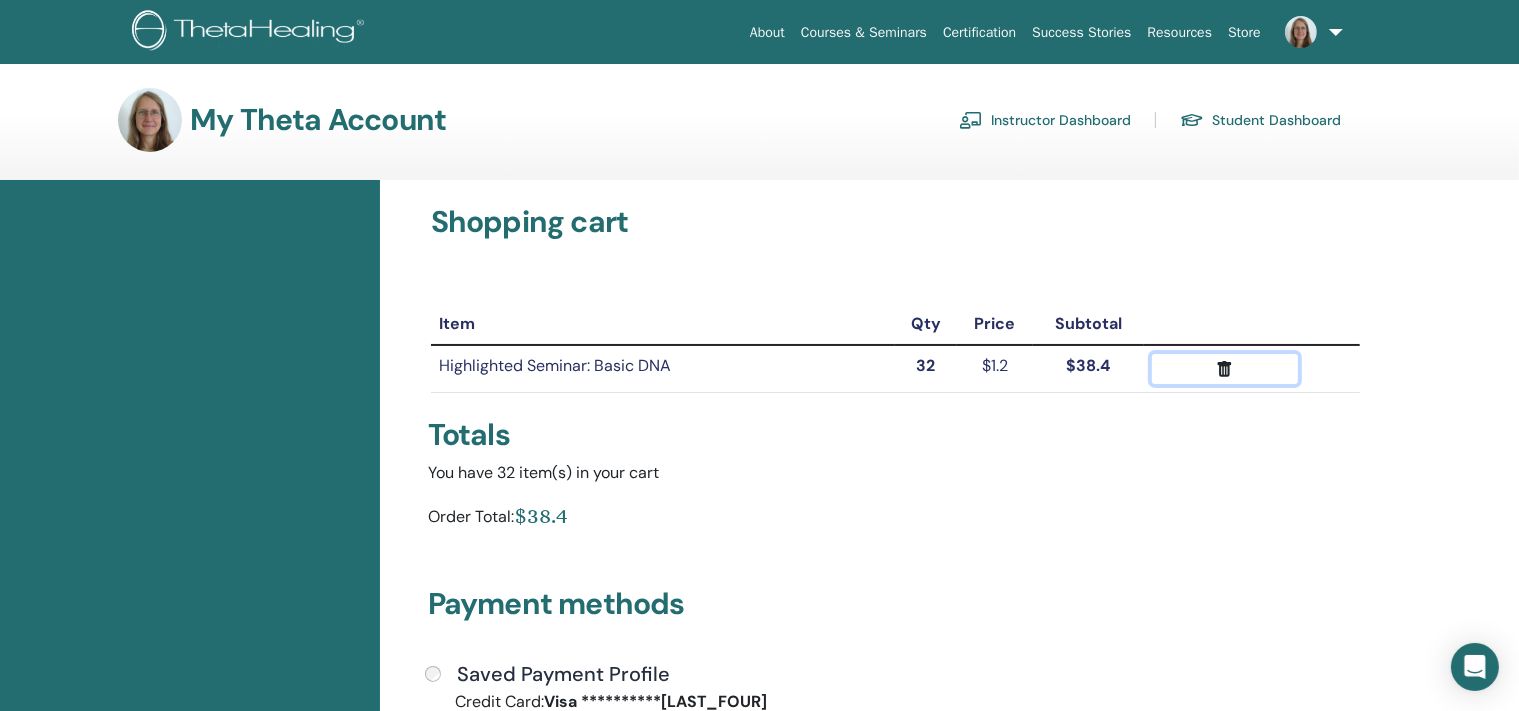 click 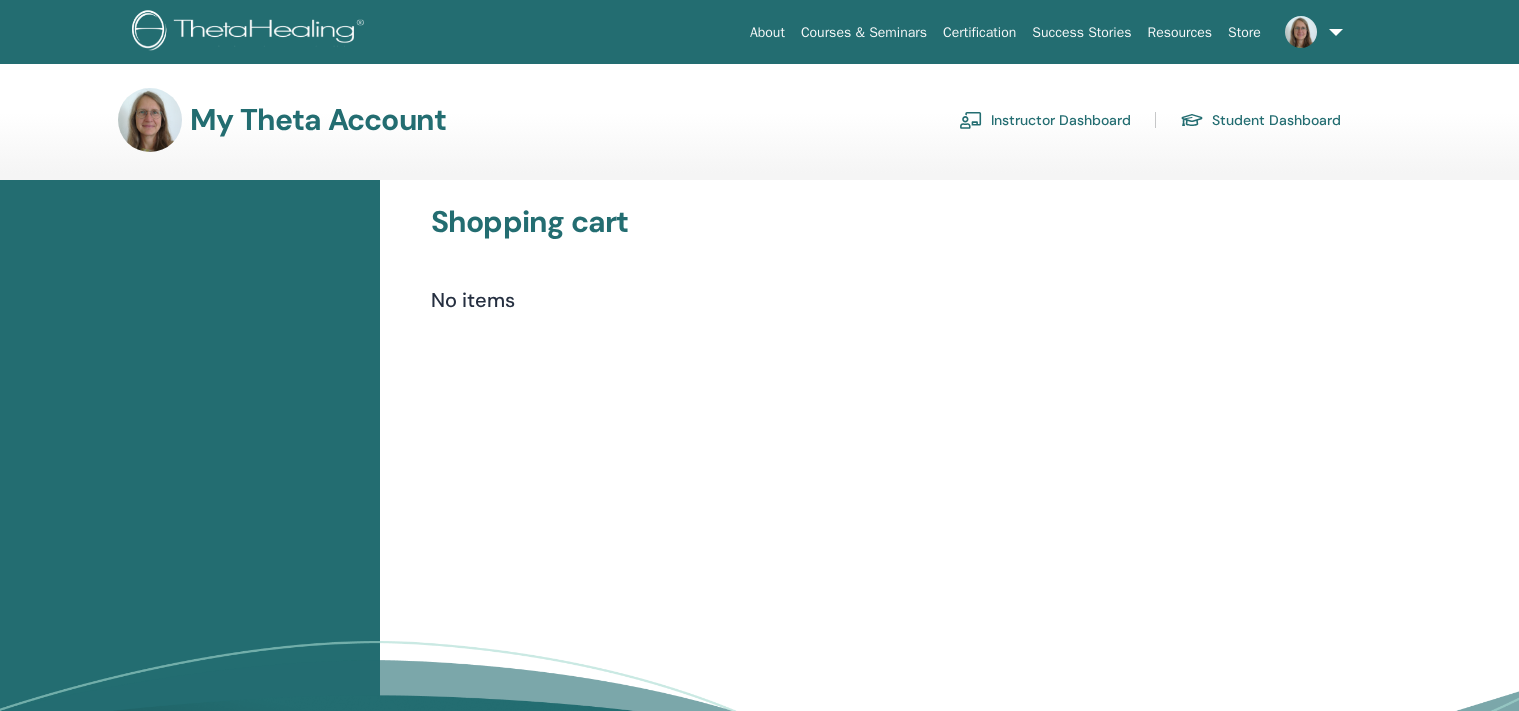 scroll, scrollTop: 0, scrollLeft: 0, axis: both 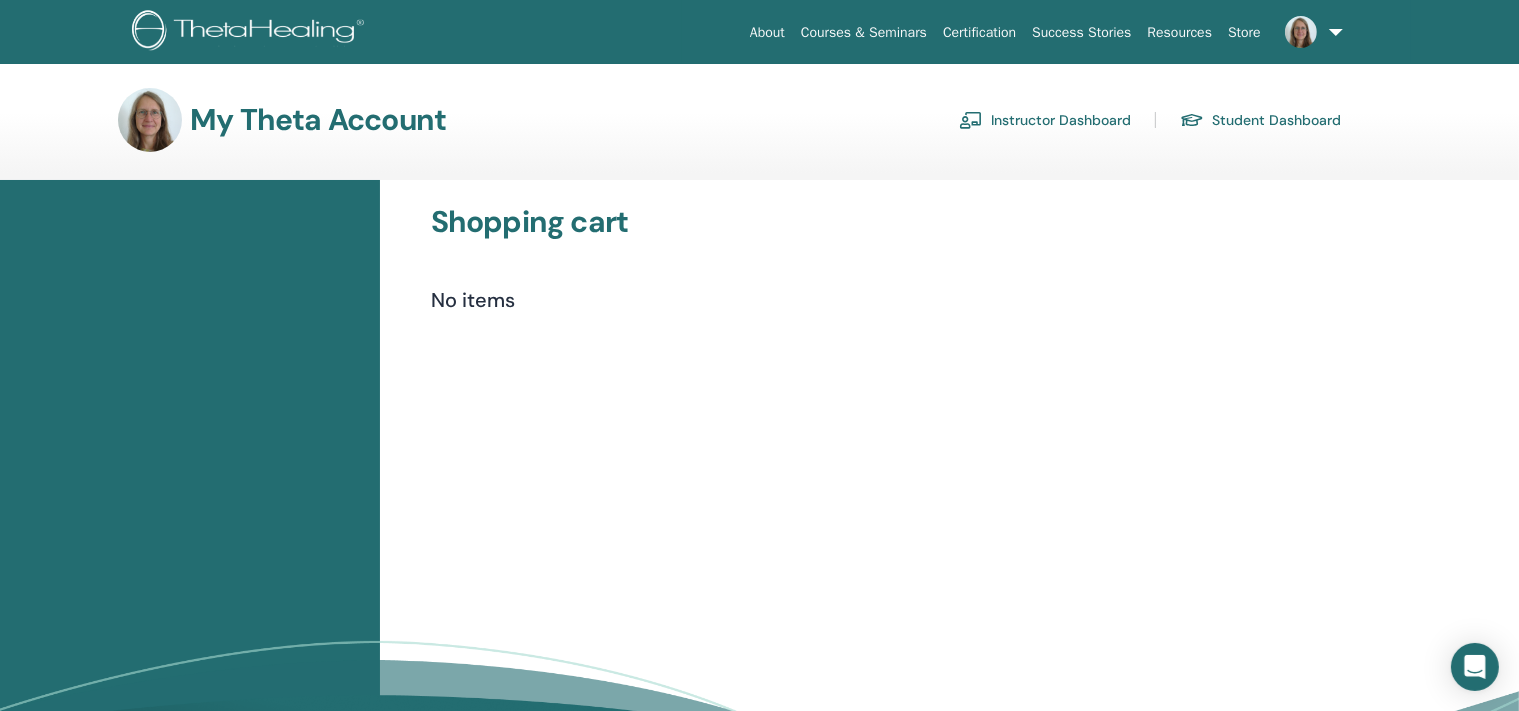 click on "Instructor Dashboard" at bounding box center [1045, 120] 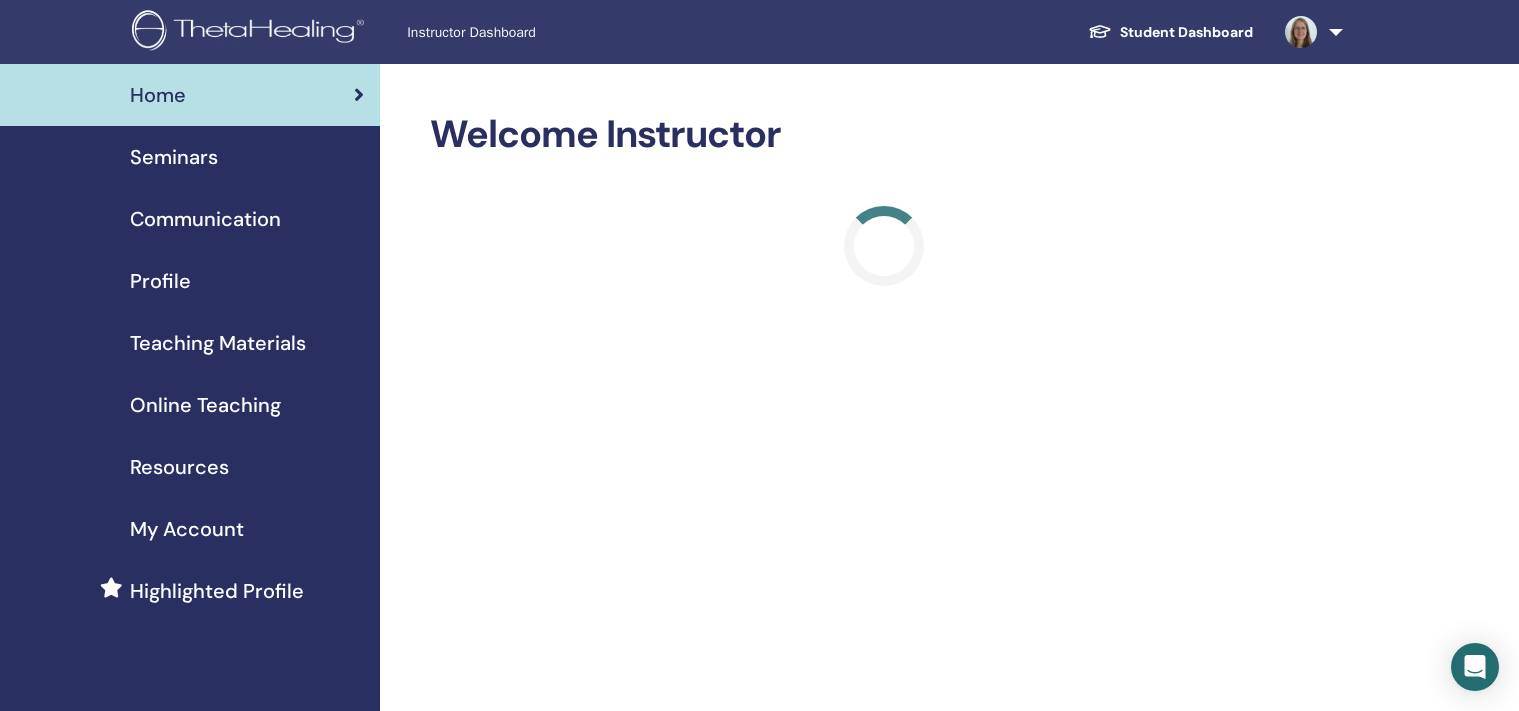 scroll, scrollTop: 0, scrollLeft: 0, axis: both 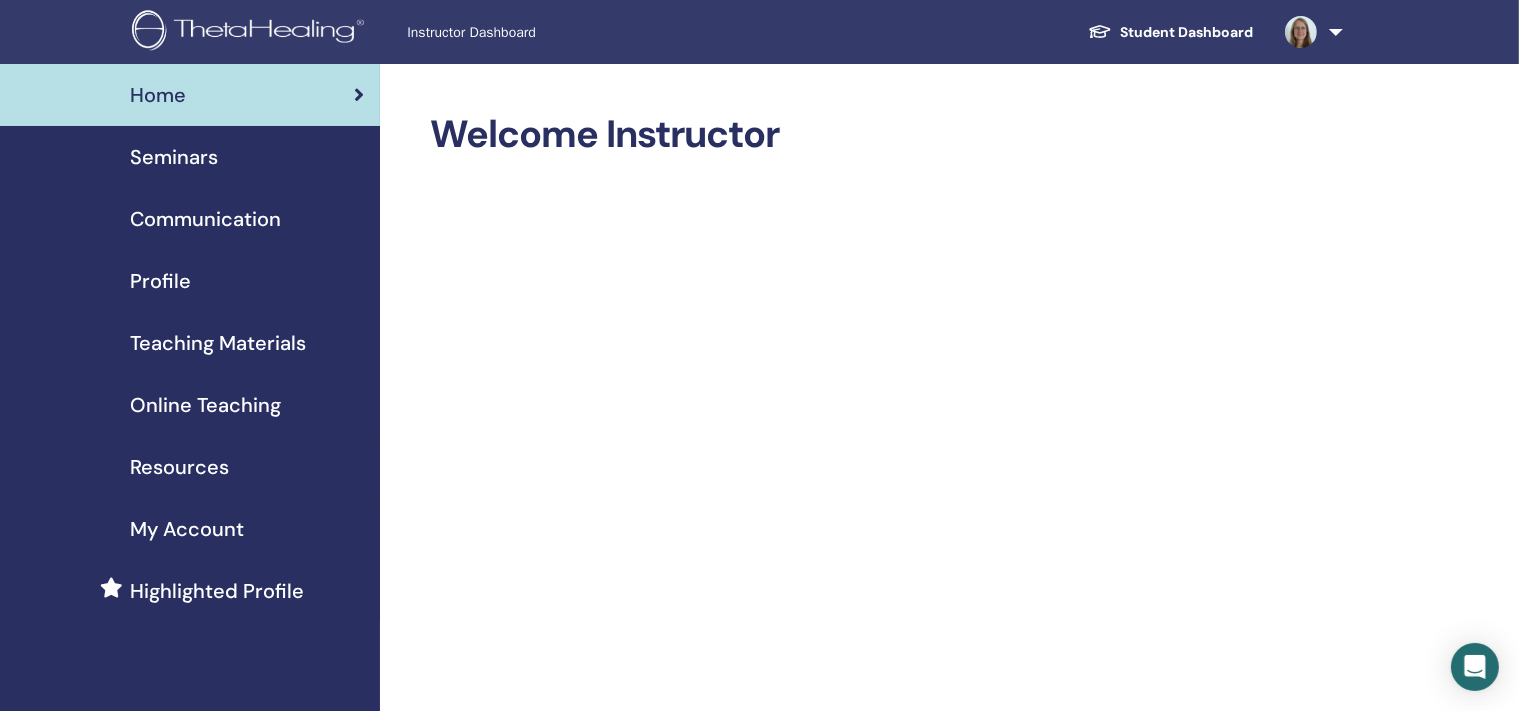 click on "Seminars" at bounding box center (174, 157) 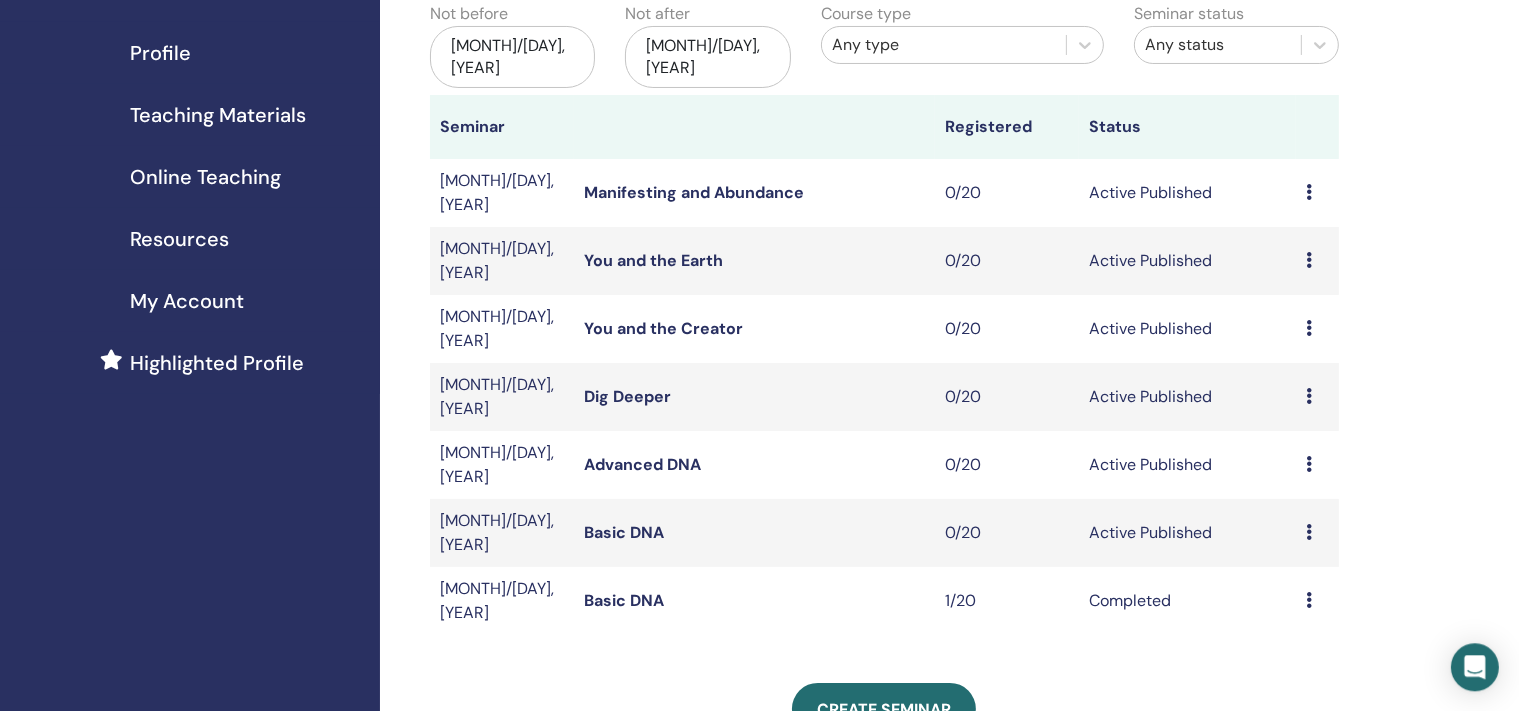 scroll, scrollTop: 234, scrollLeft: 0, axis: vertical 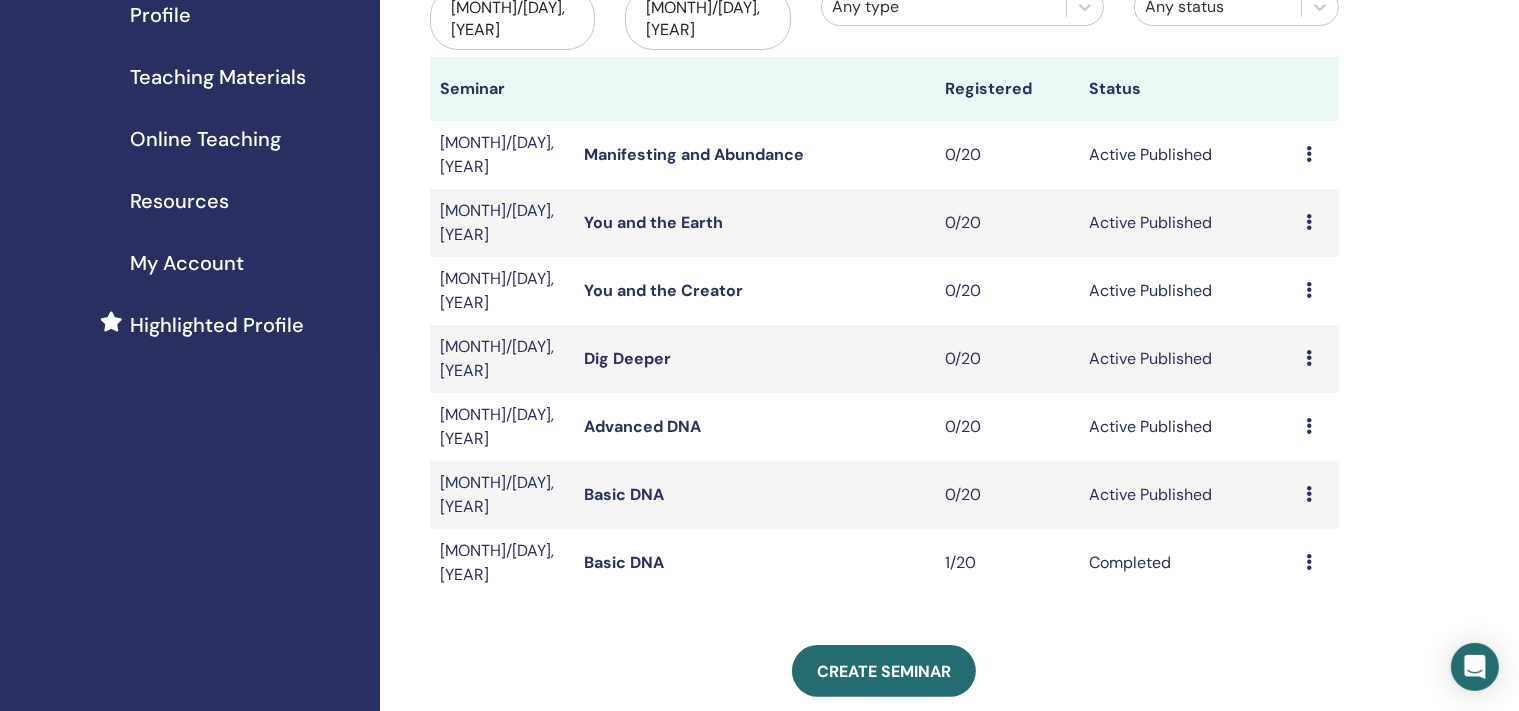 click on "Basic DNA" at bounding box center [624, 494] 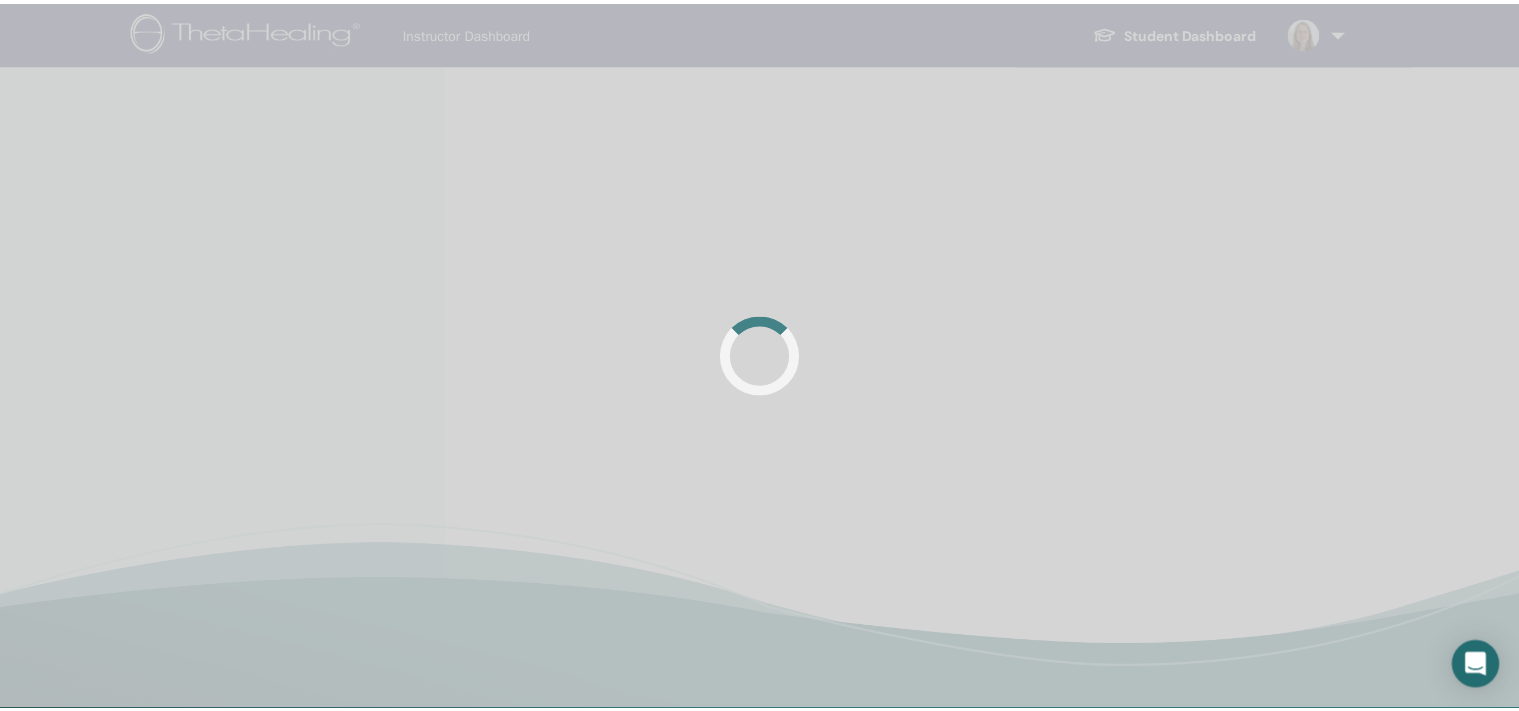 scroll, scrollTop: 0, scrollLeft: 0, axis: both 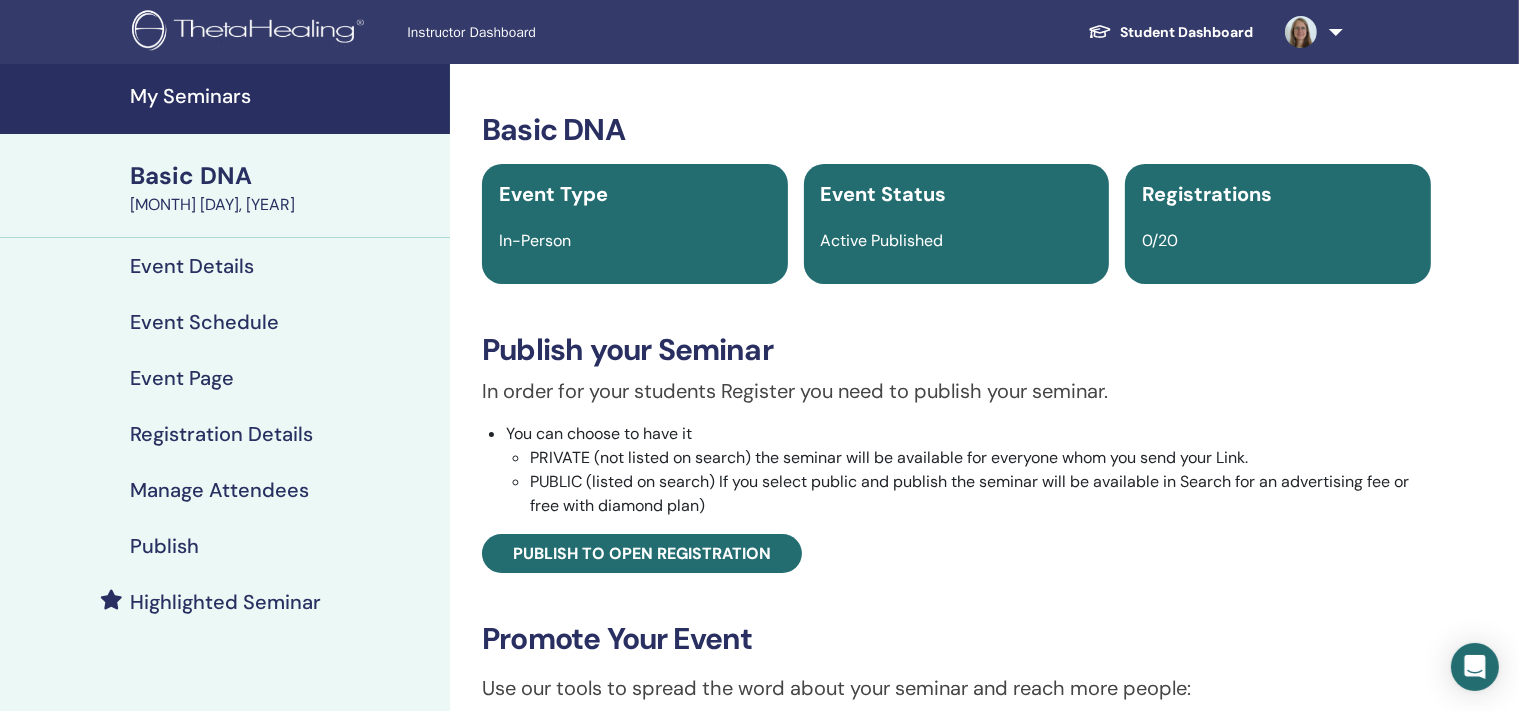 click on "Highlighted Seminar" at bounding box center (225, 602) 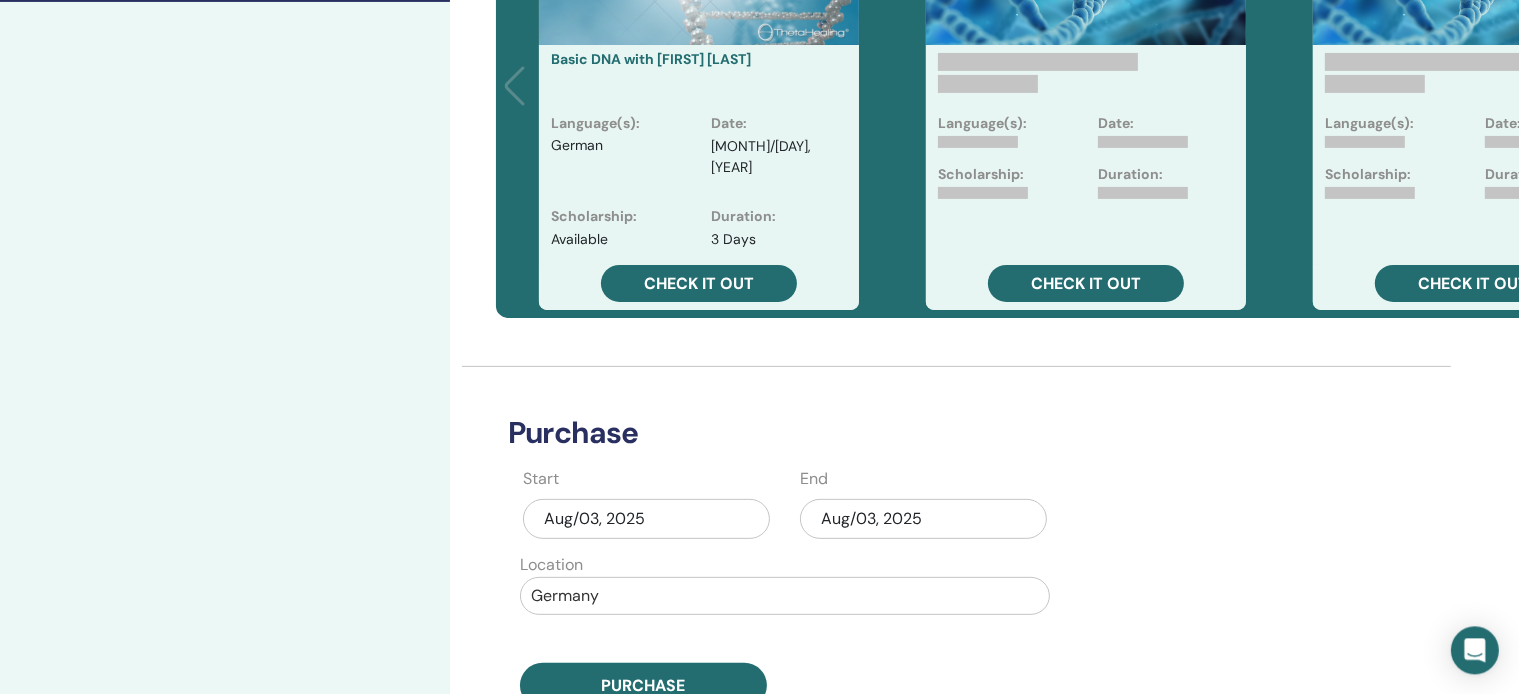 scroll, scrollTop: 648, scrollLeft: 0, axis: vertical 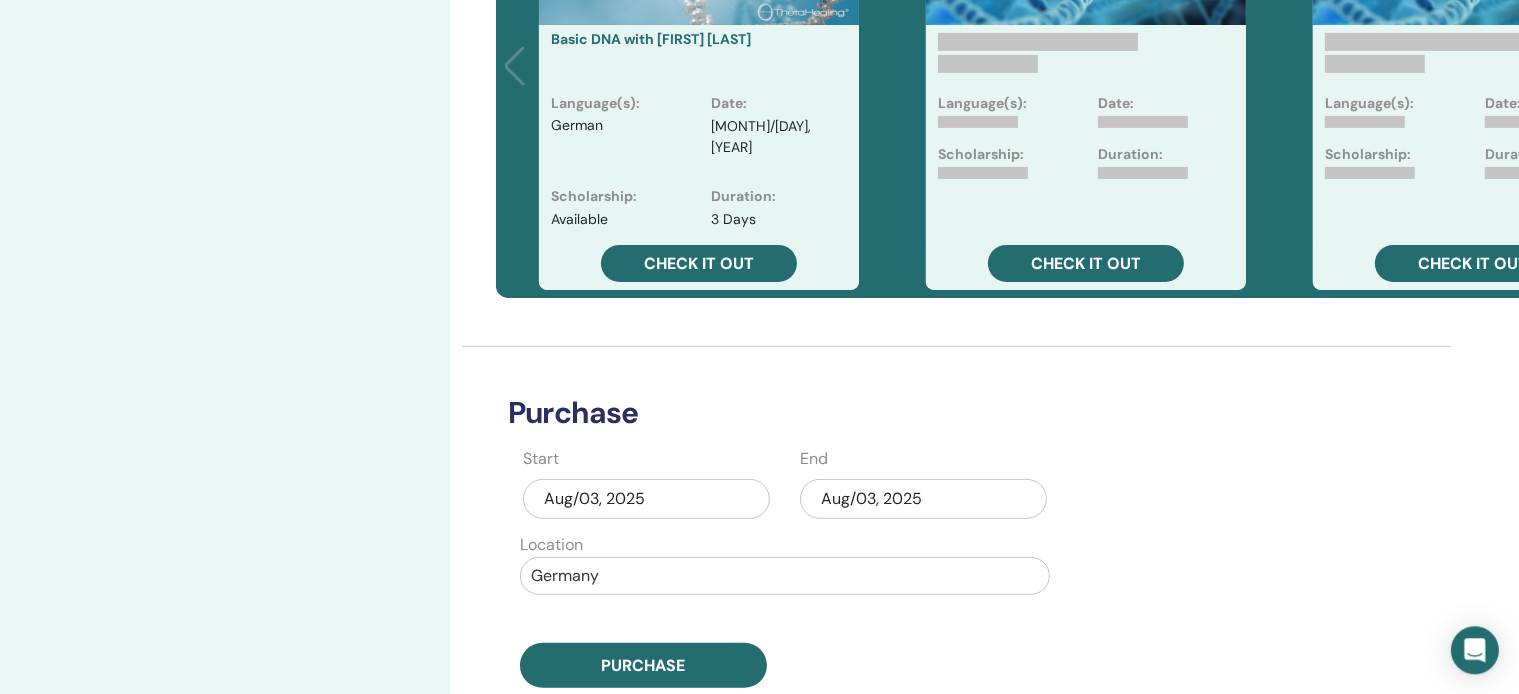 click on "Aug/03, 2025" at bounding box center [923, 499] 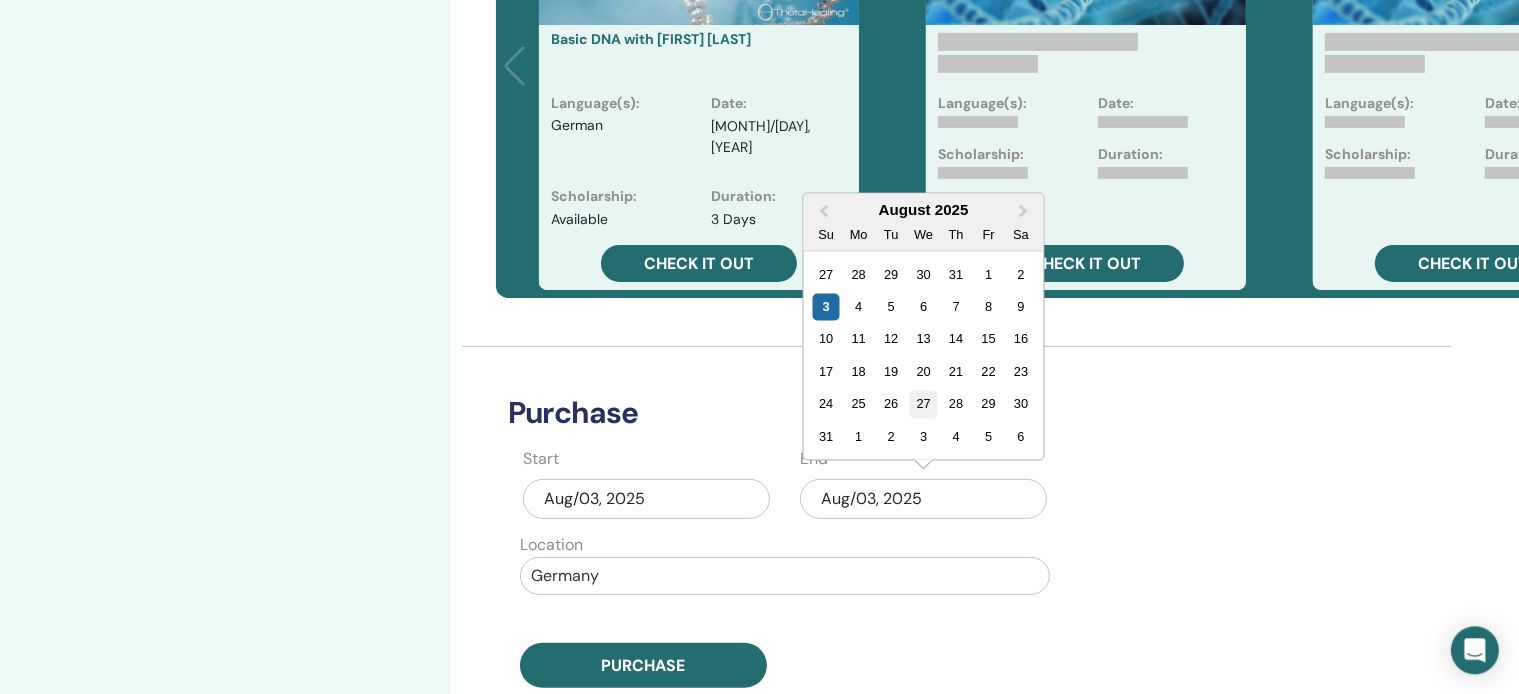 click on "27" at bounding box center [923, 404] 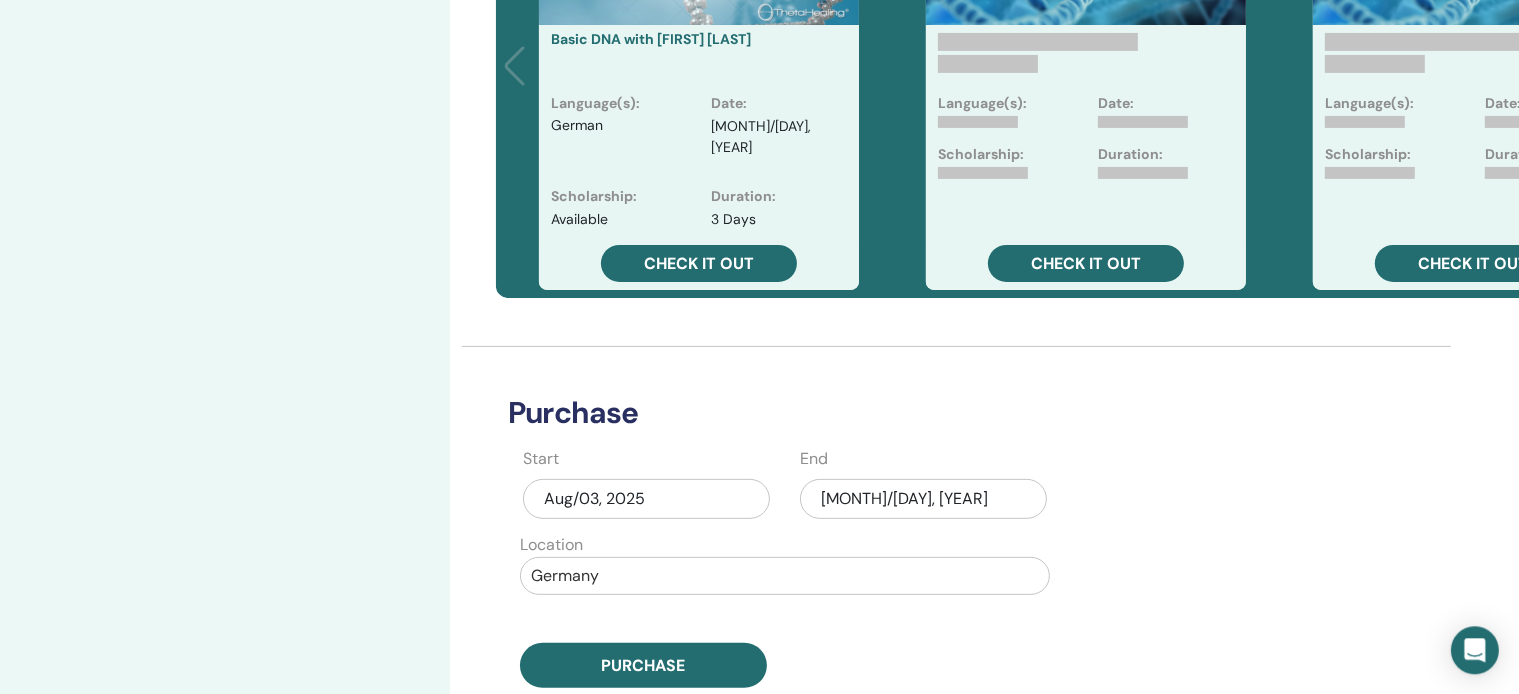 click on "Aug/27, 2025" at bounding box center [923, 499] 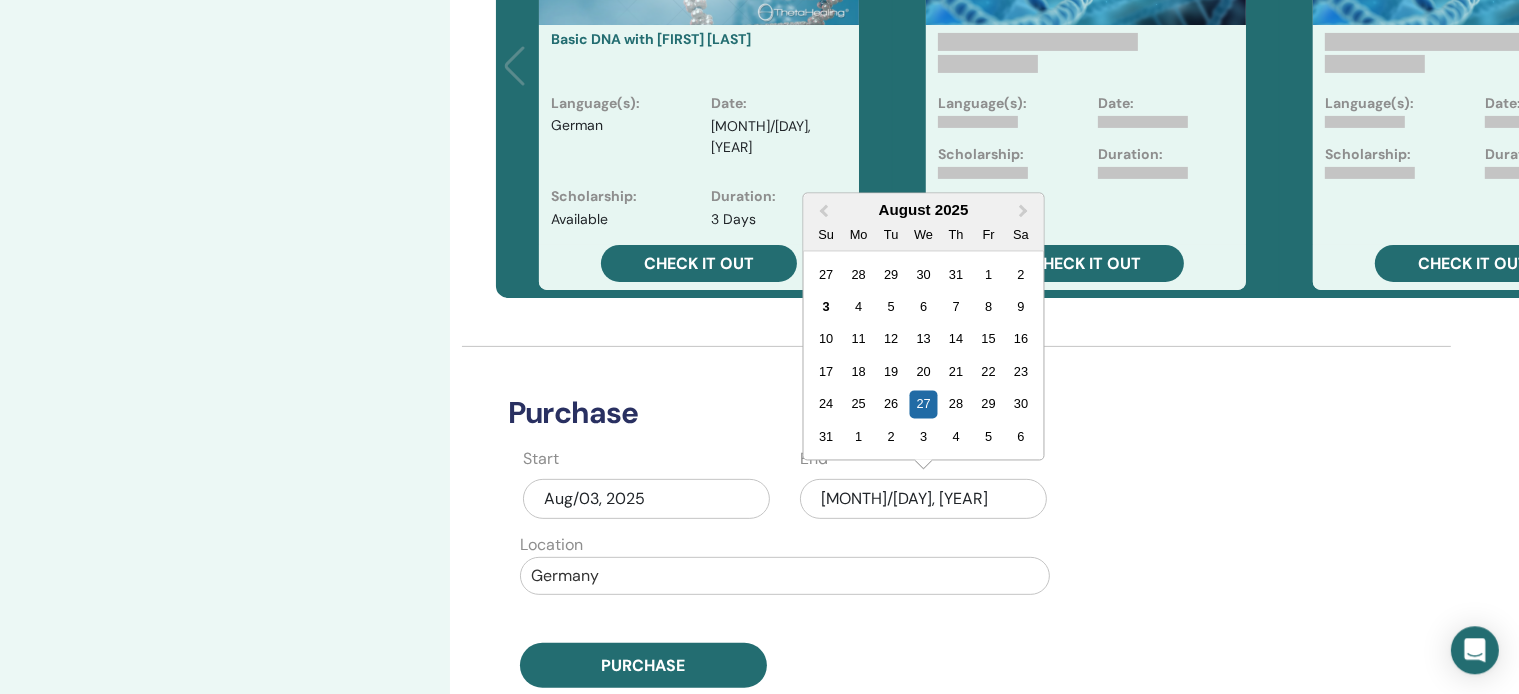 click on "Aug/27, 2025" at bounding box center (923, 499) 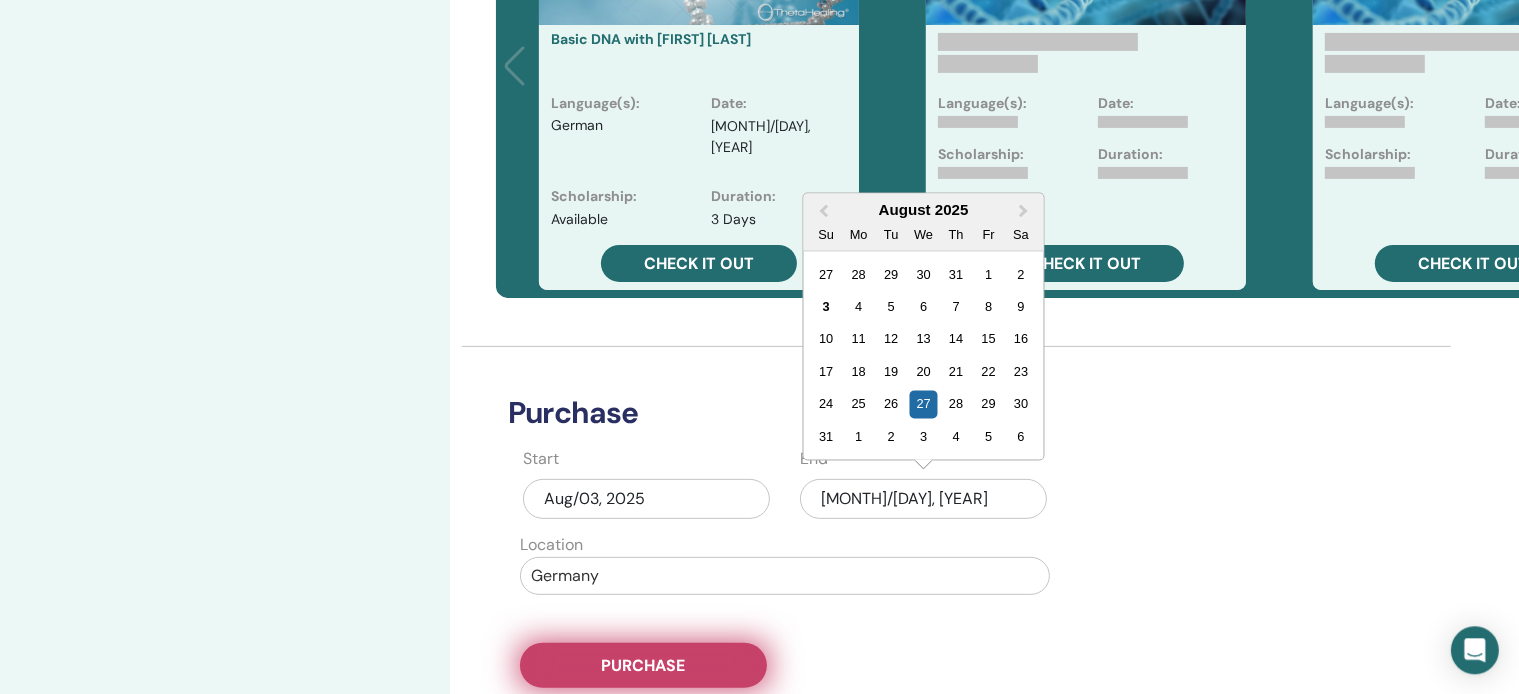 click on "Purchase" at bounding box center [643, 665] 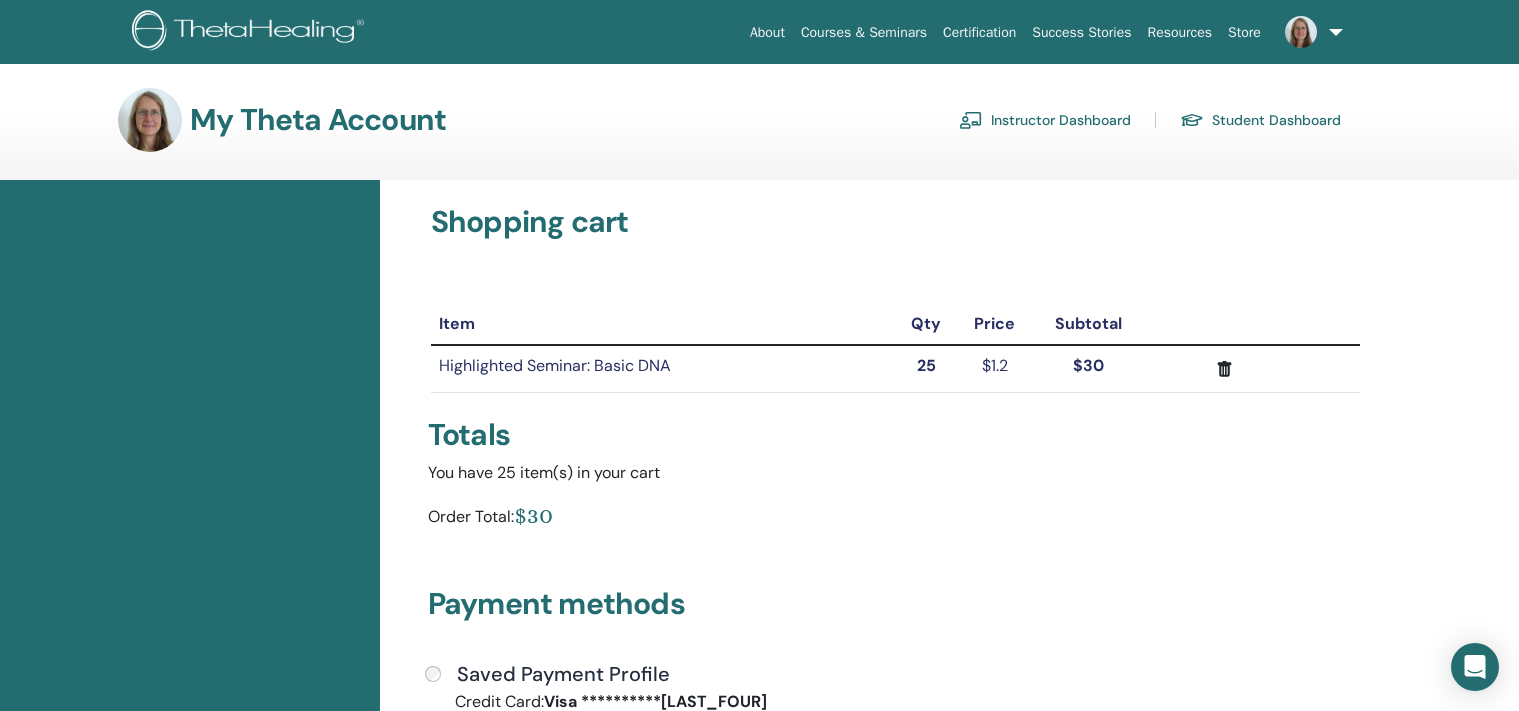 scroll, scrollTop: 0, scrollLeft: 0, axis: both 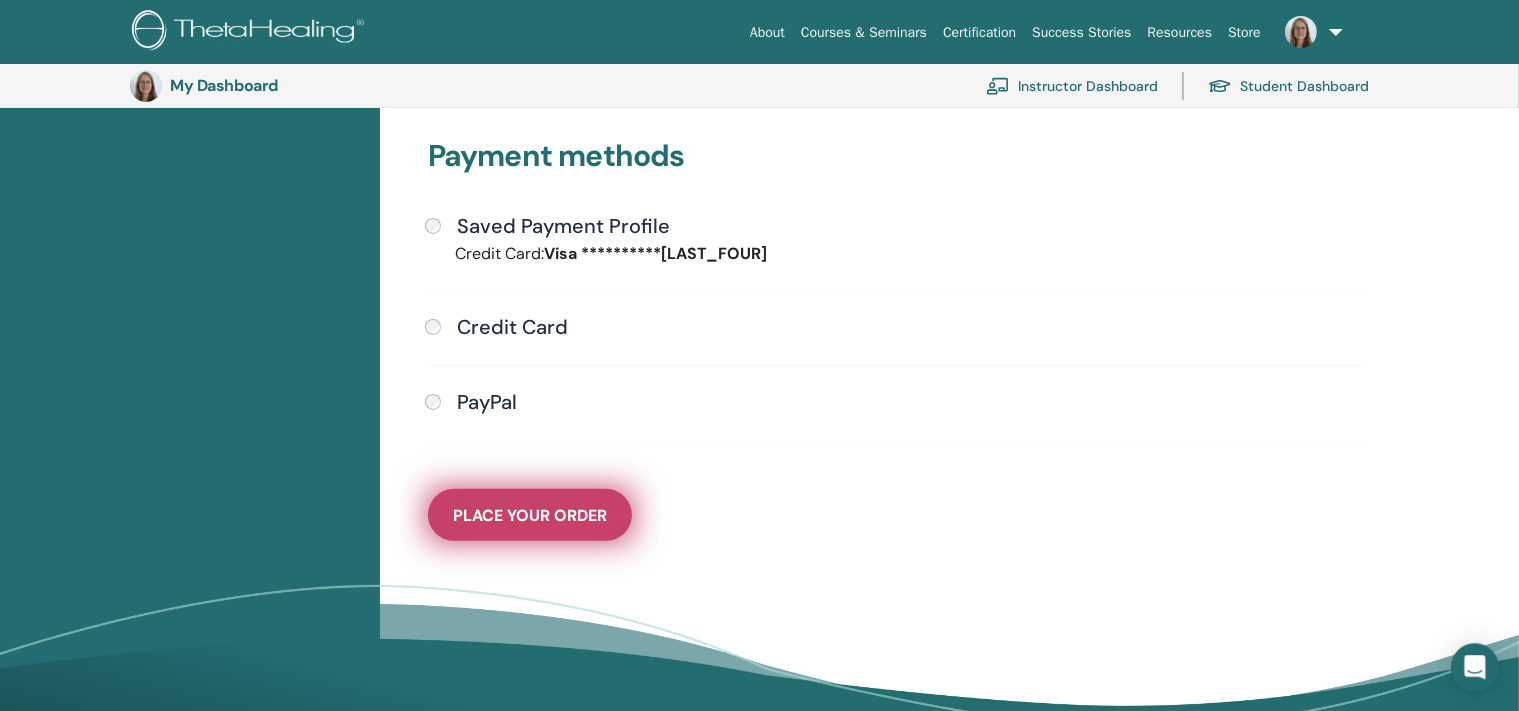 click on "Place Your Order" at bounding box center [530, 515] 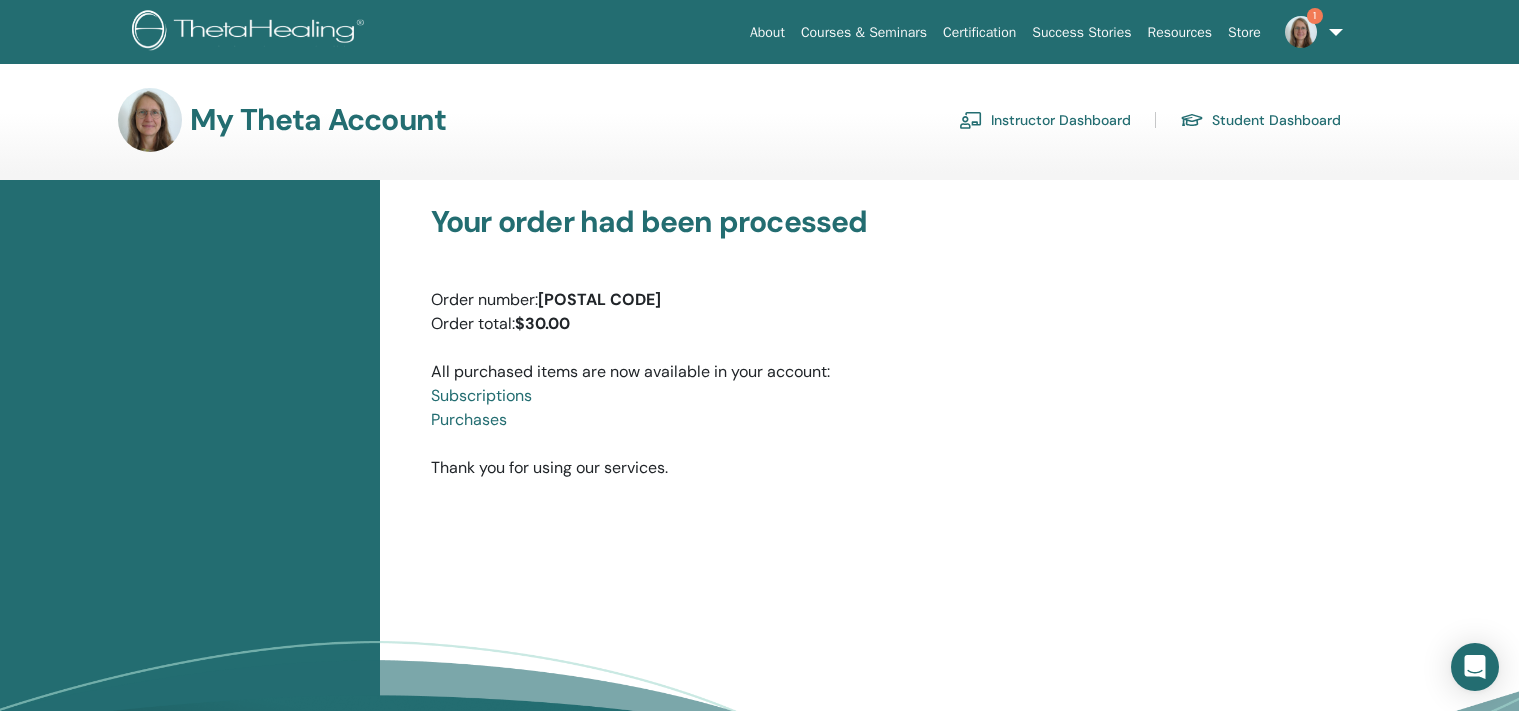 scroll, scrollTop: 0, scrollLeft: 0, axis: both 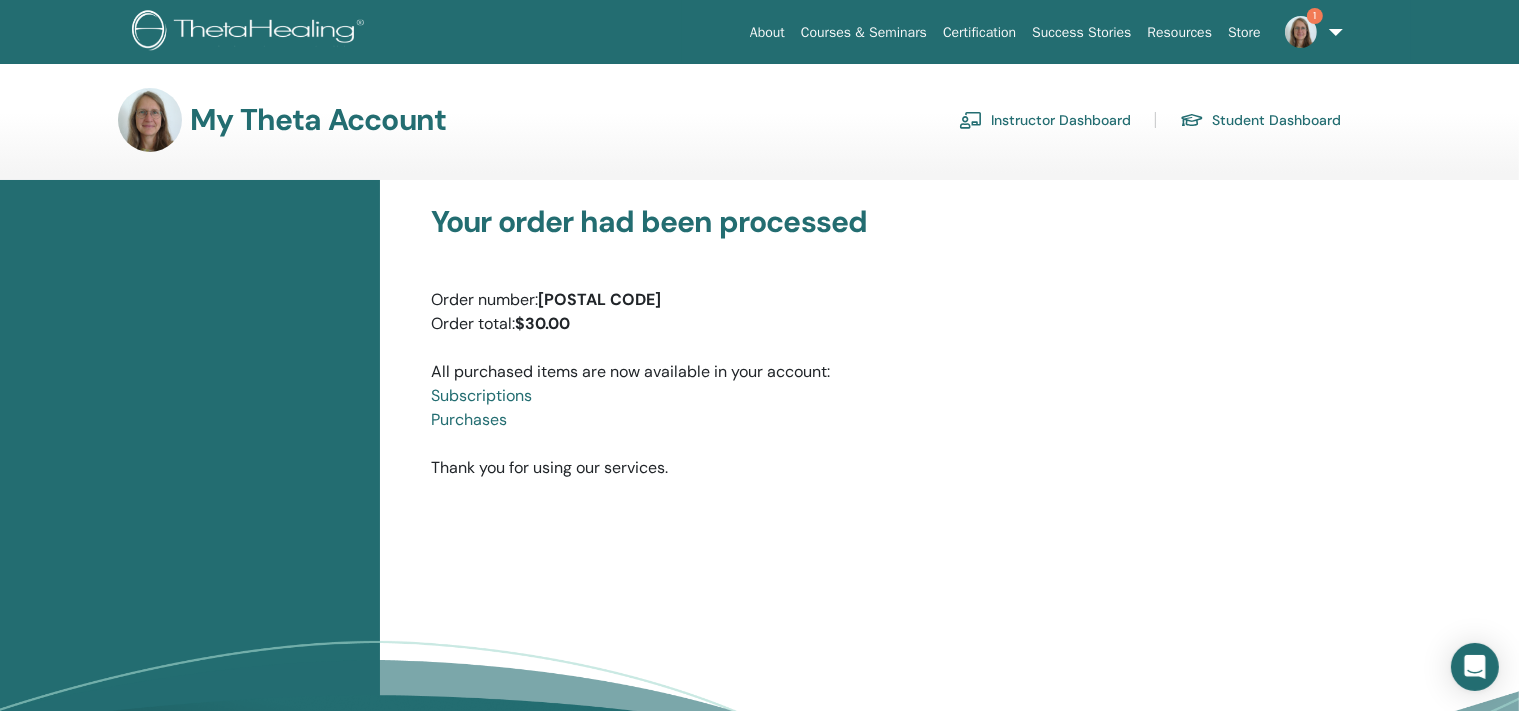 click on "Purchases" at bounding box center [469, 419] 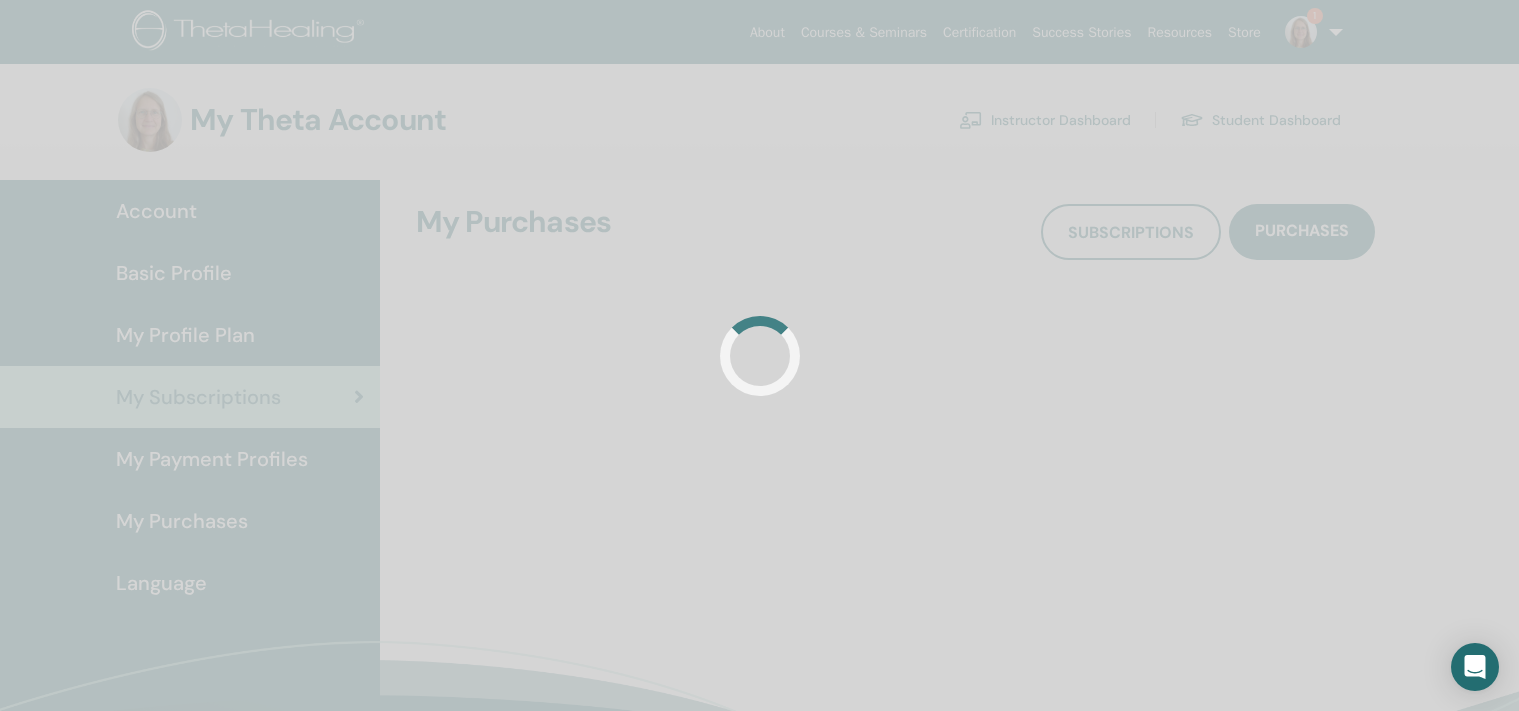 scroll, scrollTop: 0, scrollLeft: 0, axis: both 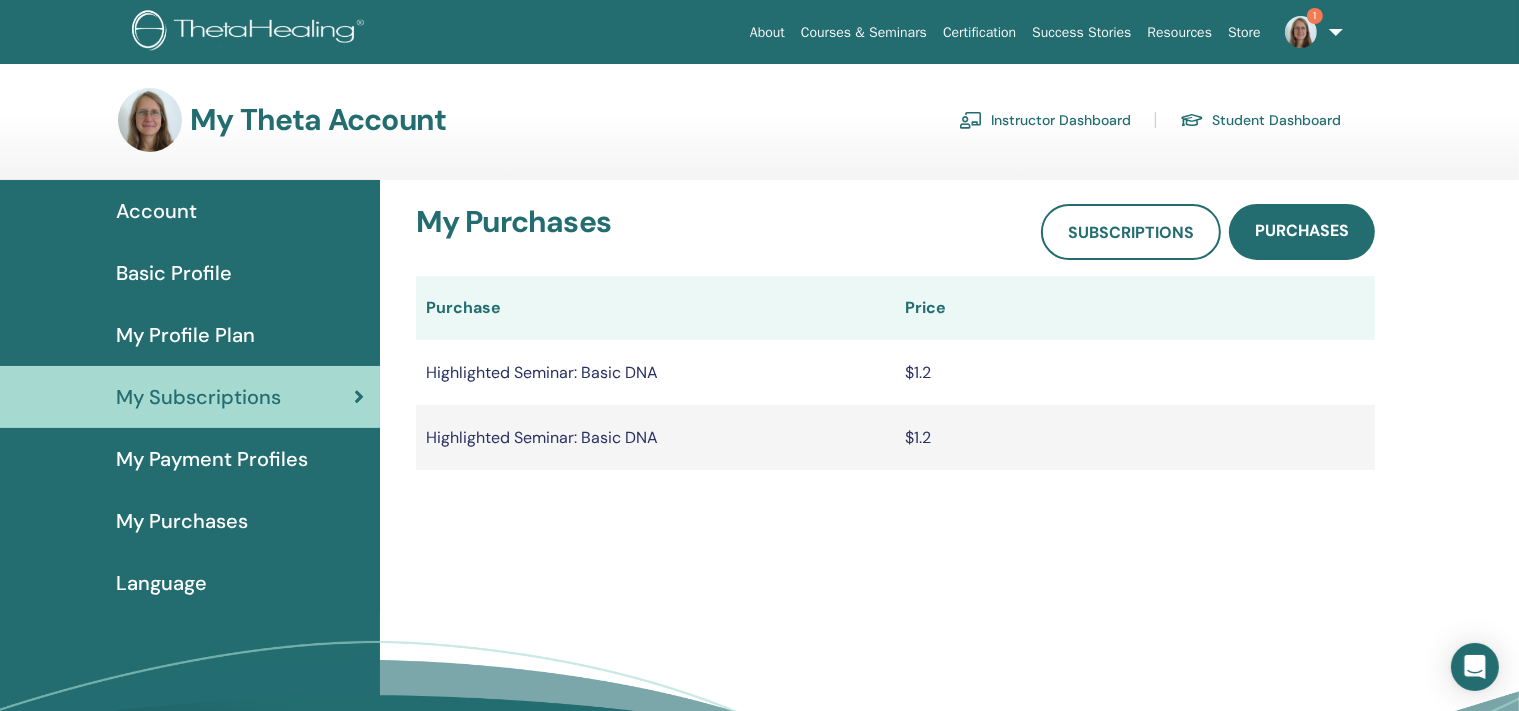 click on "My Purchases" at bounding box center [182, 521] 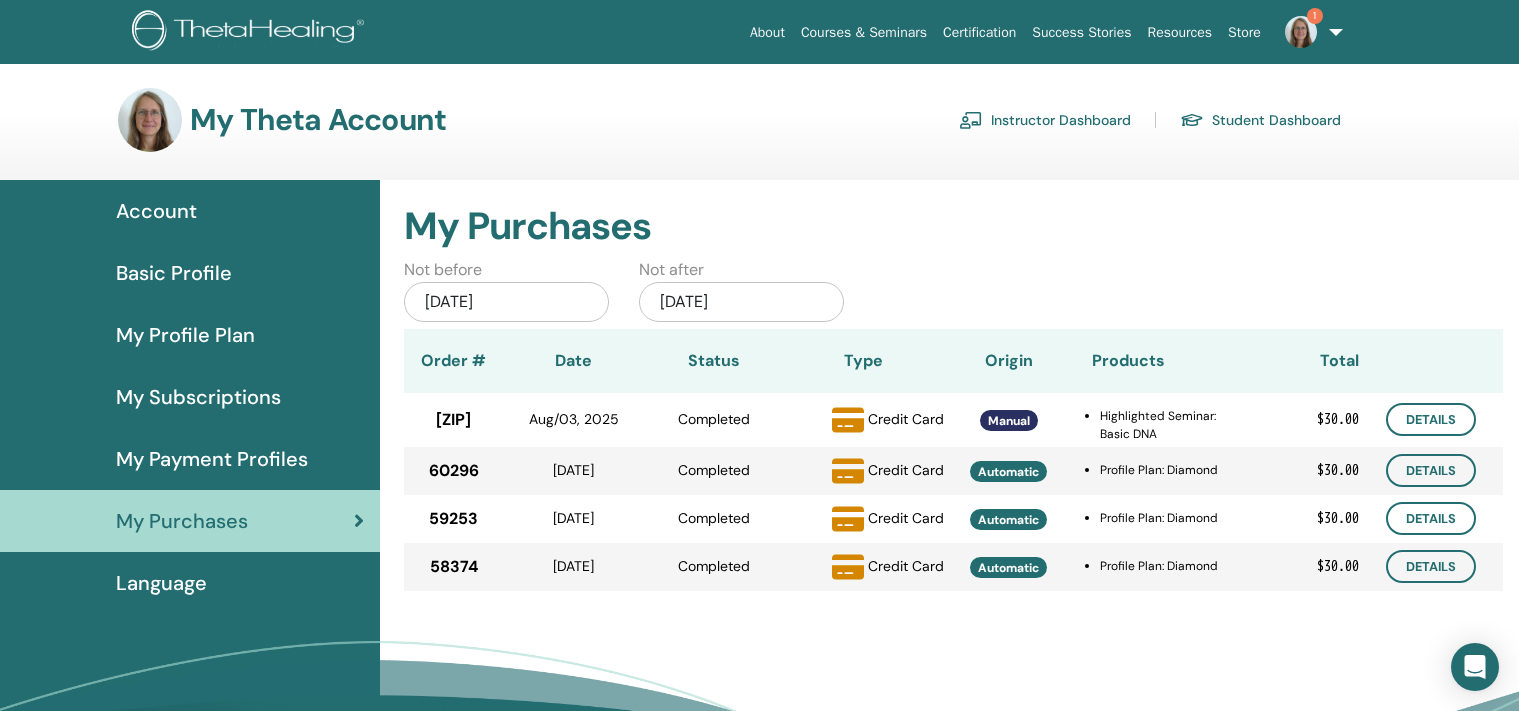 scroll, scrollTop: 0, scrollLeft: 0, axis: both 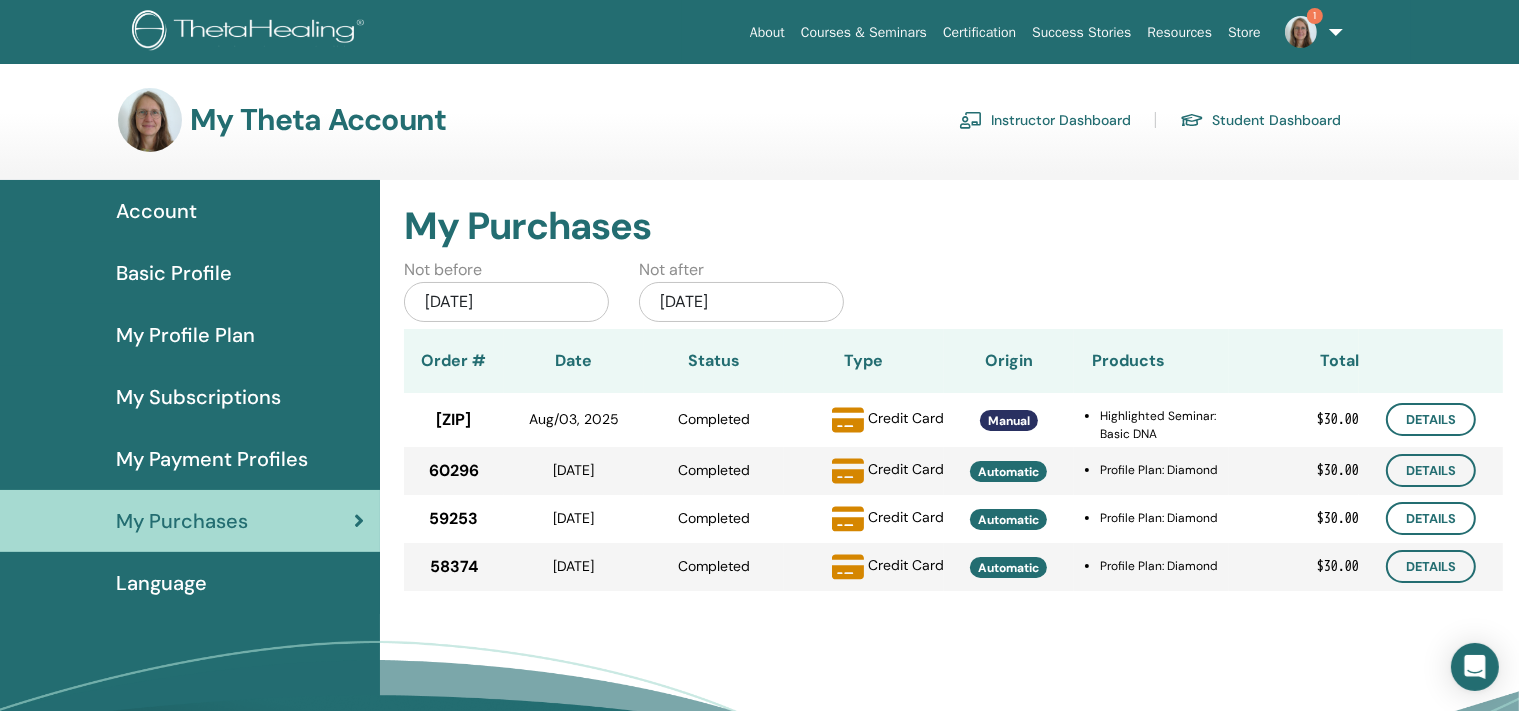 click on "[DATE]" at bounding box center (506, 302) 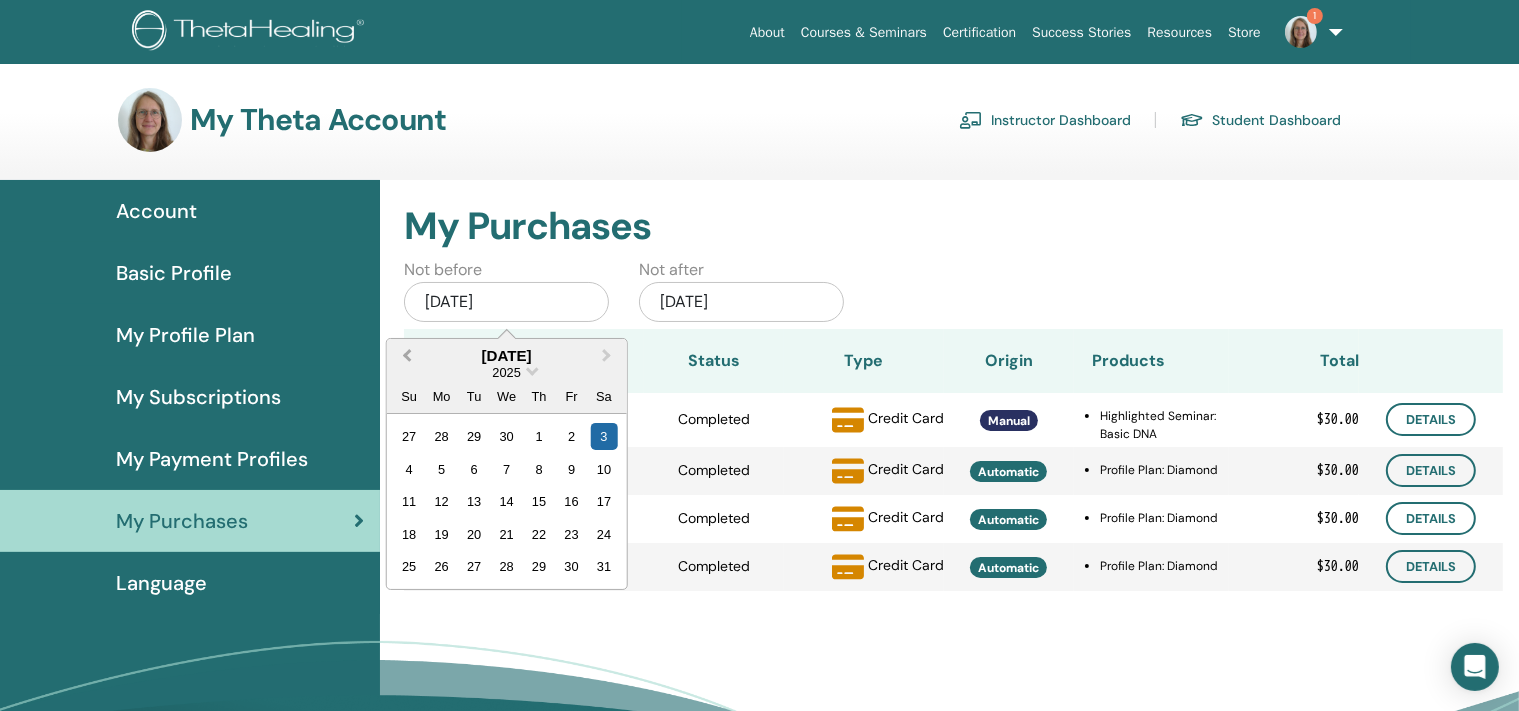 click on "Previous Month" at bounding box center (405, 357) 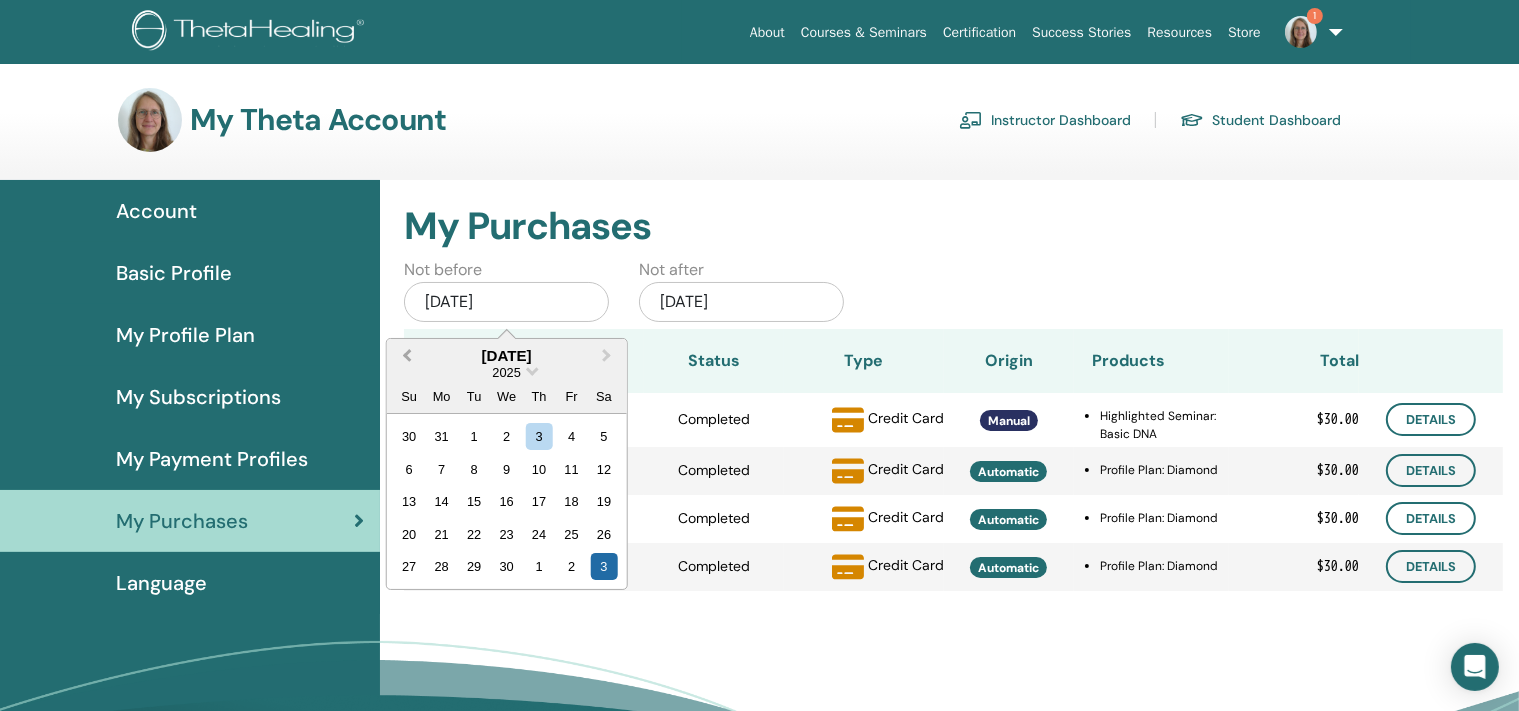 click on "Previous Month" at bounding box center [405, 357] 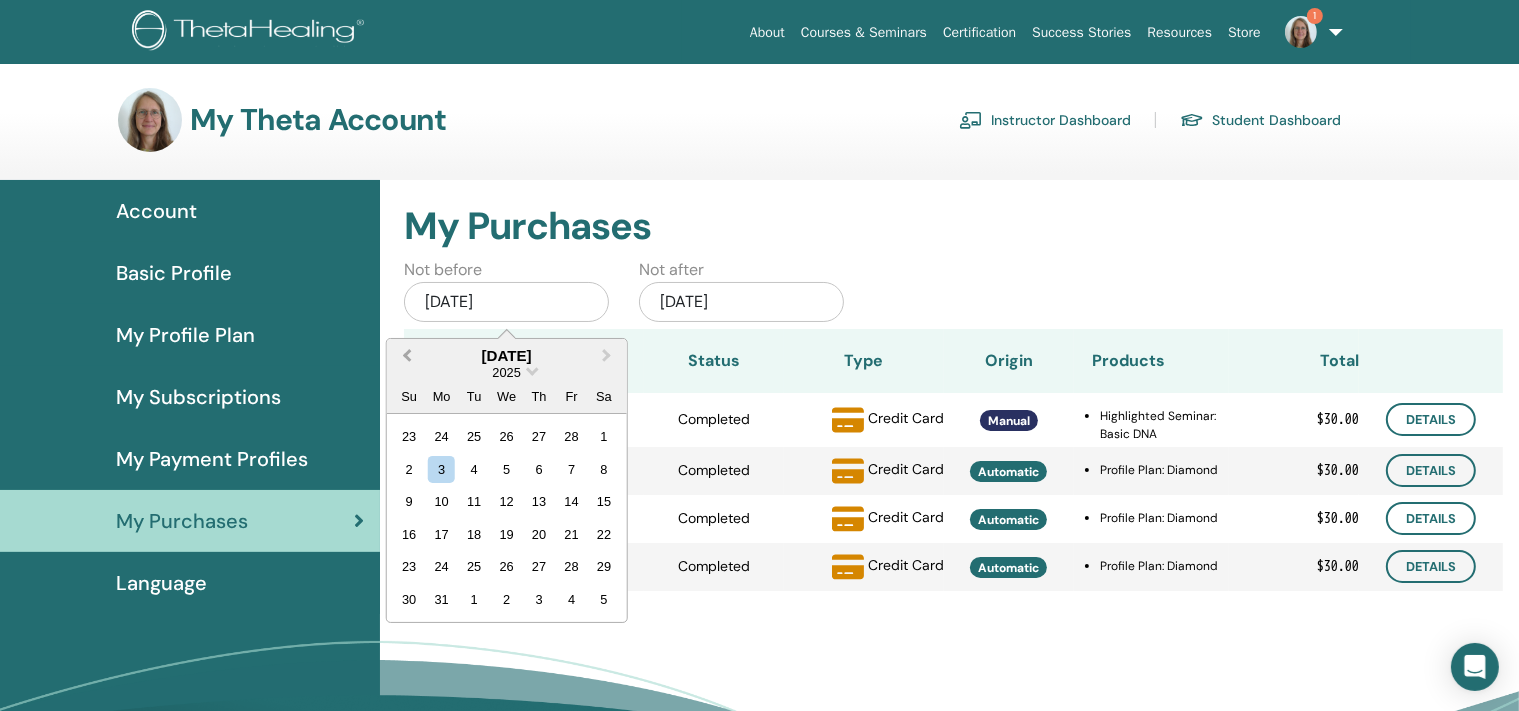 click on "Previous Month" at bounding box center [405, 357] 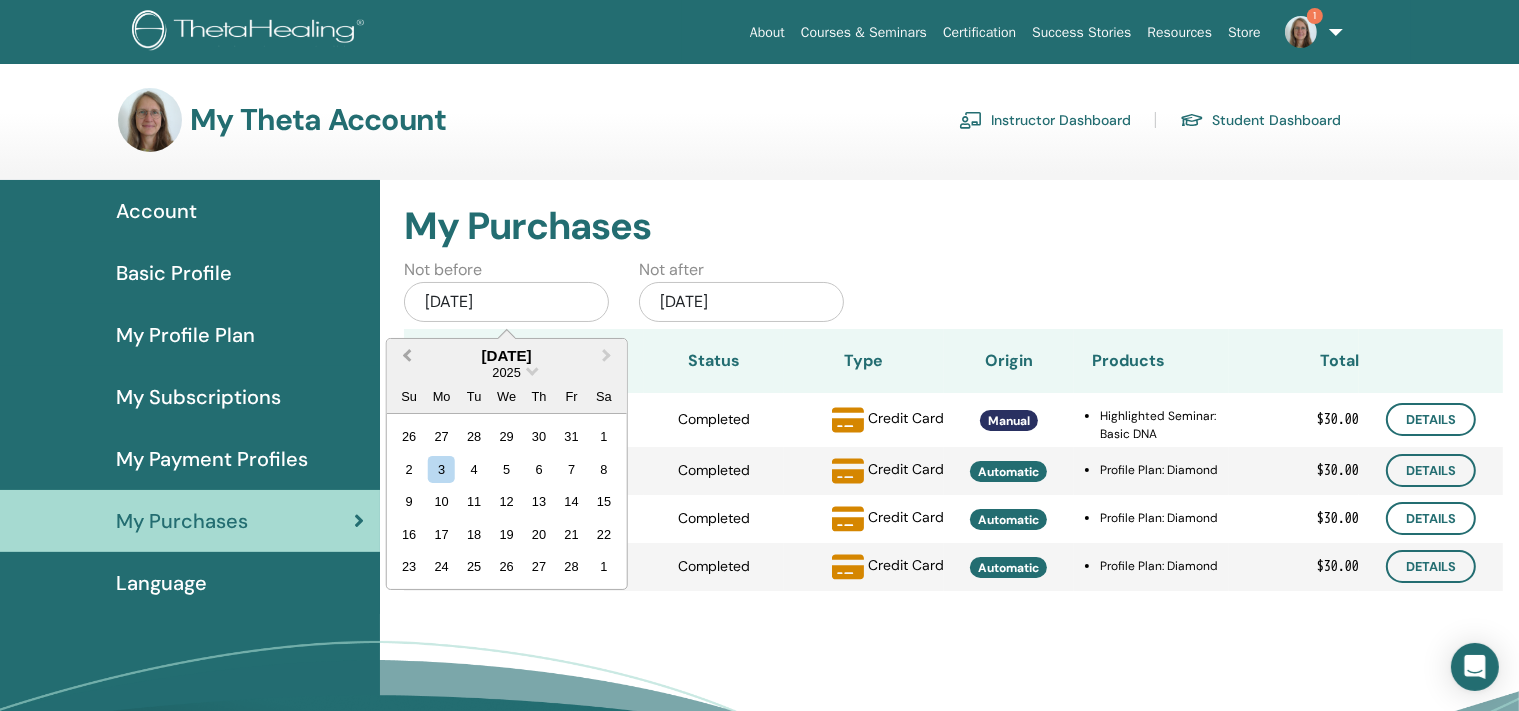 click on "Previous Month" at bounding box center (405, 357) 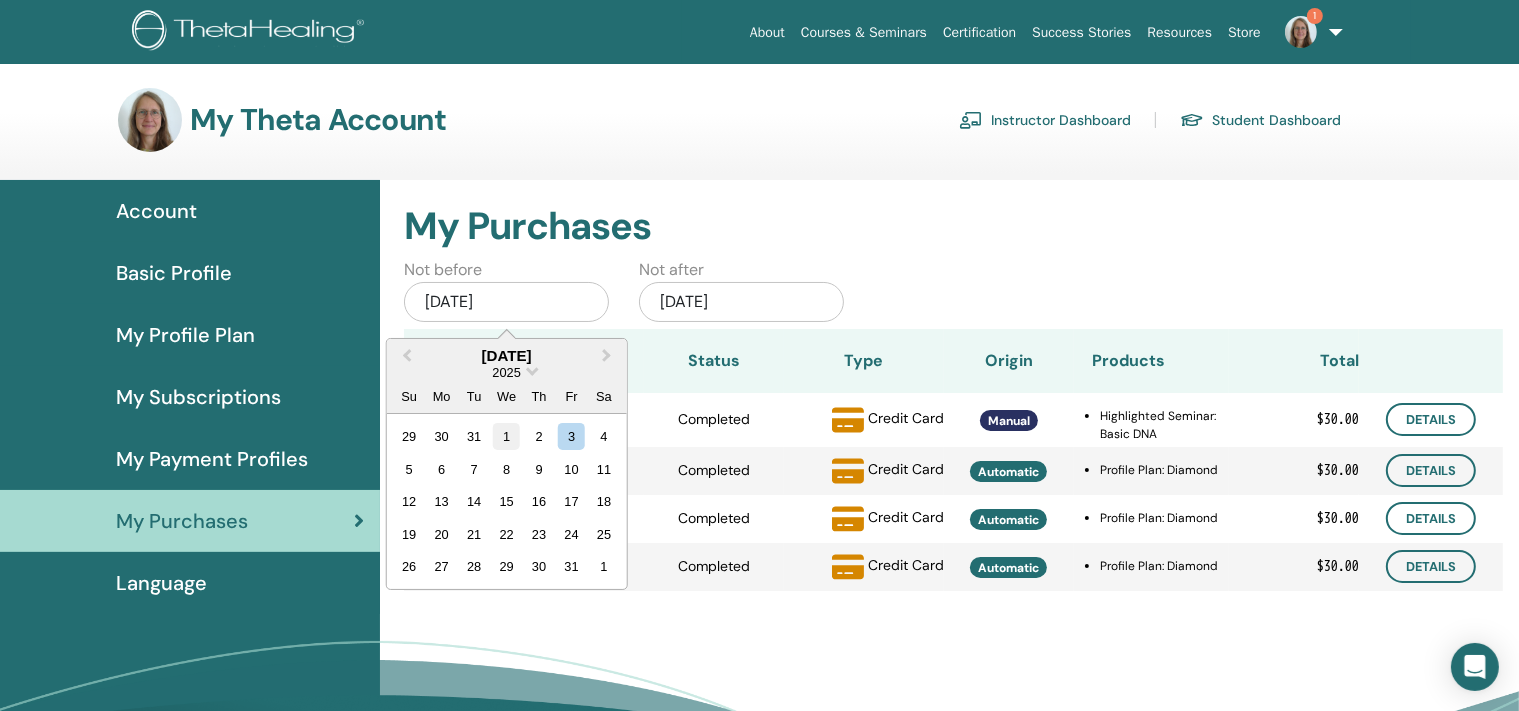 click on "1" at bounding box center (506, 436) 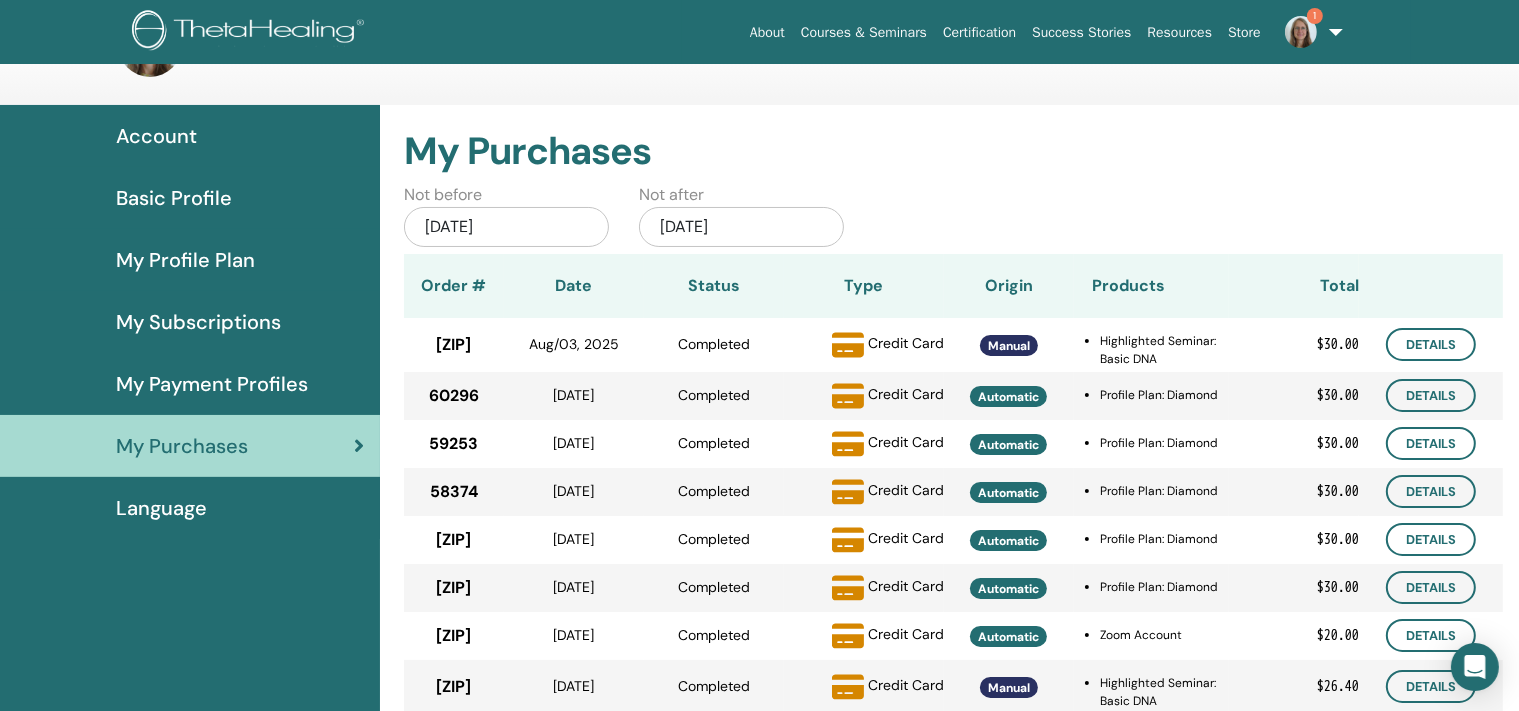 scroll, scrollTop: 0, scrollLeft: 0, axis: both 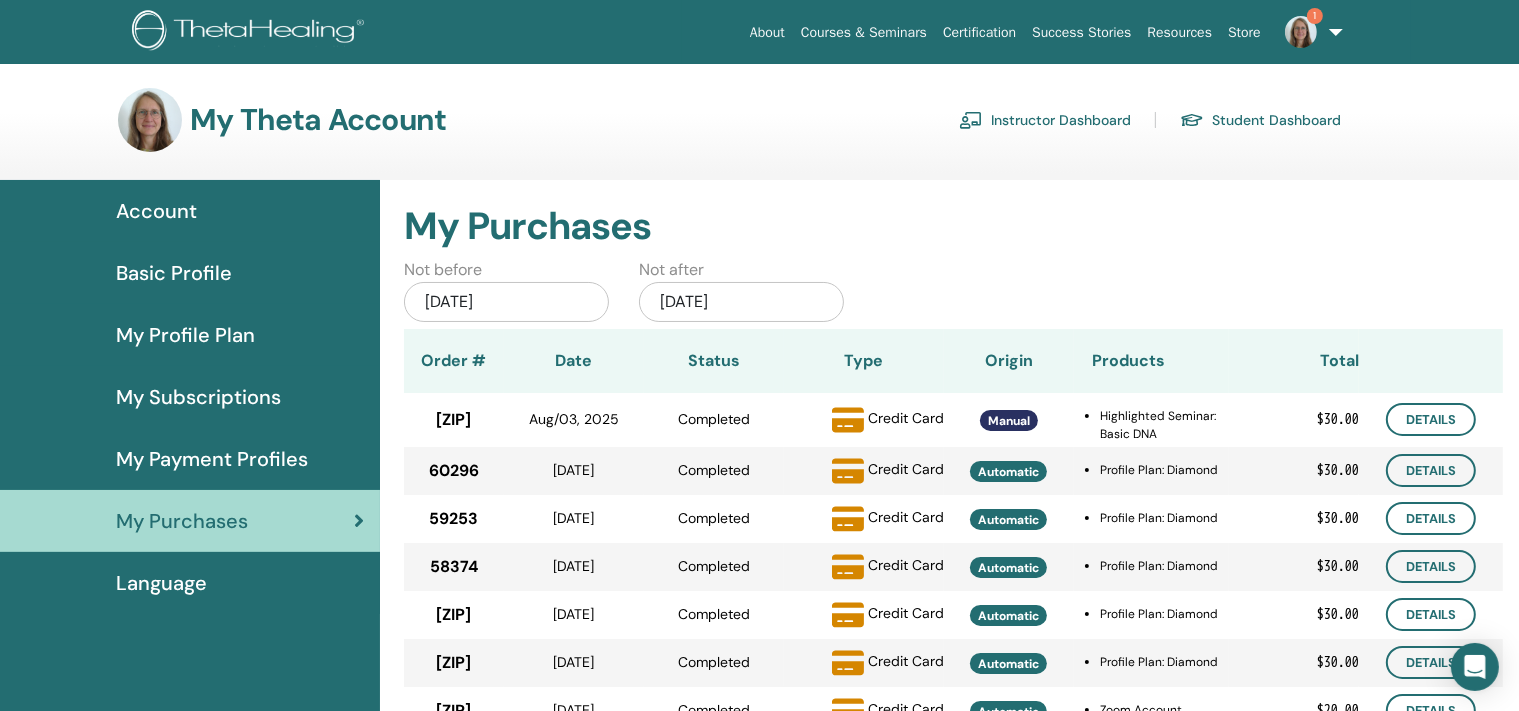 click on "1" at bounding box center [1301, 31] 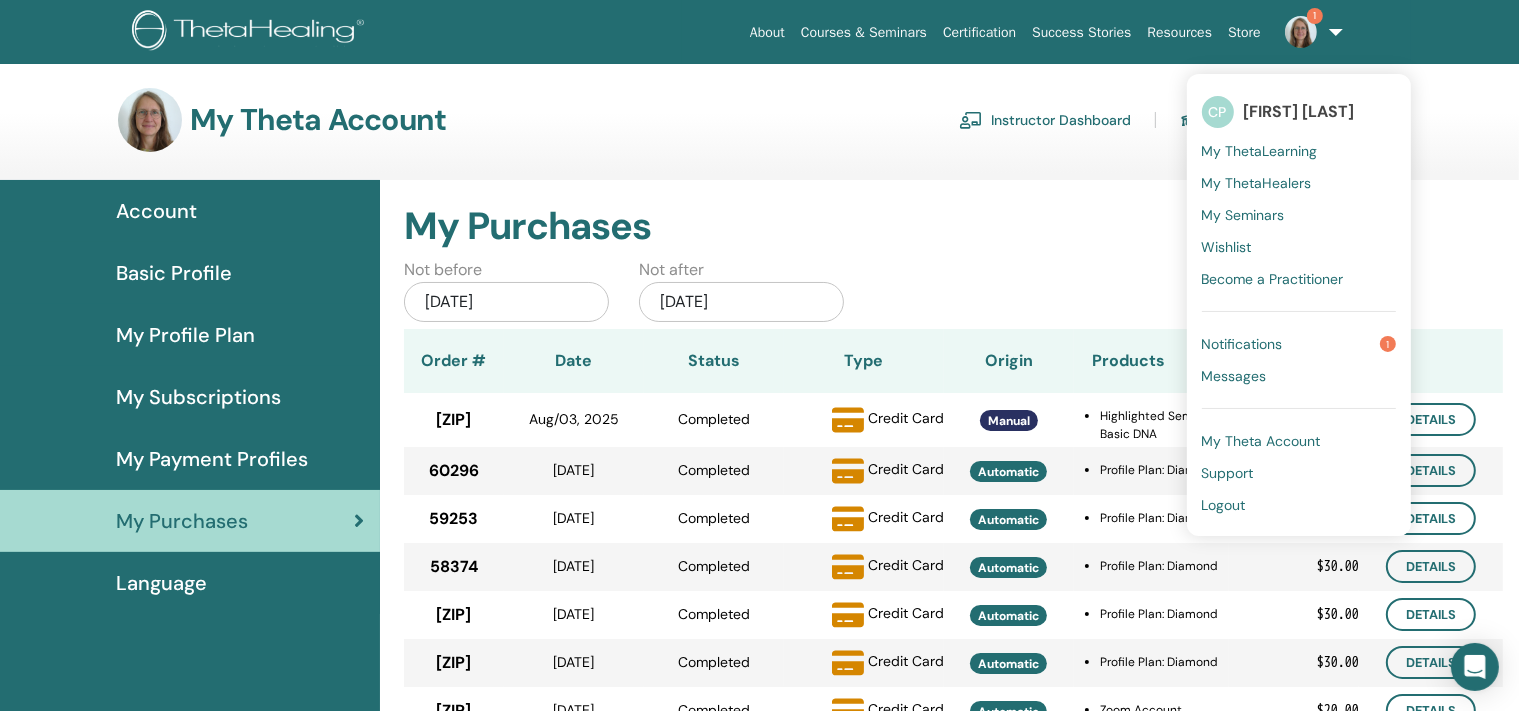 click on "Notifications" at bounding box center (1242, 344) 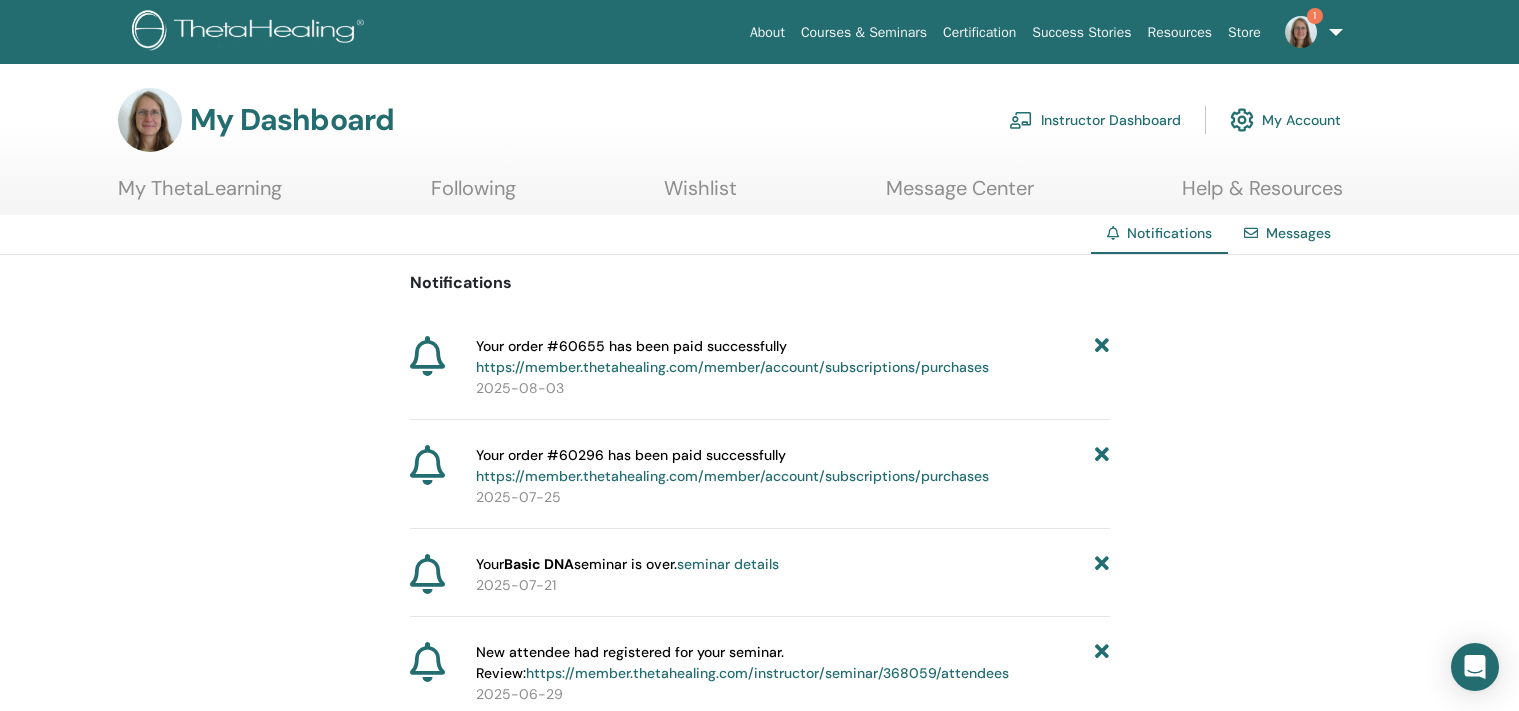scroll, scrollTop: 0, scrollLeft: 0, axis: both 